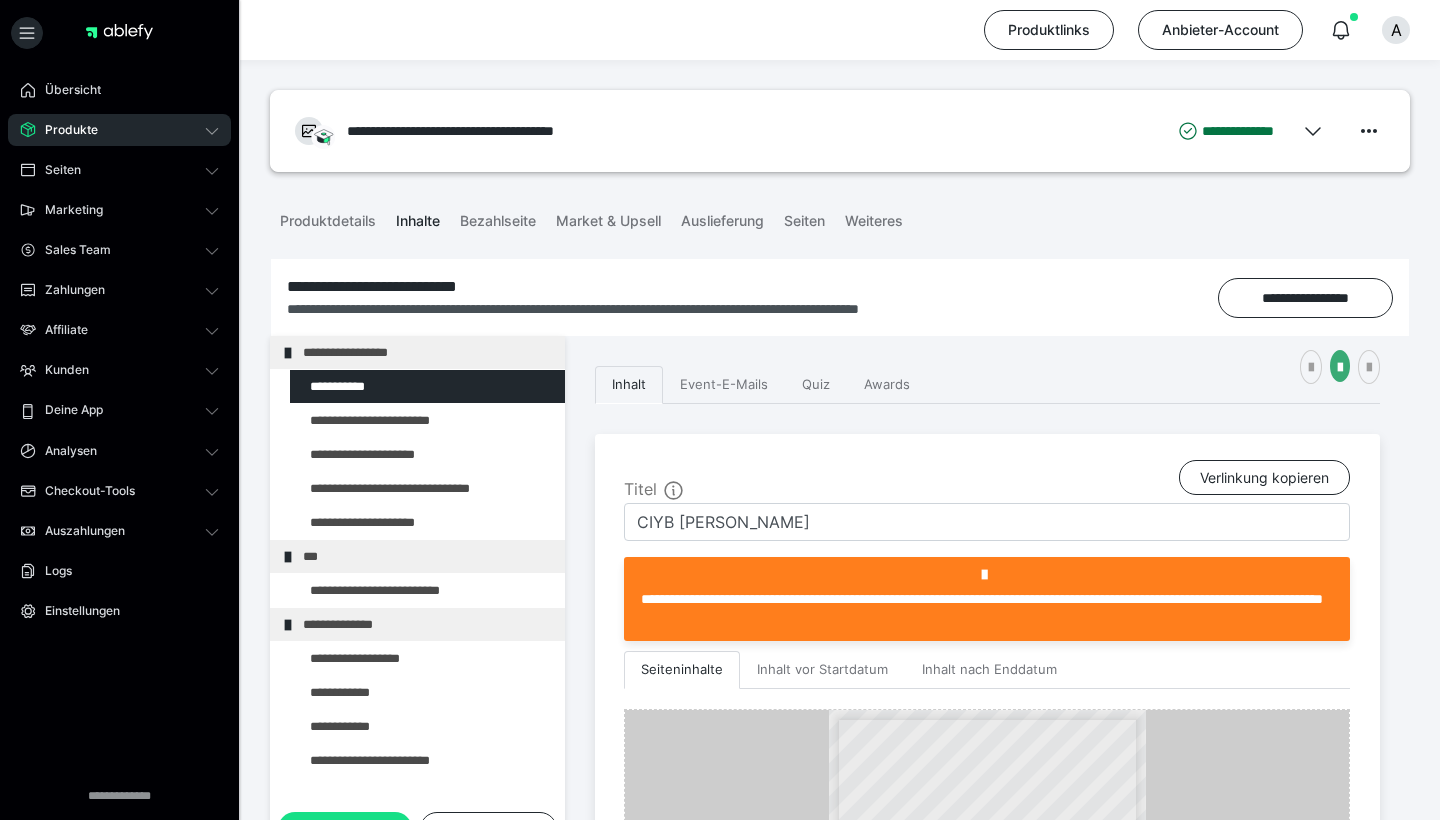 scroll, scrollTop: 0, scrollLeft: 0, axis: both 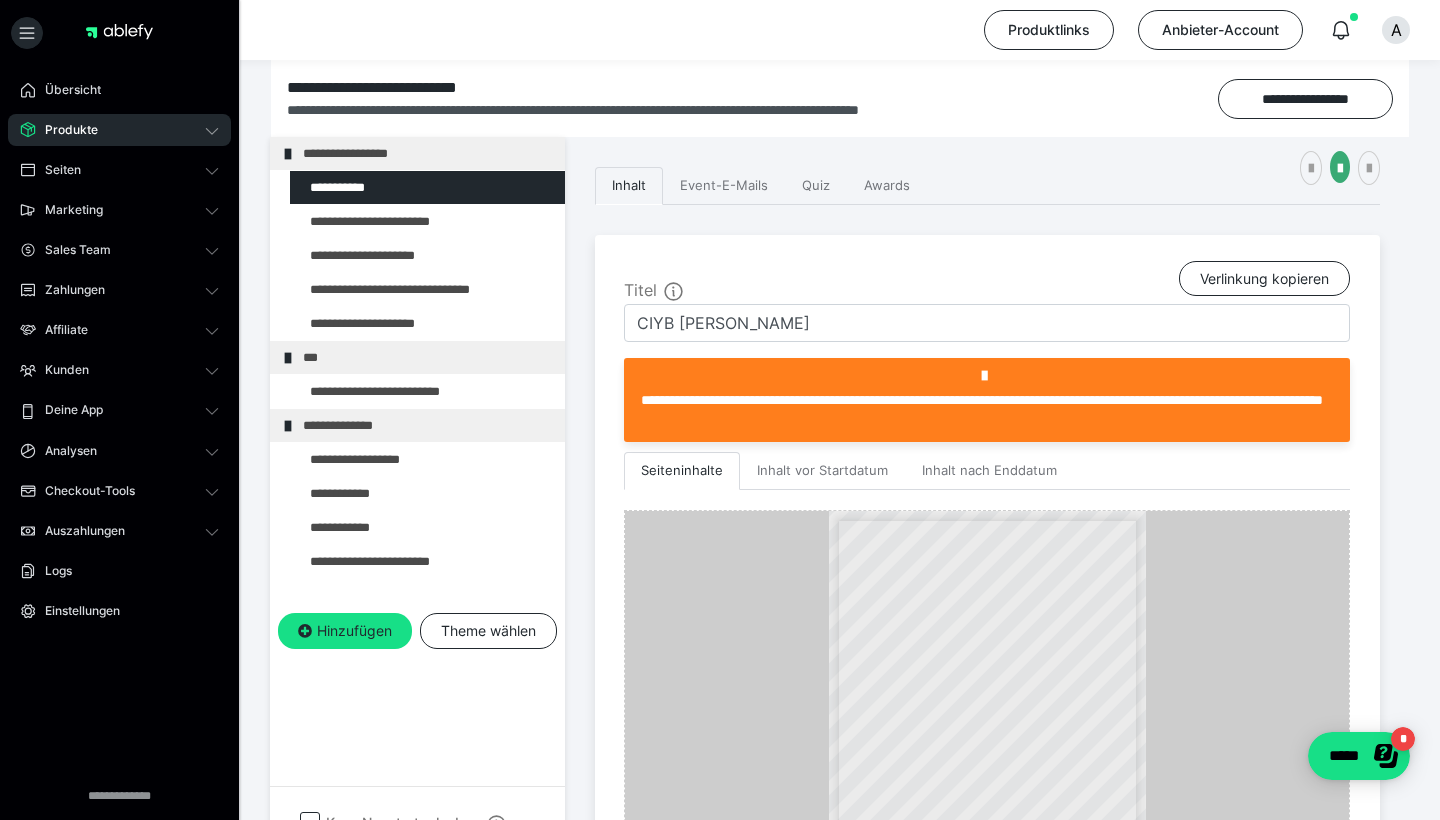 click on "Produkte" at bounding box center (119, 130) 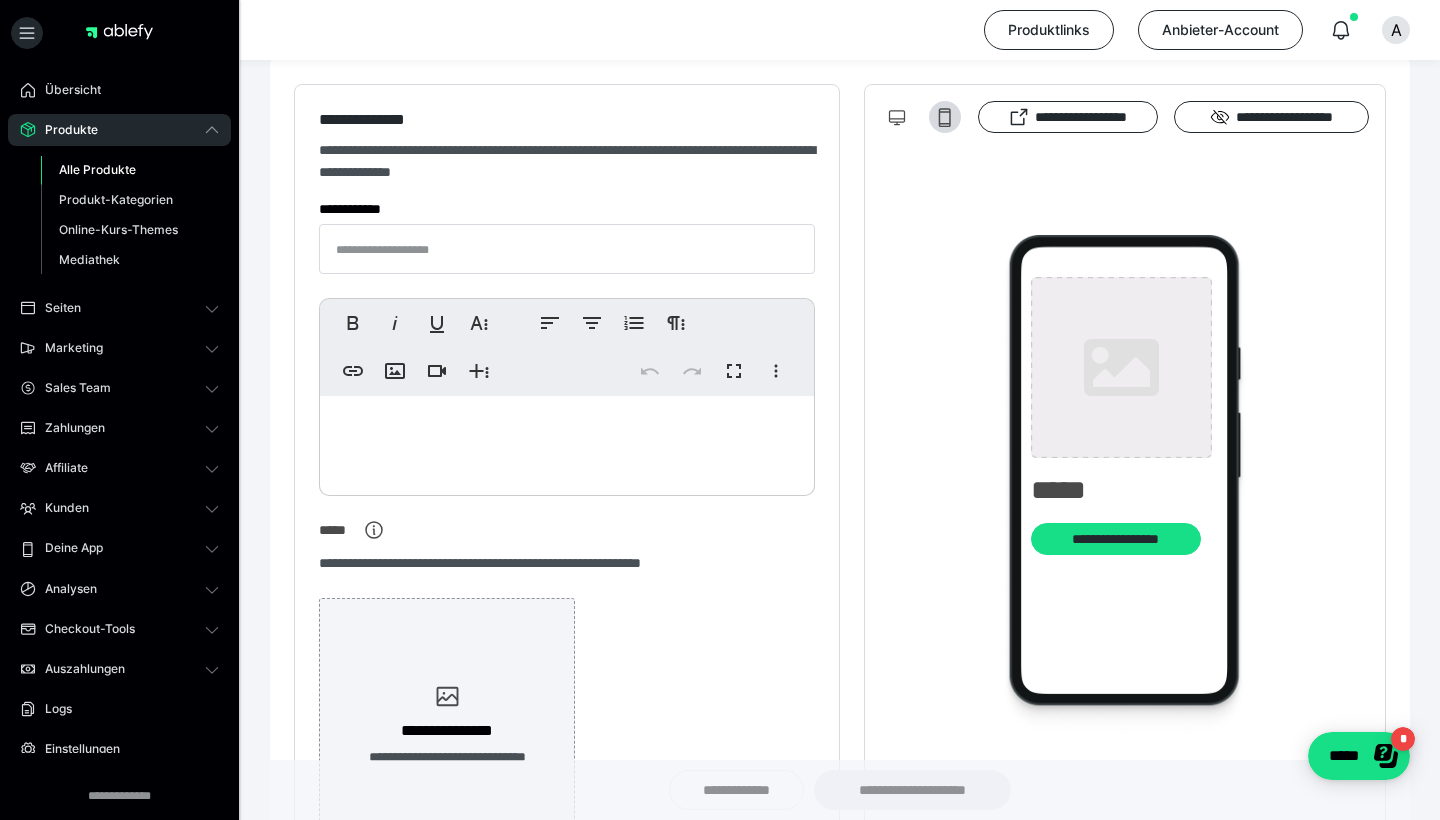 type on "**********" 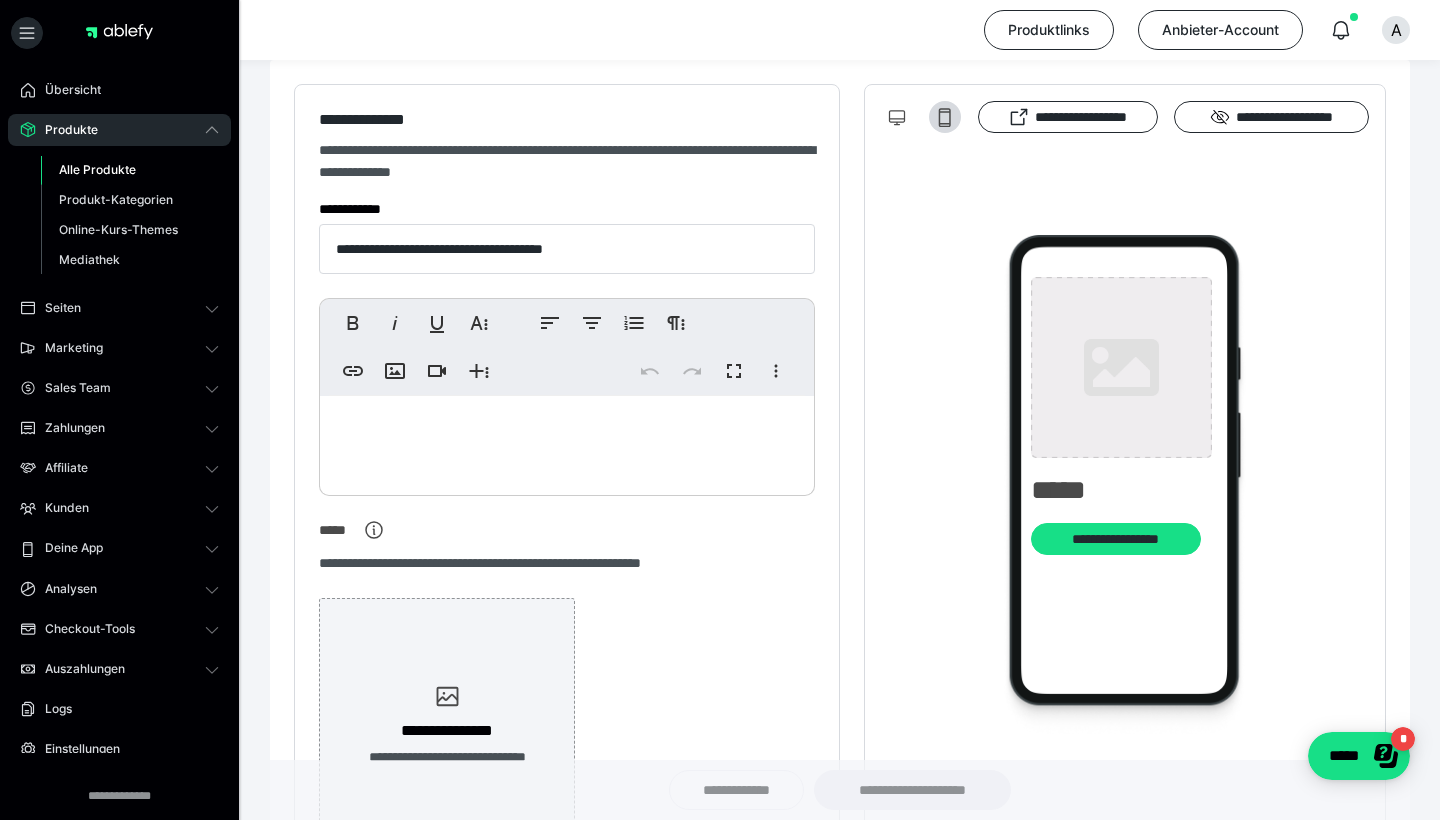 type on "**********" 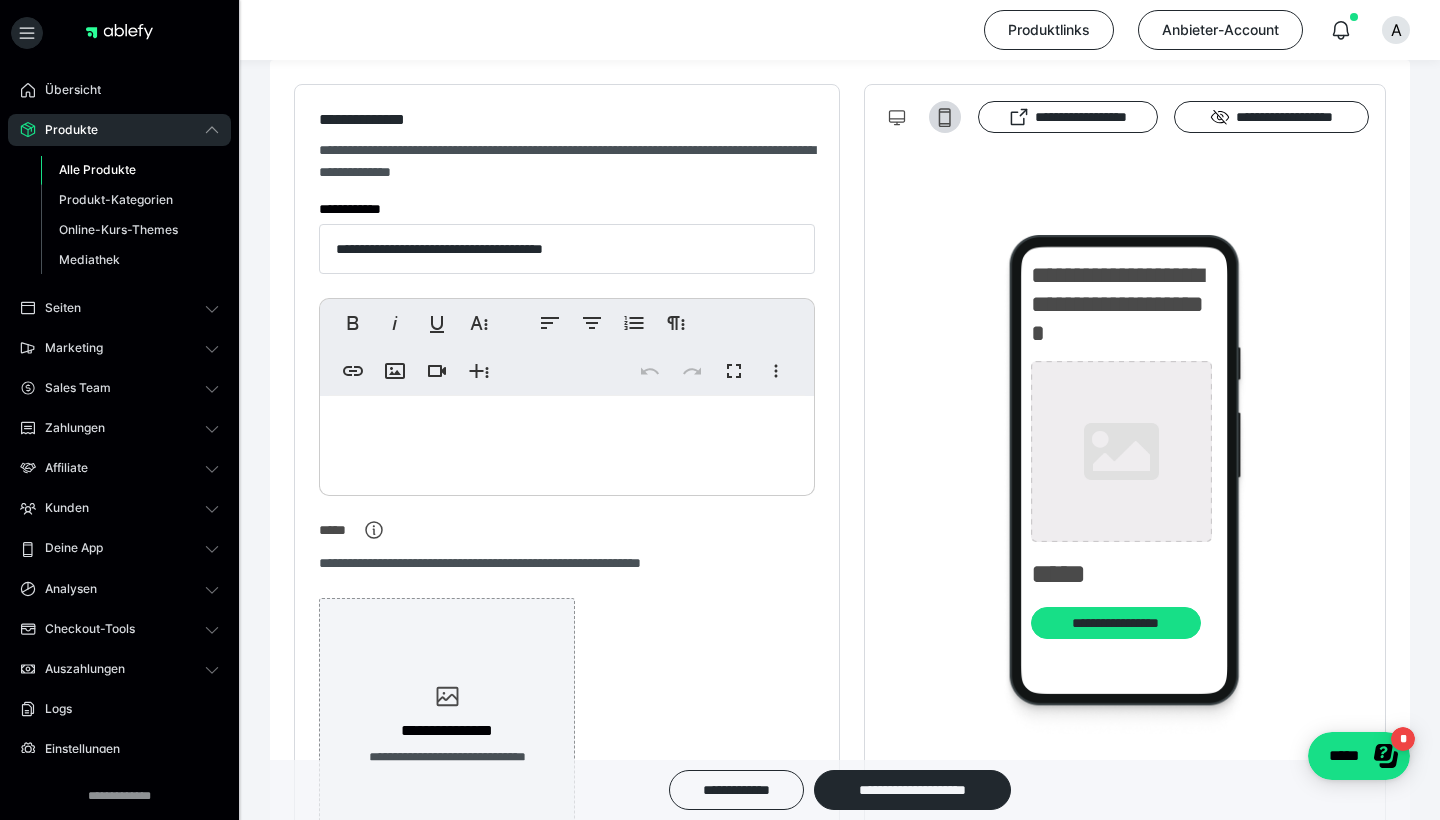 click on "Alle Produkte" at bounding box center (97, 169) 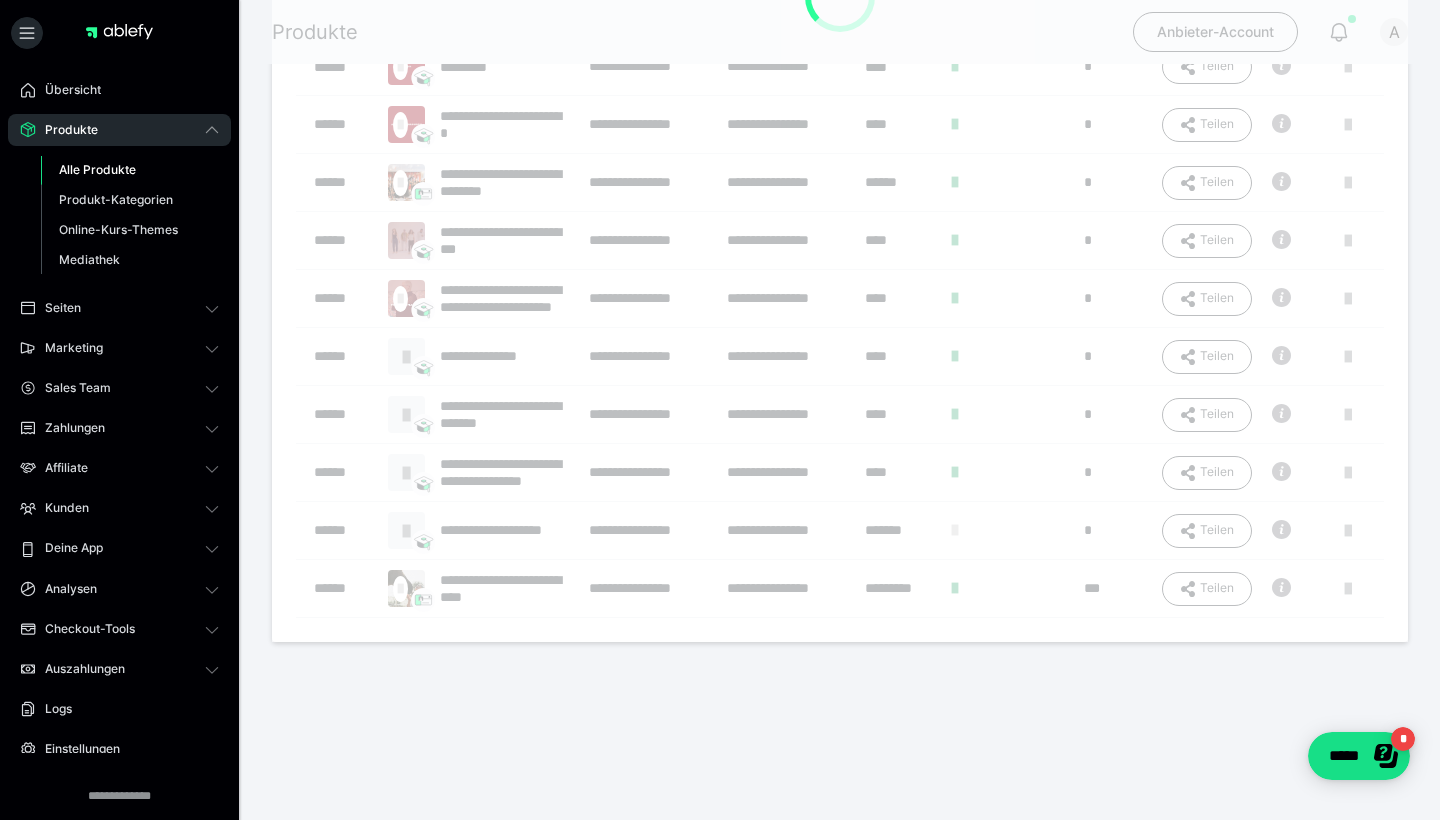 scroll, scrollTop: 0, scrollLeft: 0, axis: both 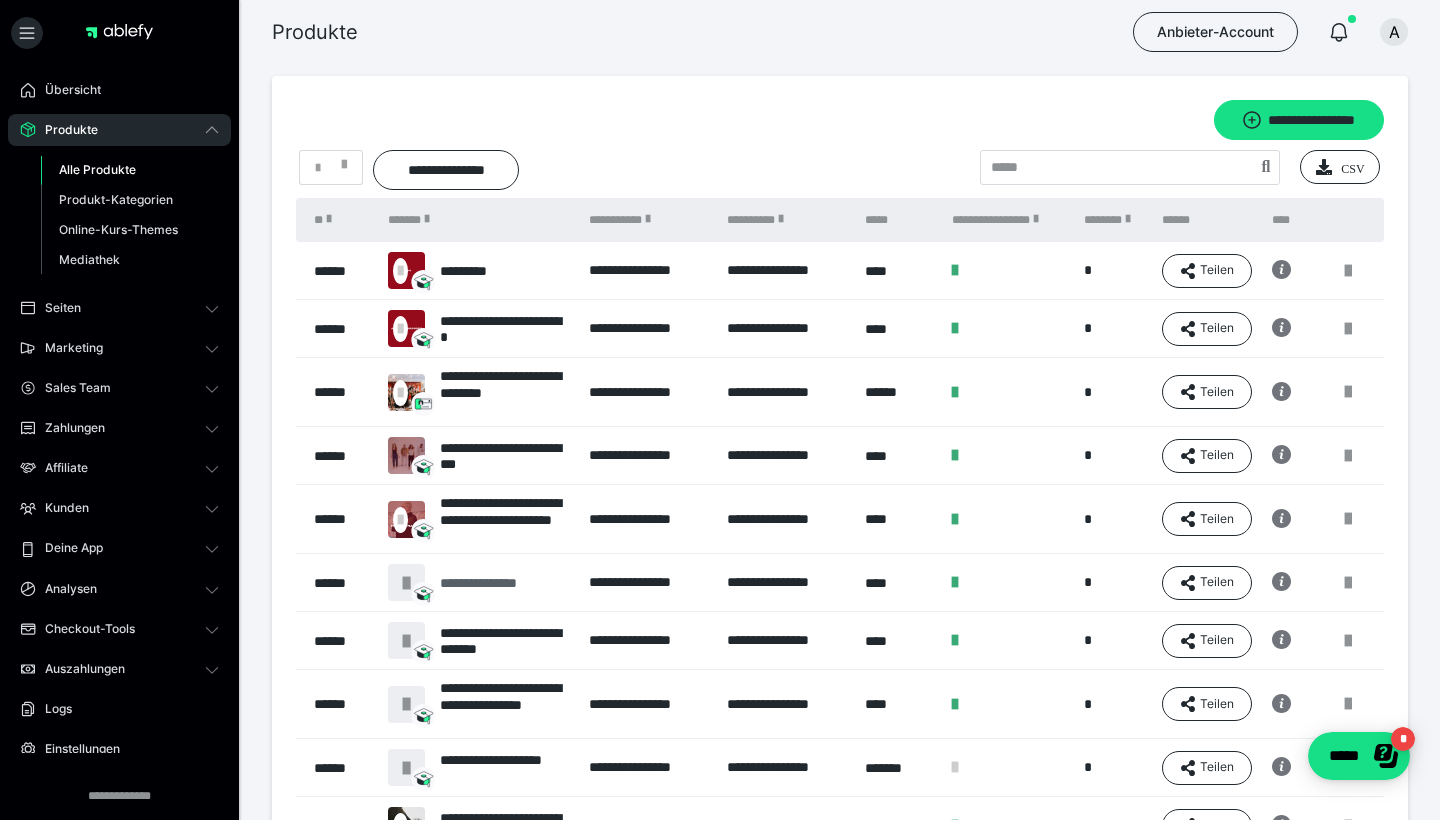 click on "**********" at bounding box center (497, 583) 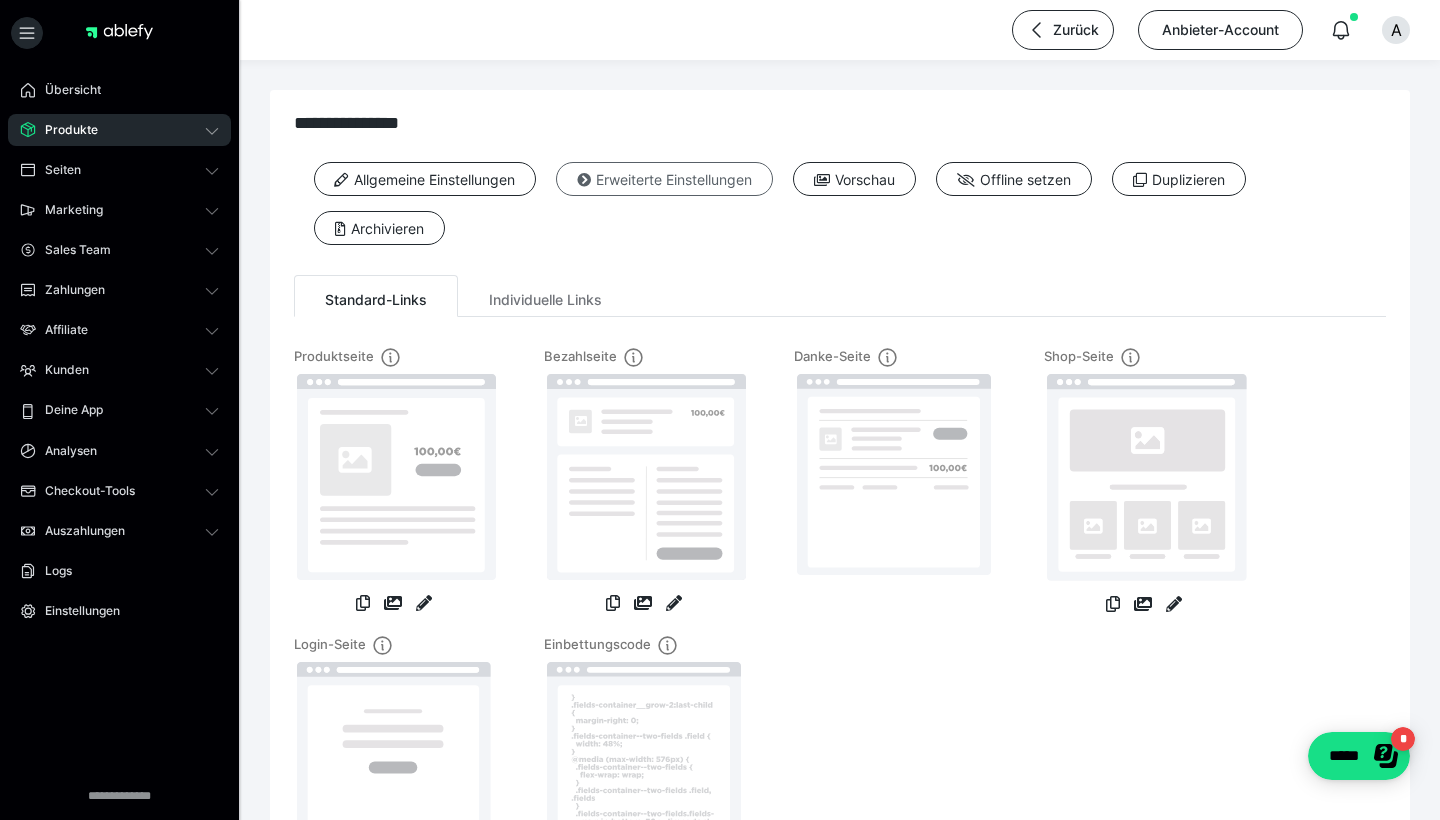 click on "Erweiterte Einstellungen" at bounding box center (664, 179) 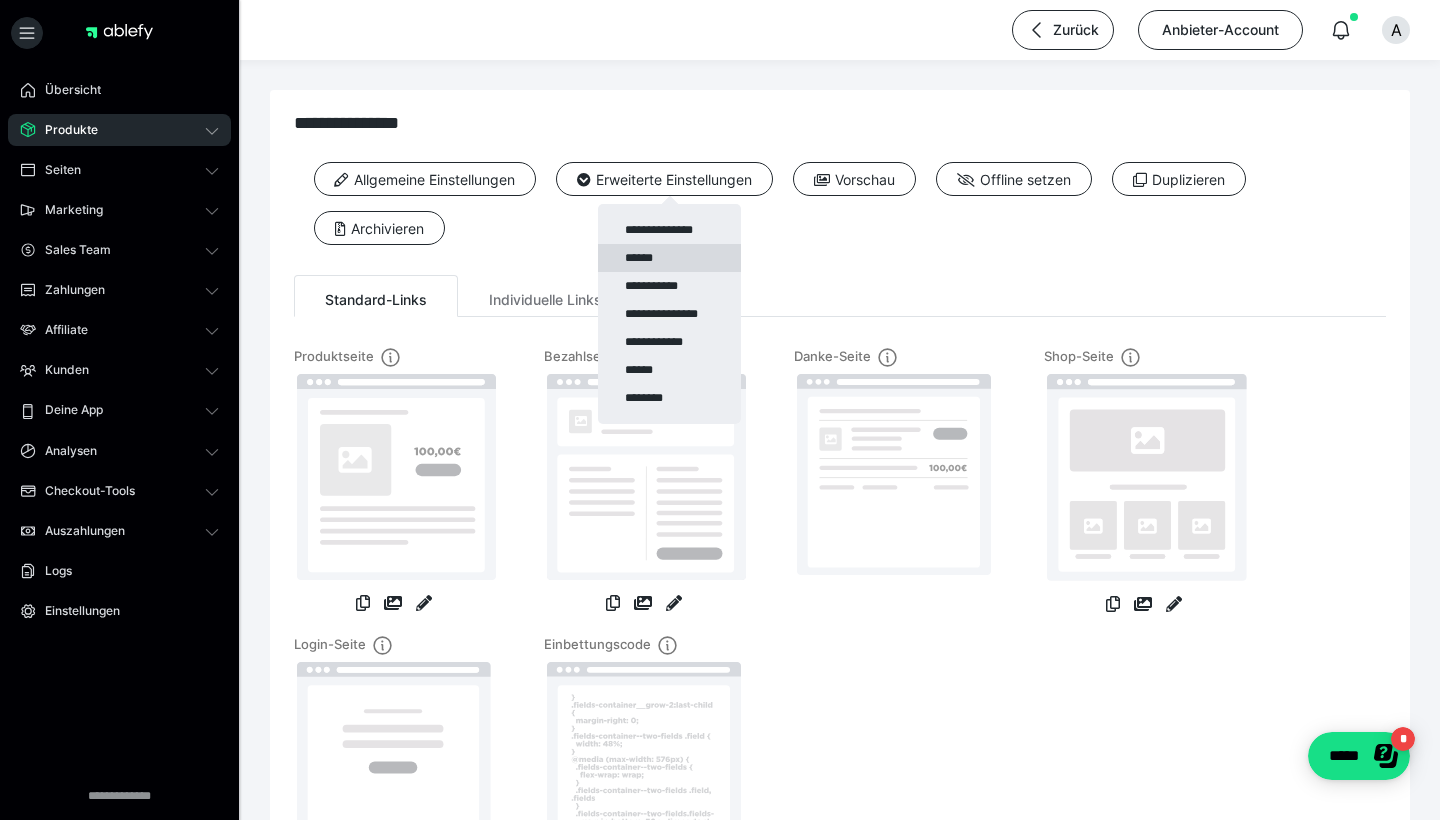 click on "******" at bounding box center [669, 258] 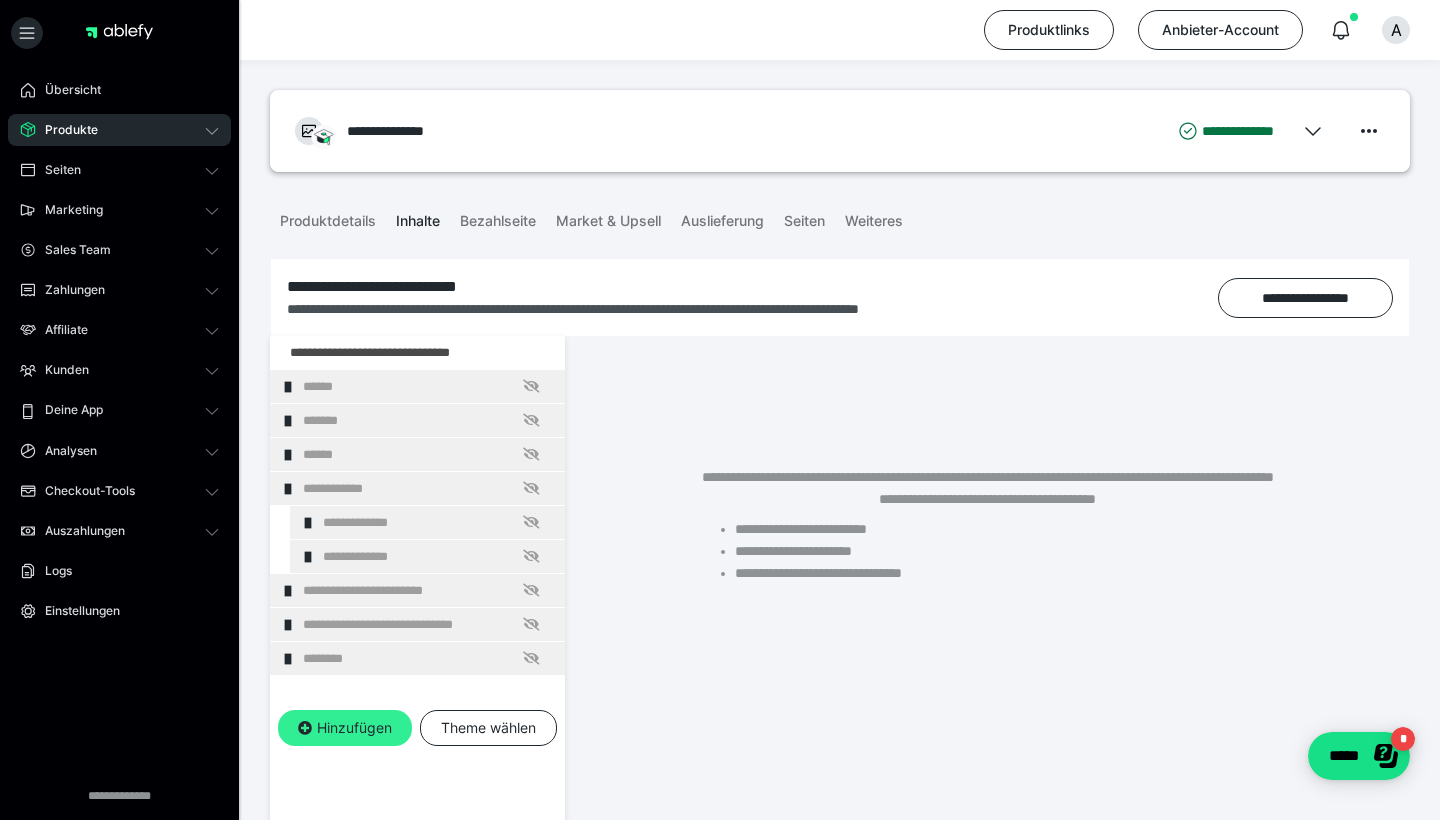 click on "Hinzufügen" at bounding box center (345, 728) 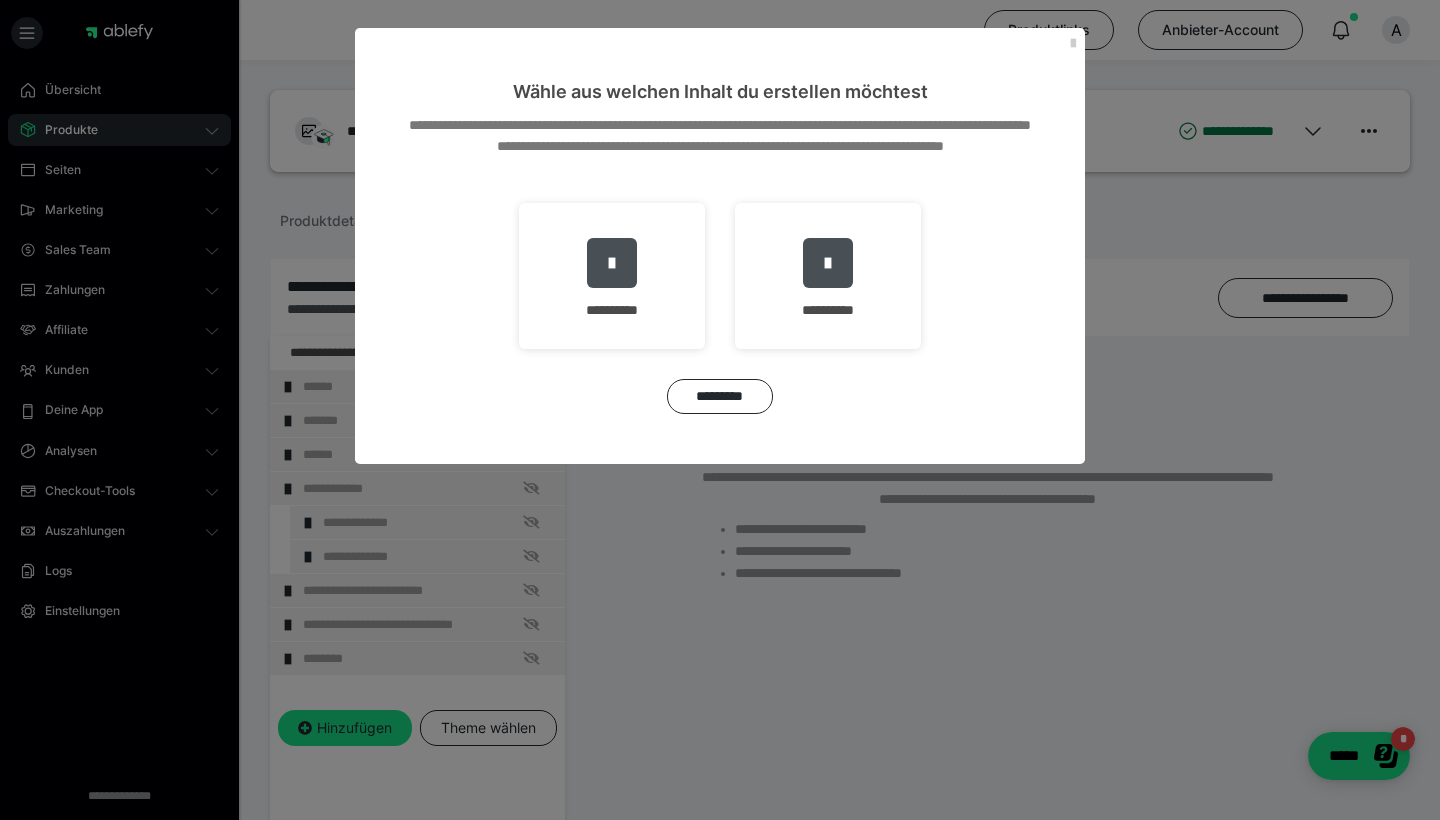 drag, startPoint x: 655, startPoint y: 290, endPoint x: 743, endPoint y: 345, distance: 103.773796 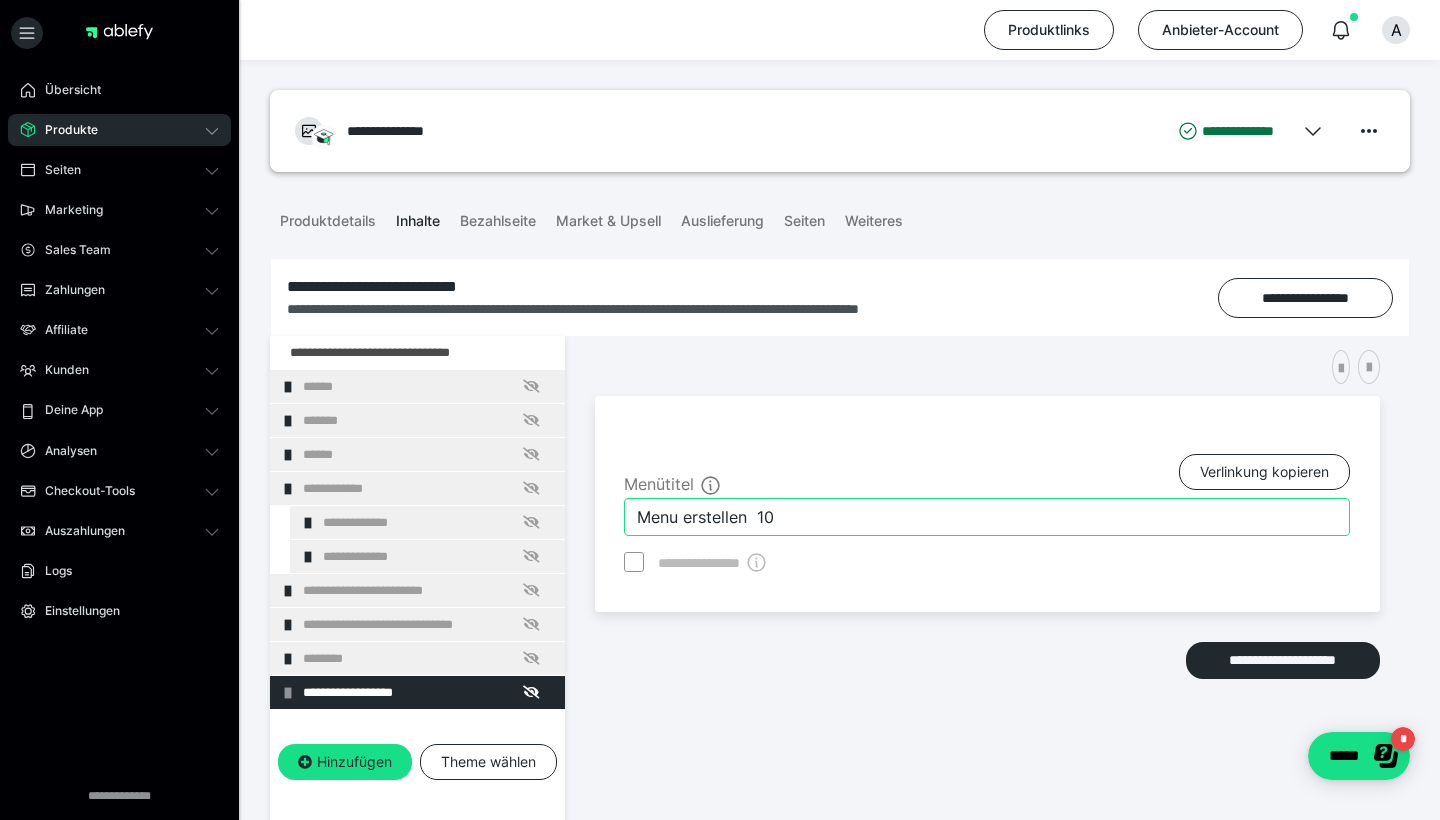 drag, startPoint x: 803, startPoint y: 514, endPoint x: 582, endPoint y: 504, distance: 221.22614 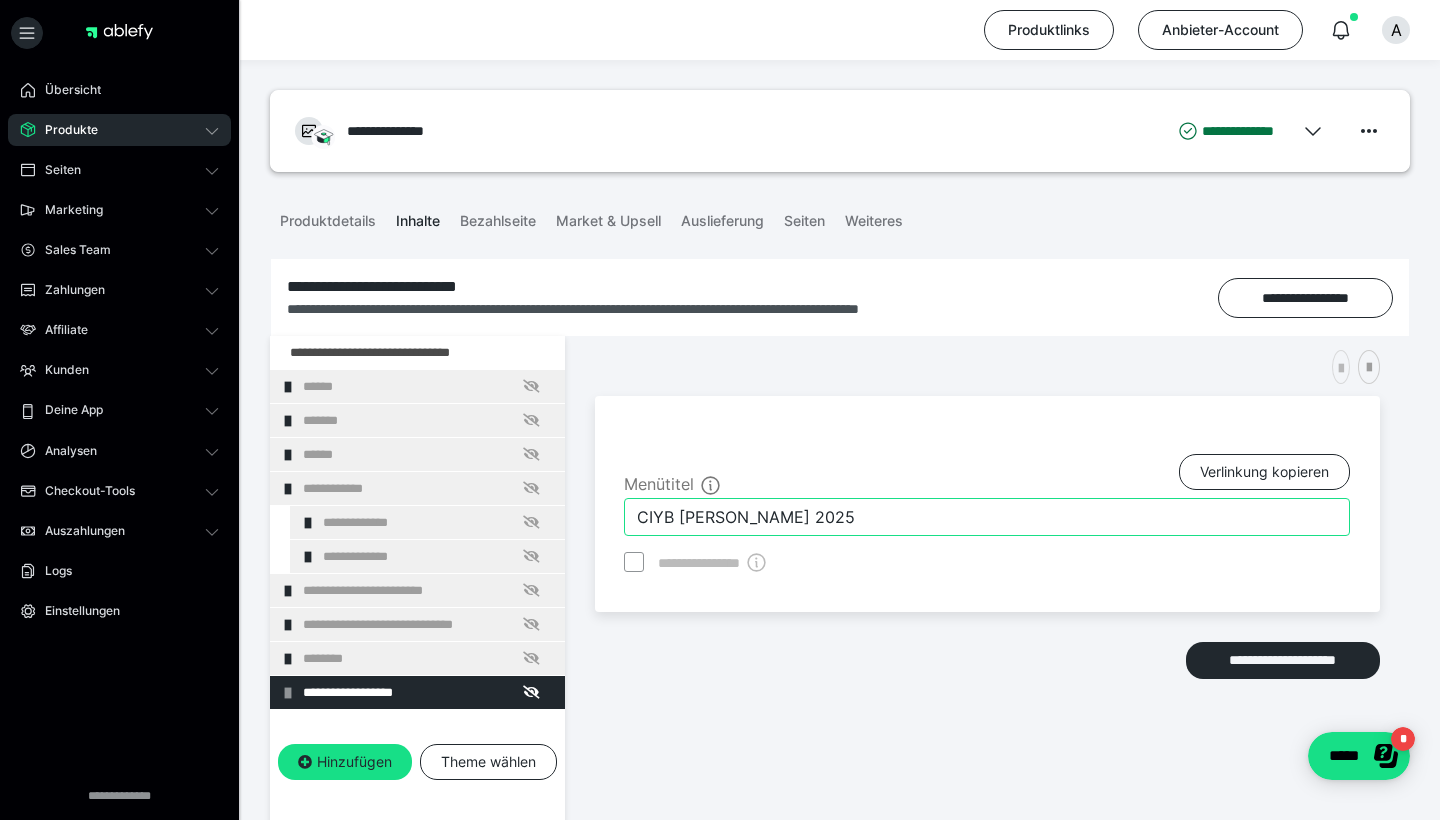 type on "CIYB [PERSON_NAME] 2025" 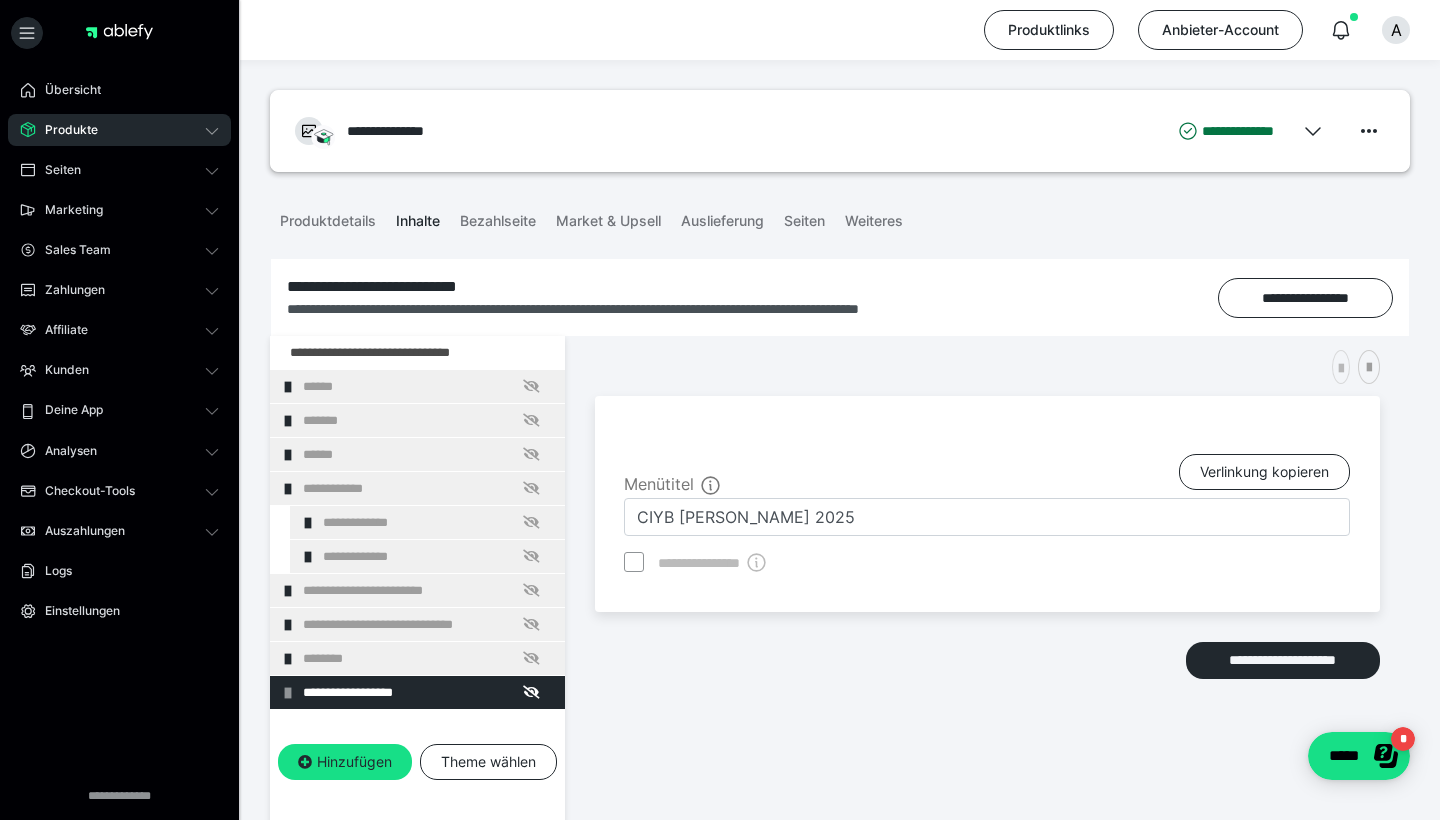 click at bounding box center [1341, 367] 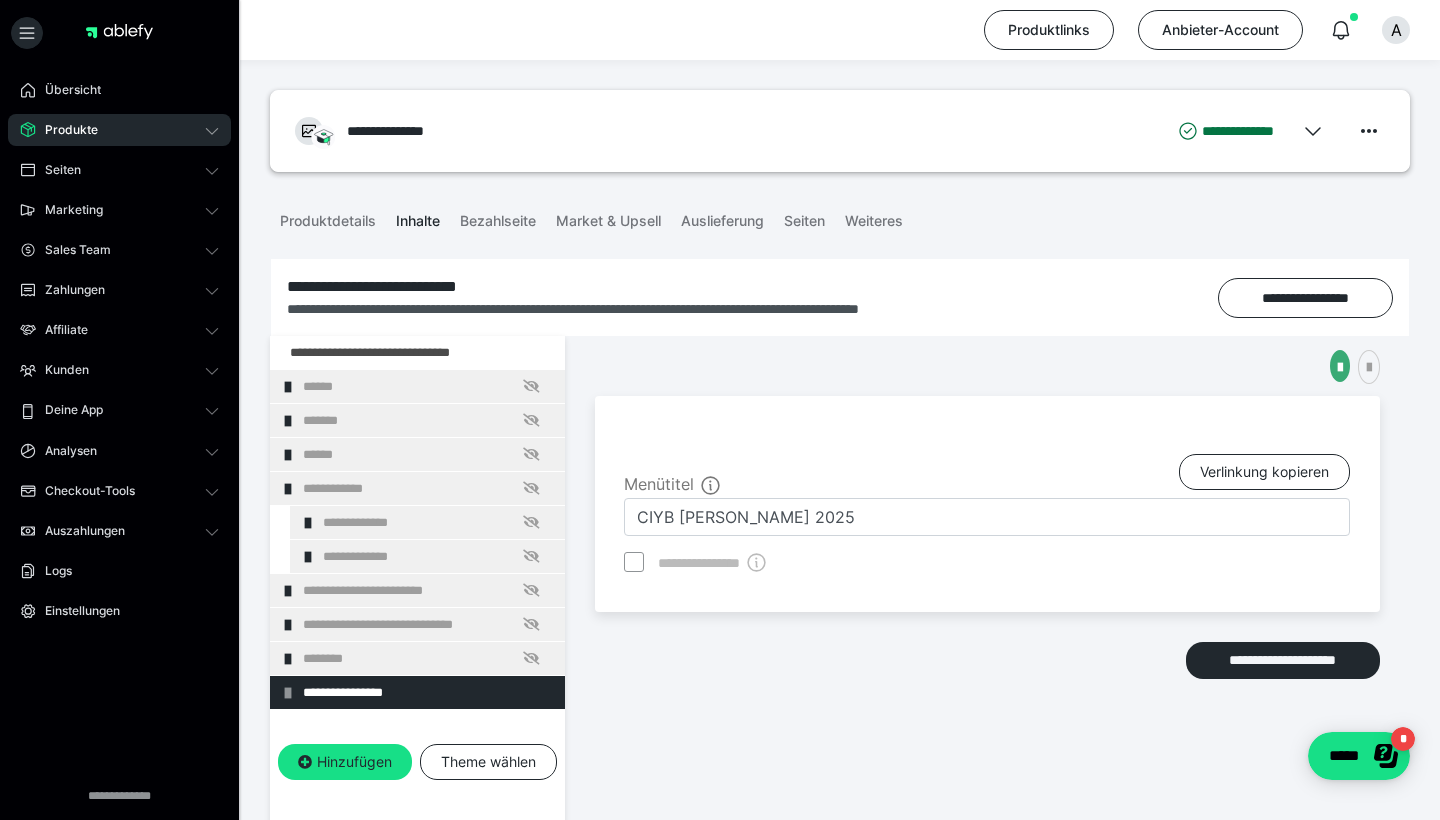 click on "**********" at bounding box center [987, 681] 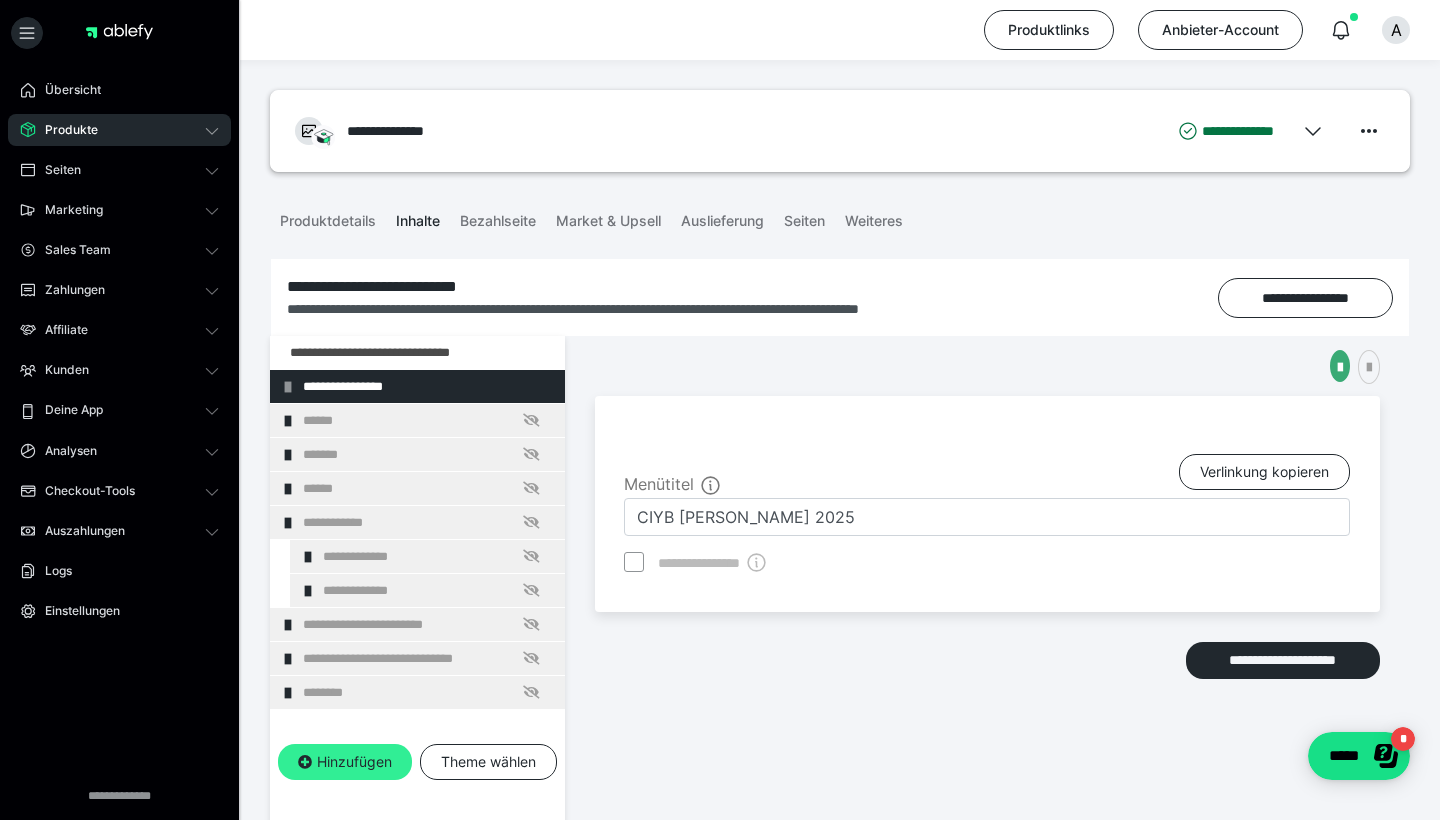 click on "Hinzufügen" at bounding box center (345, 762) 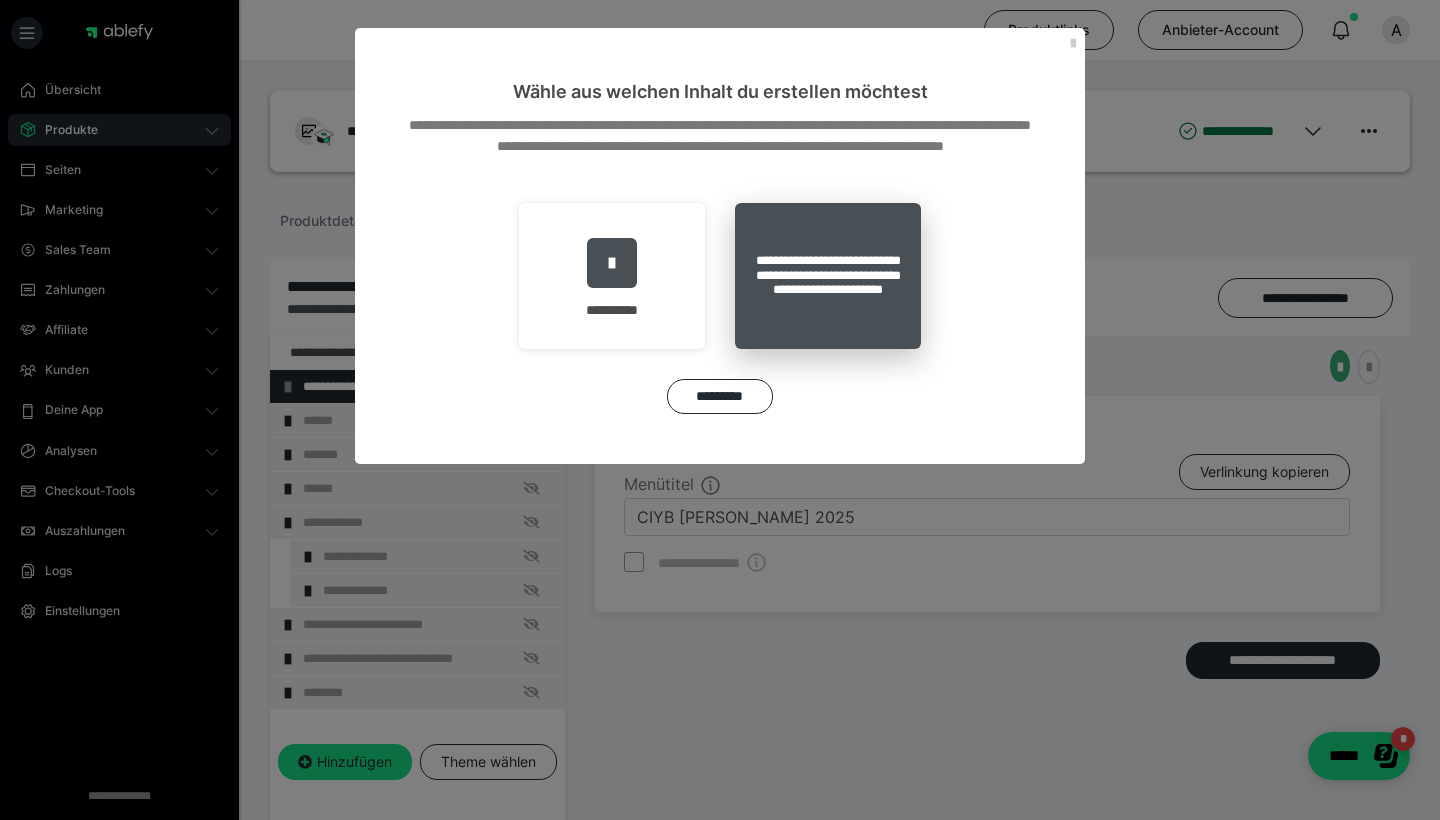 click on "**********" at bounding box center (828, 276) 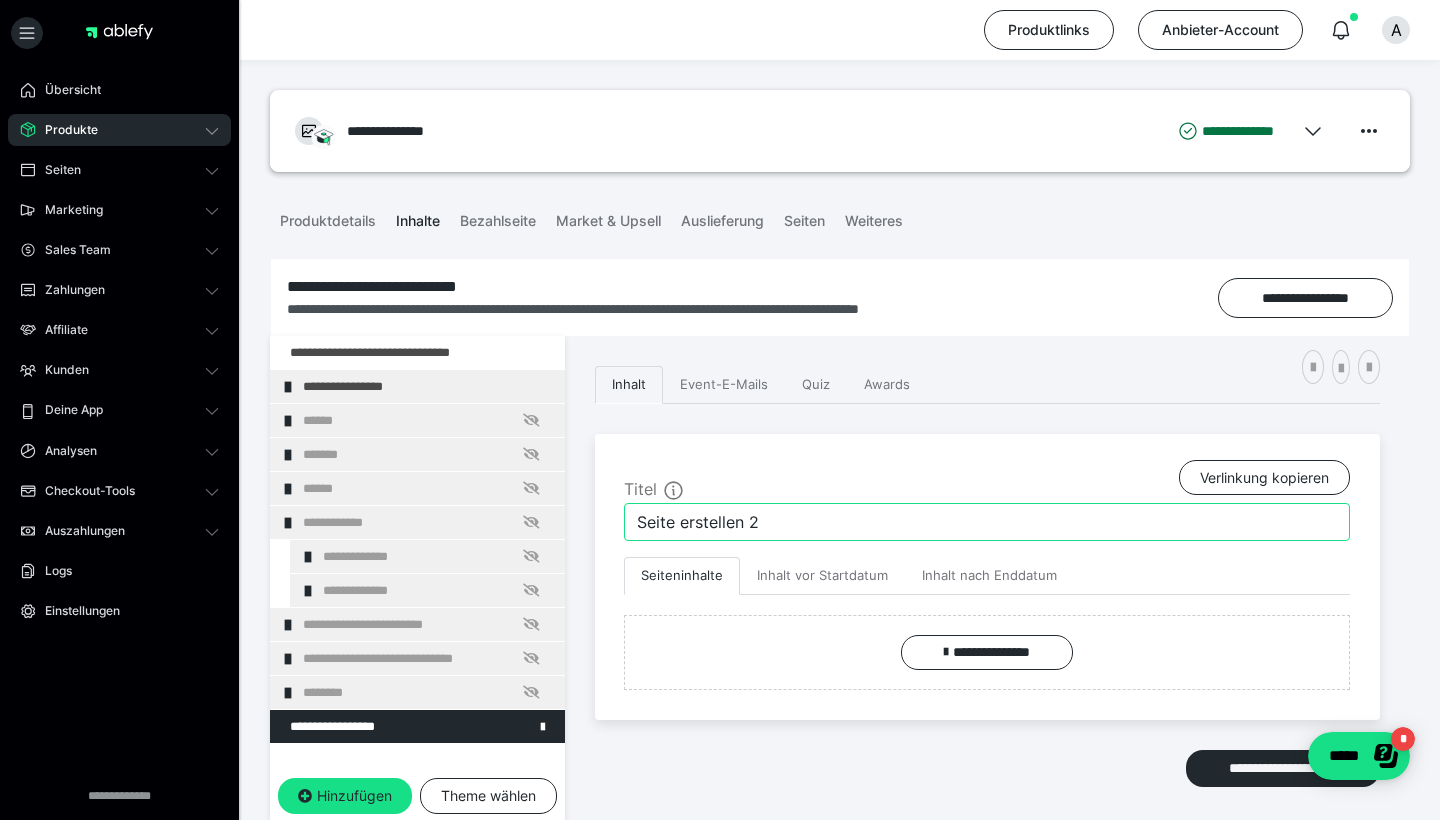 drag, startPoint x: 788, startPoint y: 517, endPoint x: 647, endPoint y: 502, distance: 141.79562 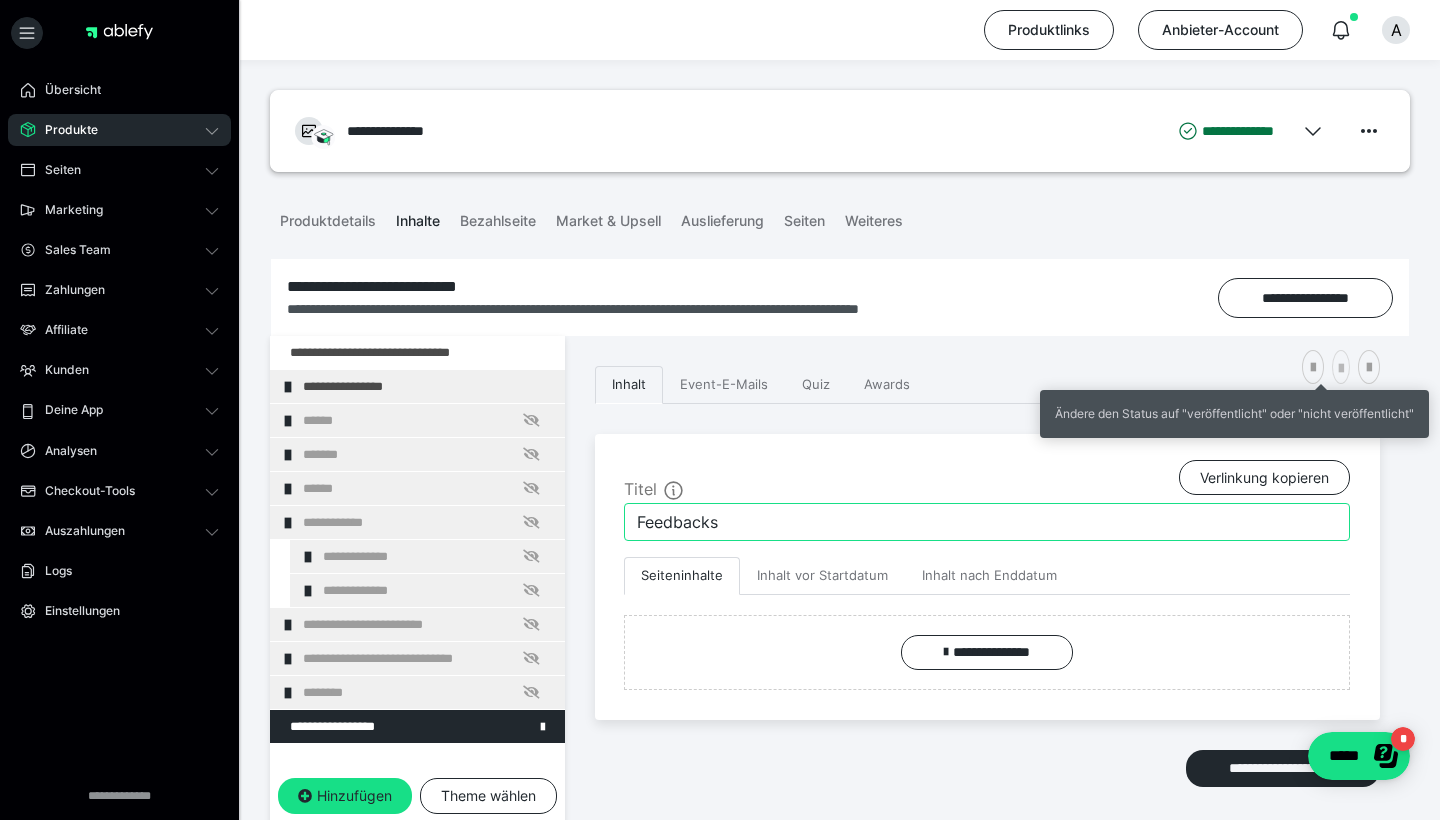 type on "Feedbacks" 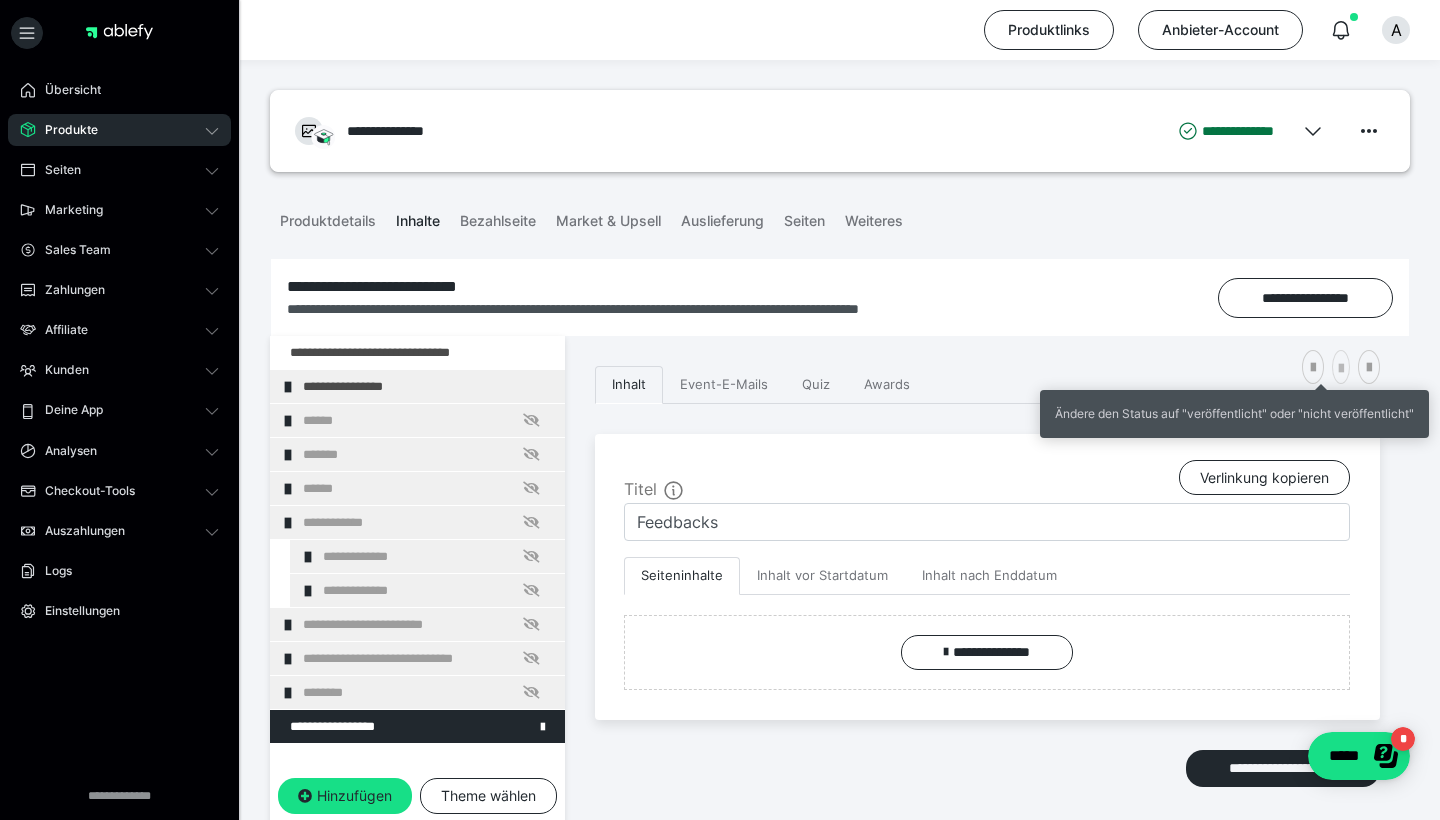 click at bounding box center [1341, 369] 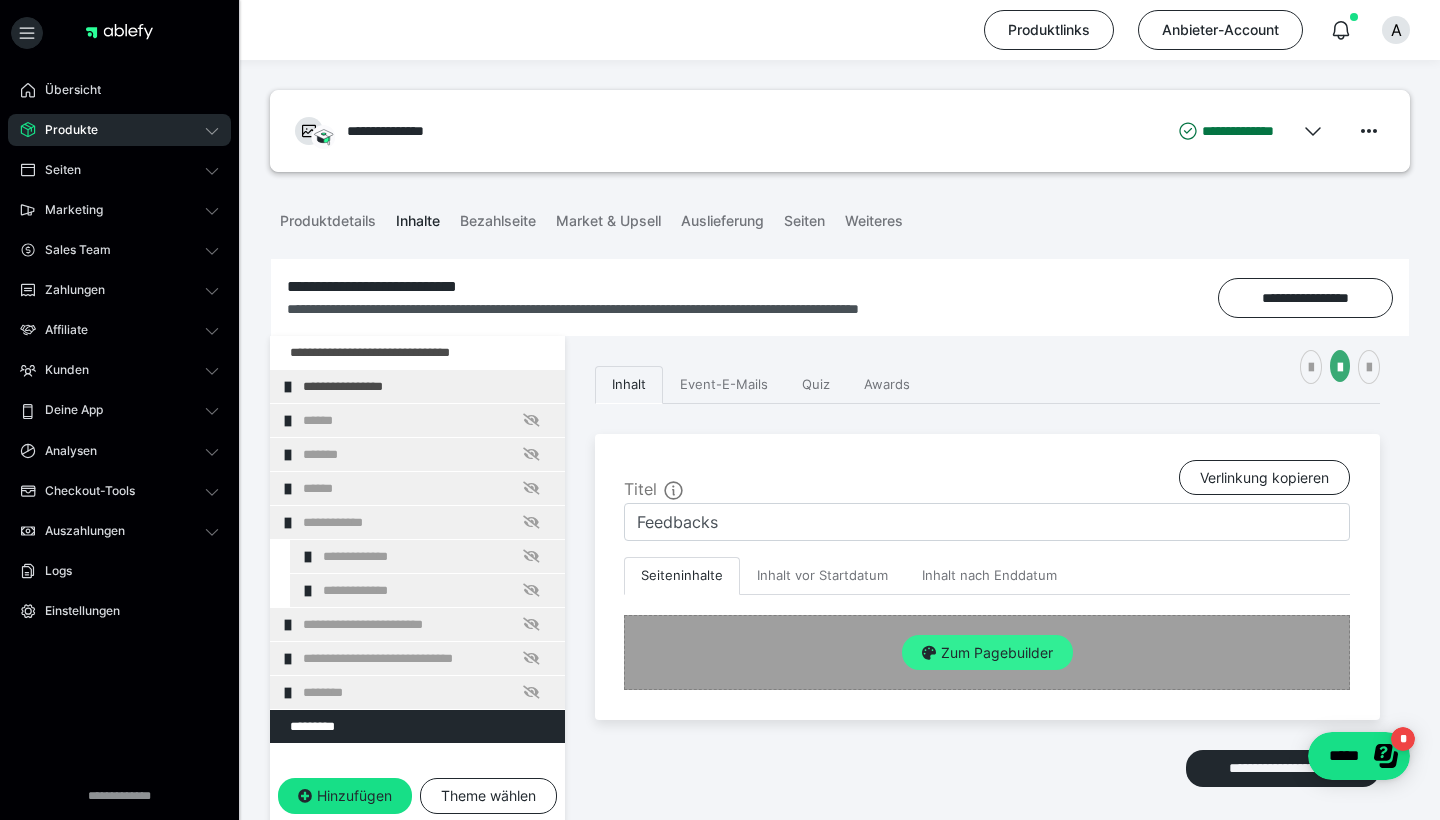 click on "Zum Pagebuilder" at bounding box center (987, 653) 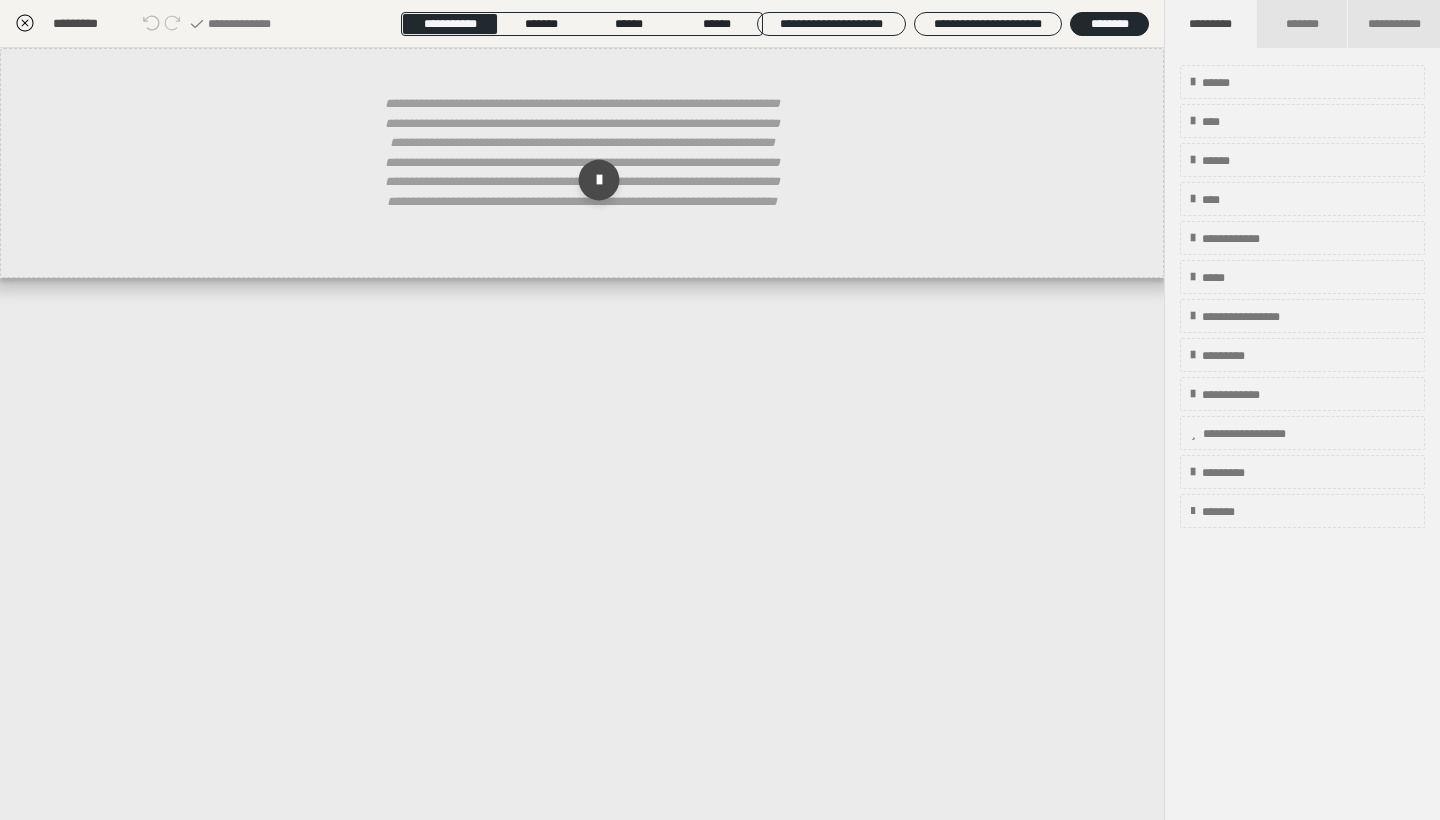 click at bounding box center [599, 180] 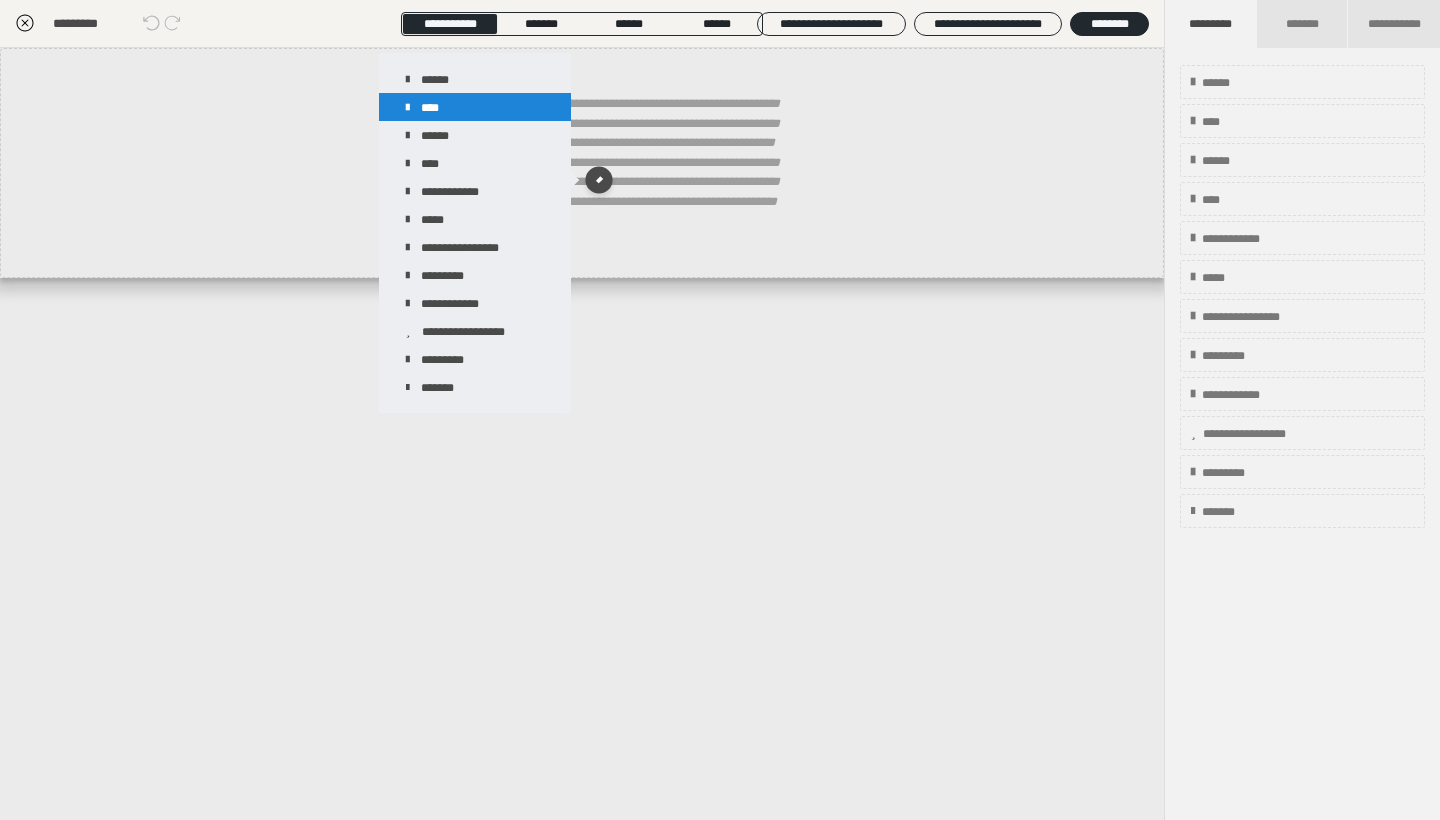 click on "****" at bounding box center [475, 107] 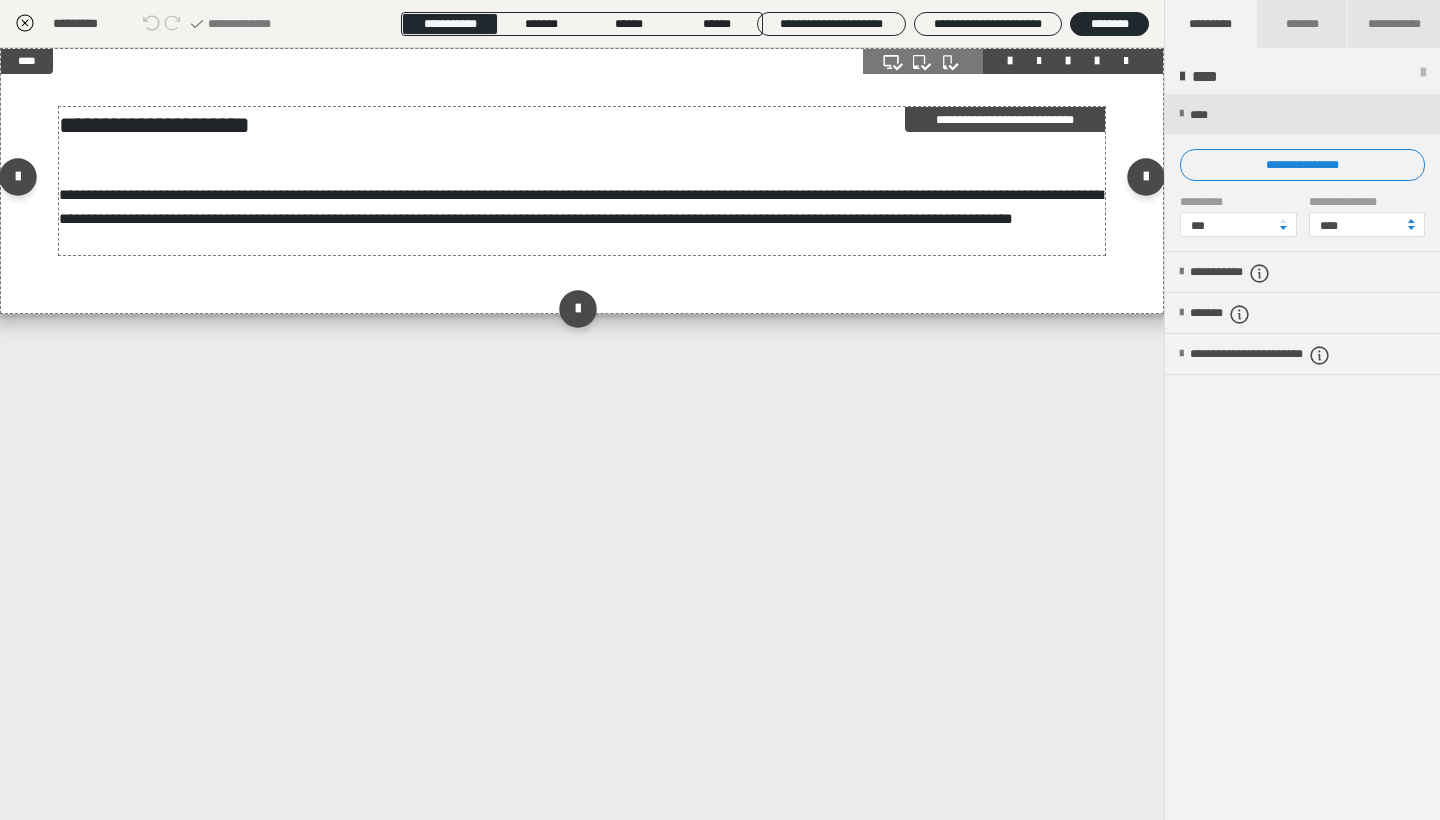 click on "**********" at bounding box center (582, 181) 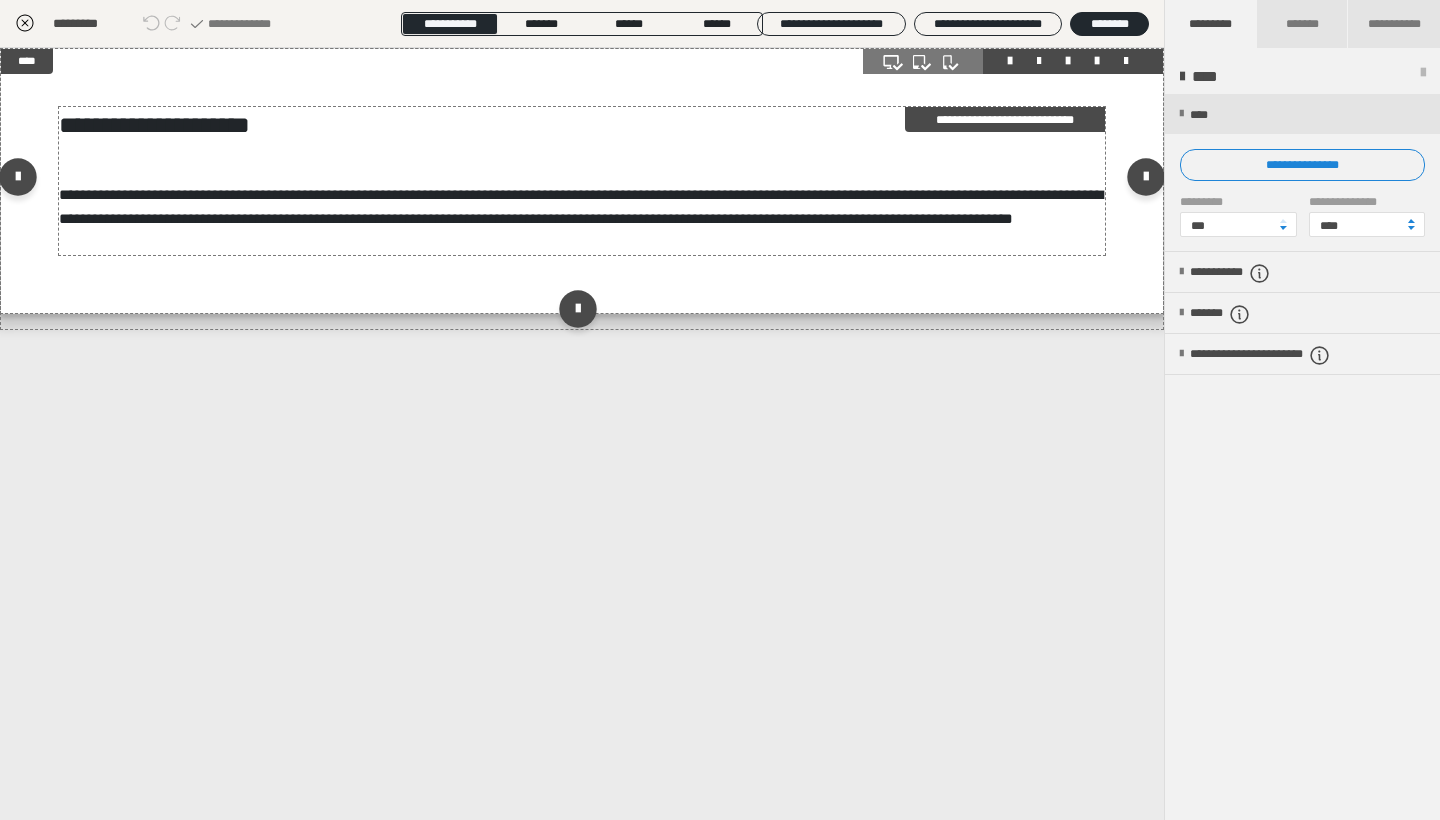 click on "**********" at bounding box center [582, 181] 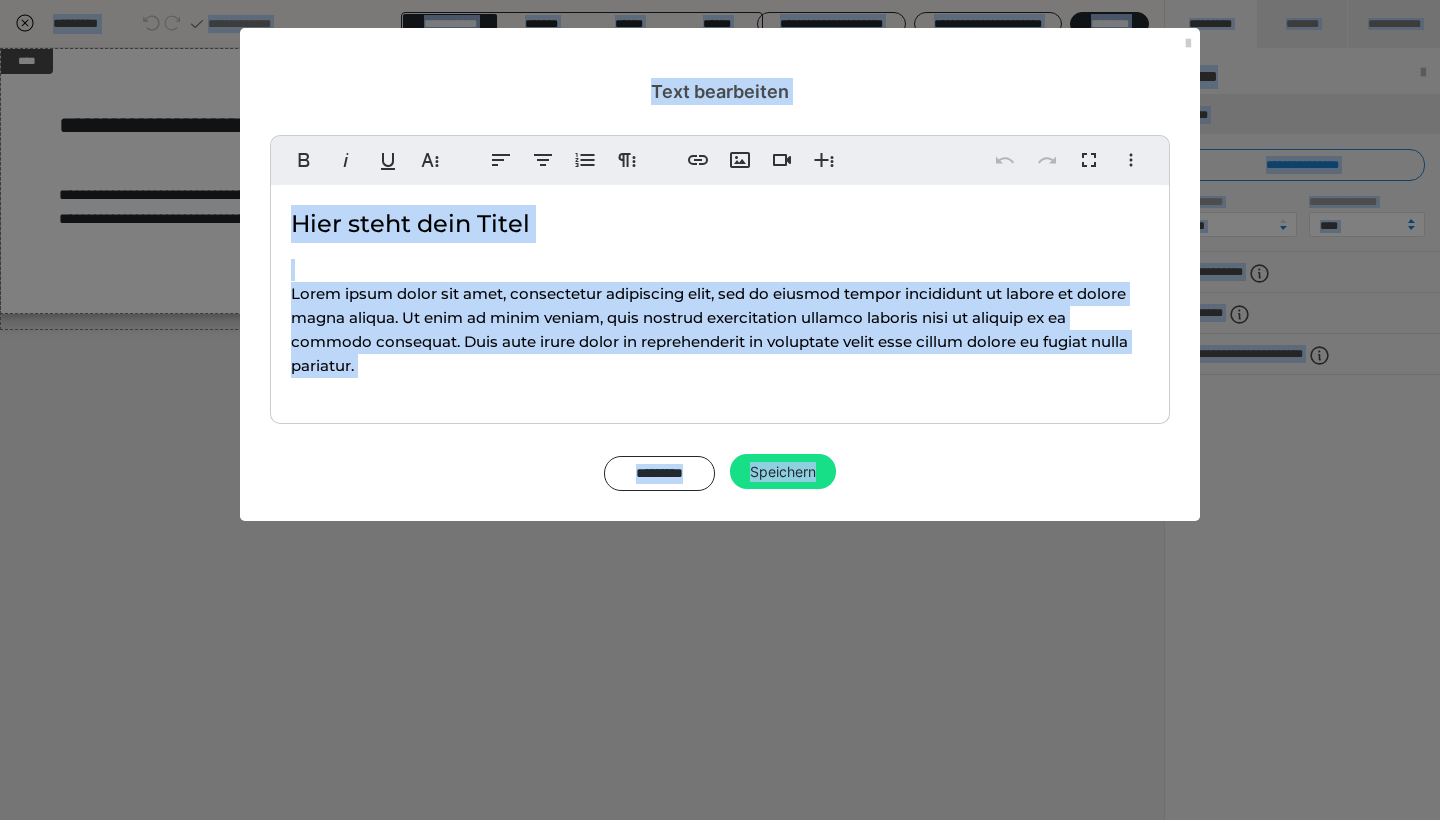 click on "Lorem ipsum dolor sit amet, consectetur adipiscing elit, sed do eiusmod tempor incididunt ut labore et dolore magna aliqua. Ut enim ad minim veniam, quis nostrud exercitation ullamco laboris nisi ut aliquip ex ea commodo consequat. Duis aute irure dolor in reprehenderit in voluptate velit esse cillum dolore eu fugiat nulla pariatur." at bounding box center [709, 329] 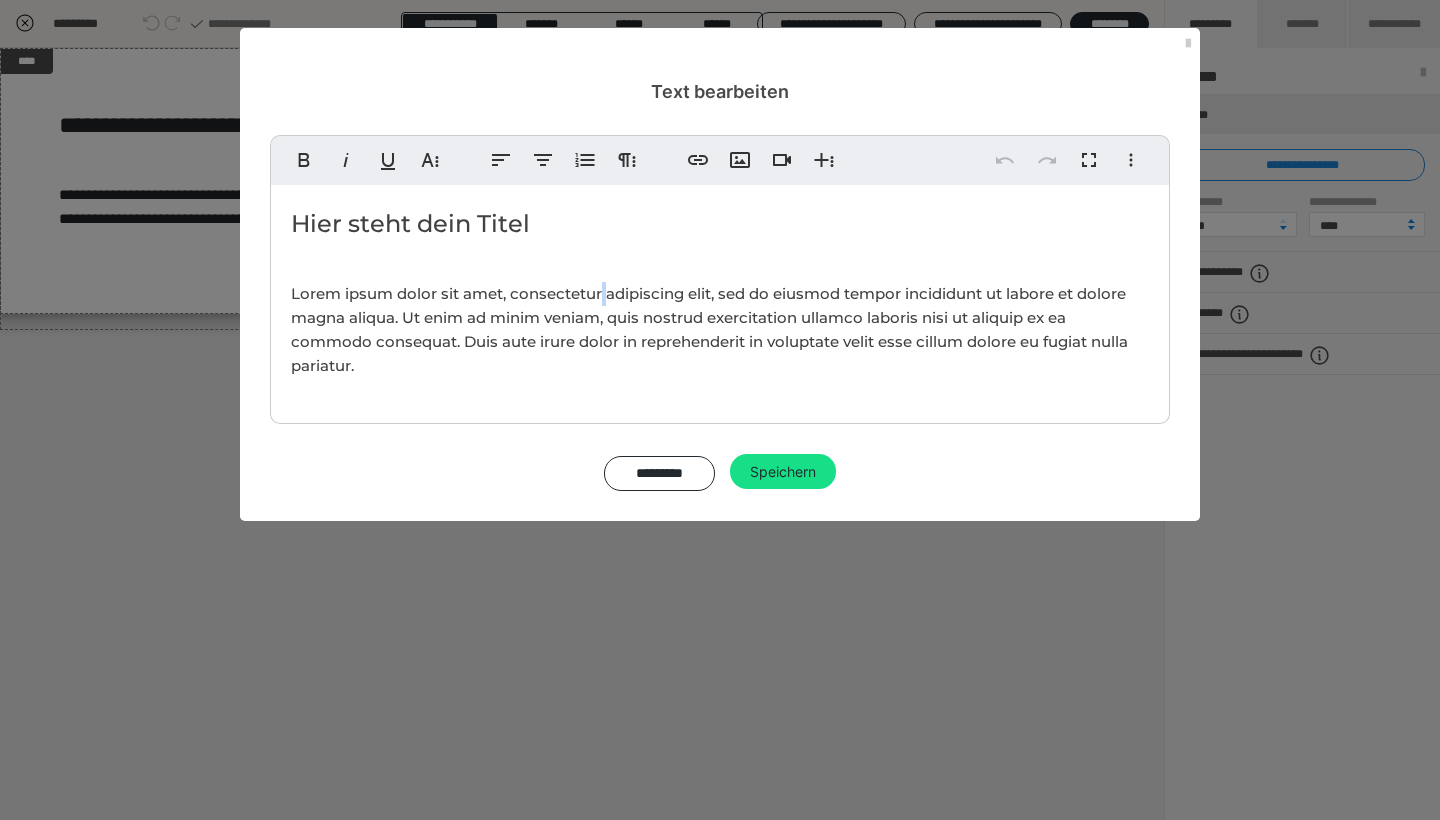 click on "Lorem ipsum dolor sit amet, consectetur adipiscing elit, sed do eiusmod tempor incididunt ut labore et dolore magna aliqua. Ut enim ad minim veniam, quis nostrud exercitation ullamco laboris nisi ut aliquip ex ea commodo consequat. Duis aute irure dolor in reprehenderit in voluptate velit esse cillum dolore eu fugiat nulla pariatur." at bounding box center [709, 329] 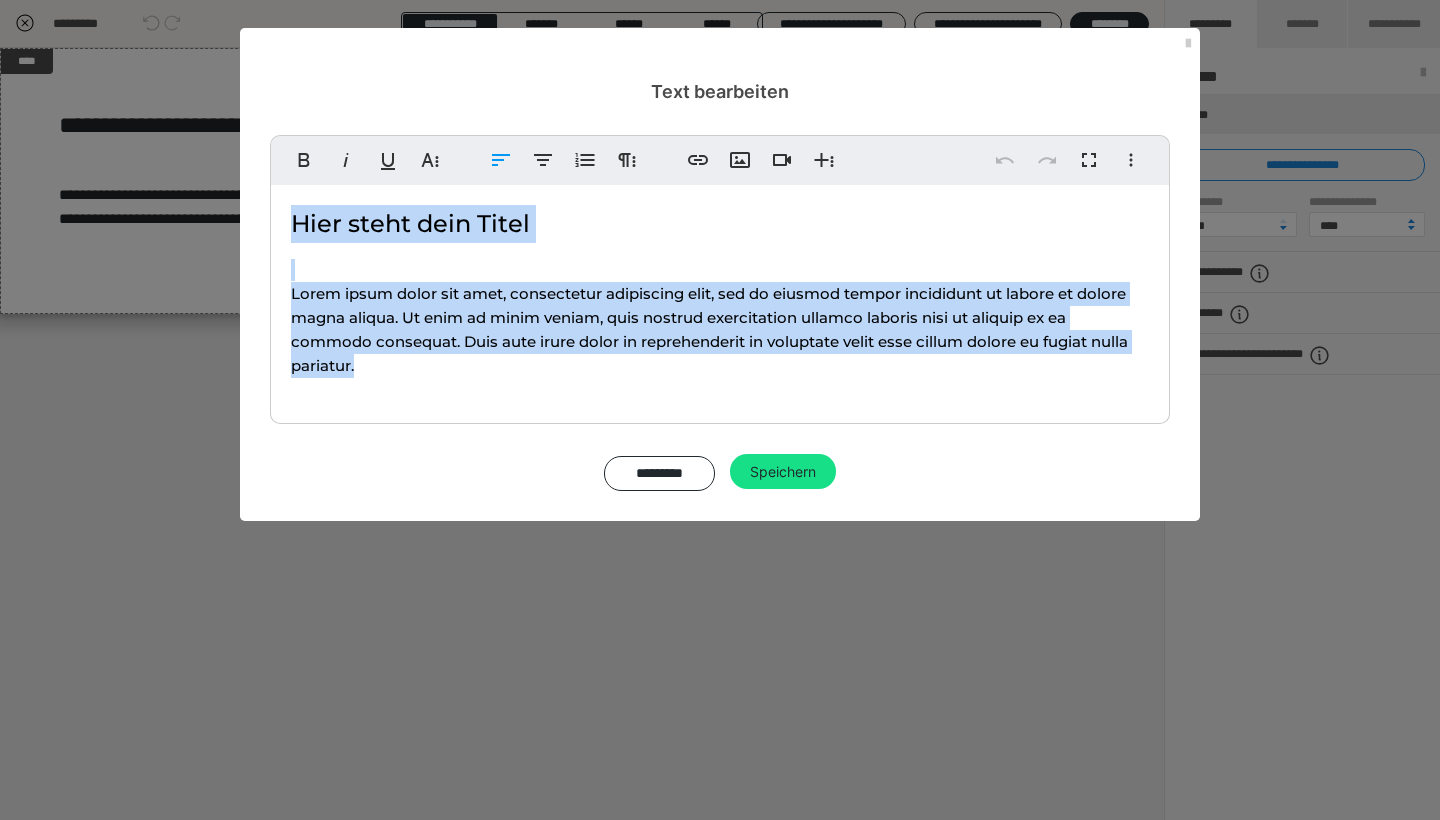 type 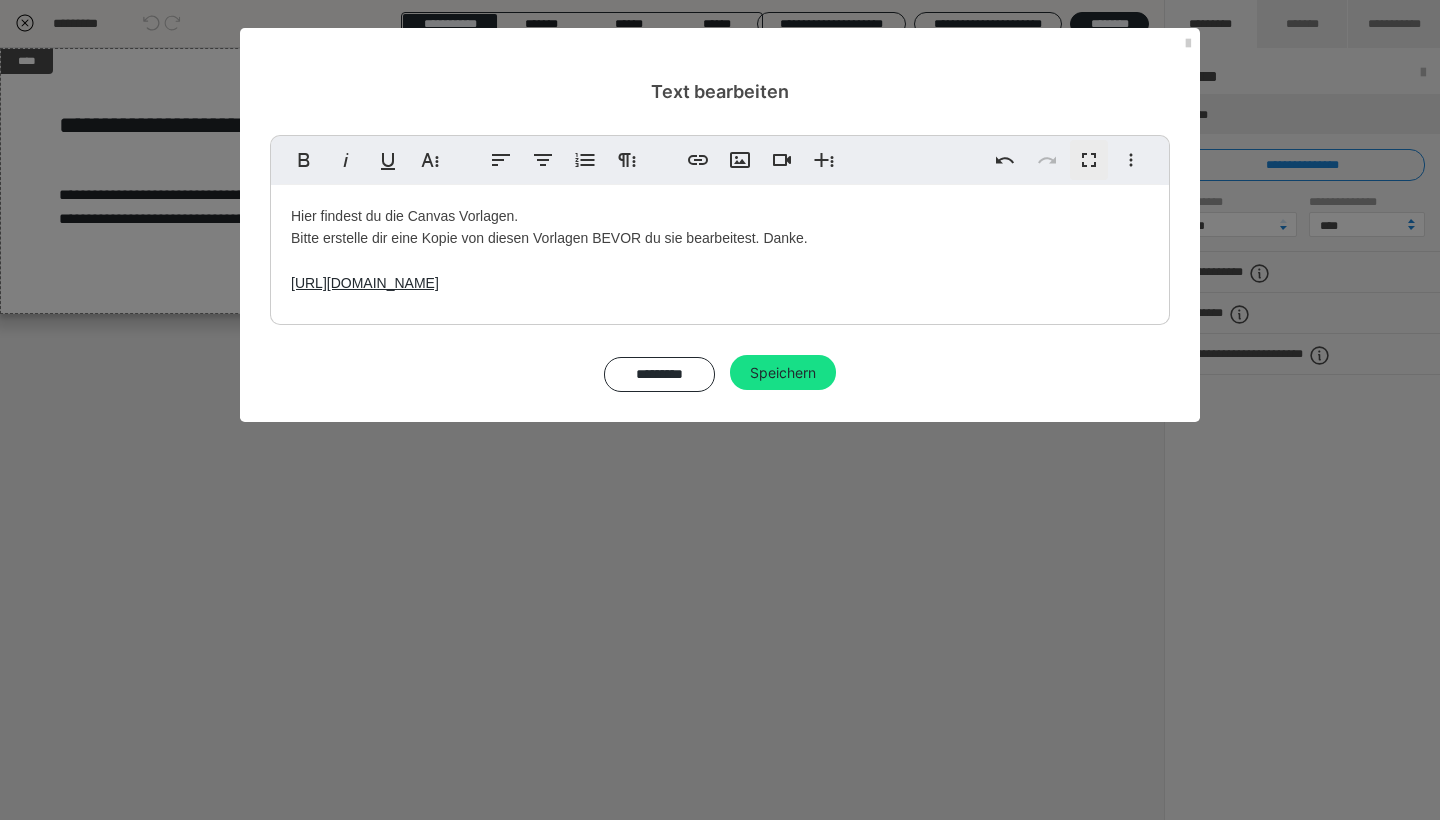 scroll, scrollTop: 2125, scrollLeft: 6, axis: both 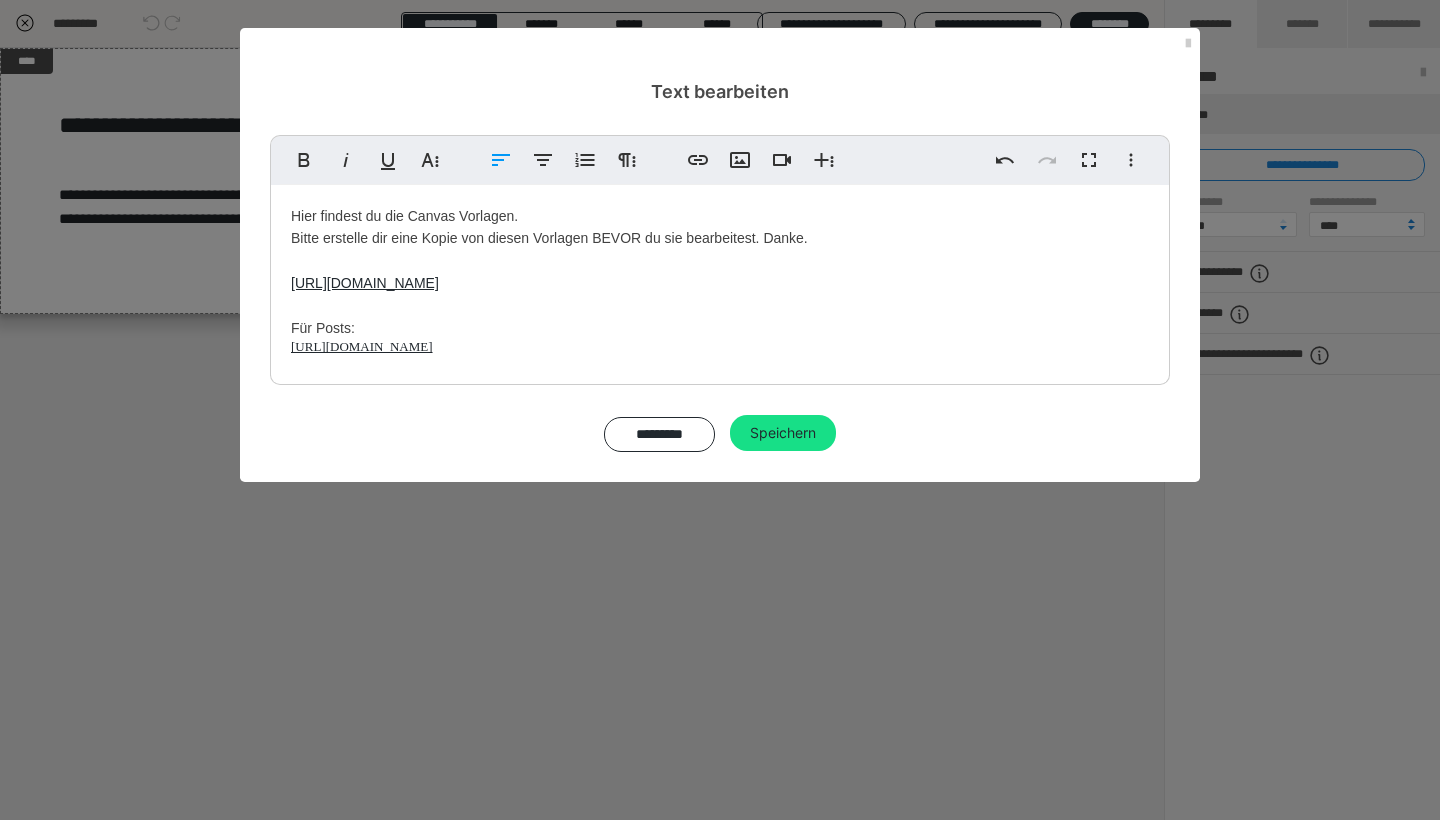 click on "Hier findest du die Canvas Vorlagen. Bitte erstelle dir eine Kopie von diesen Vorlagen BEVOR du sie bearbeitest. Danke. [URL][DOMAIN_NAME] Für Posts:  [URL][DOMAIN_NAME]" at bounding box center (720, 280) 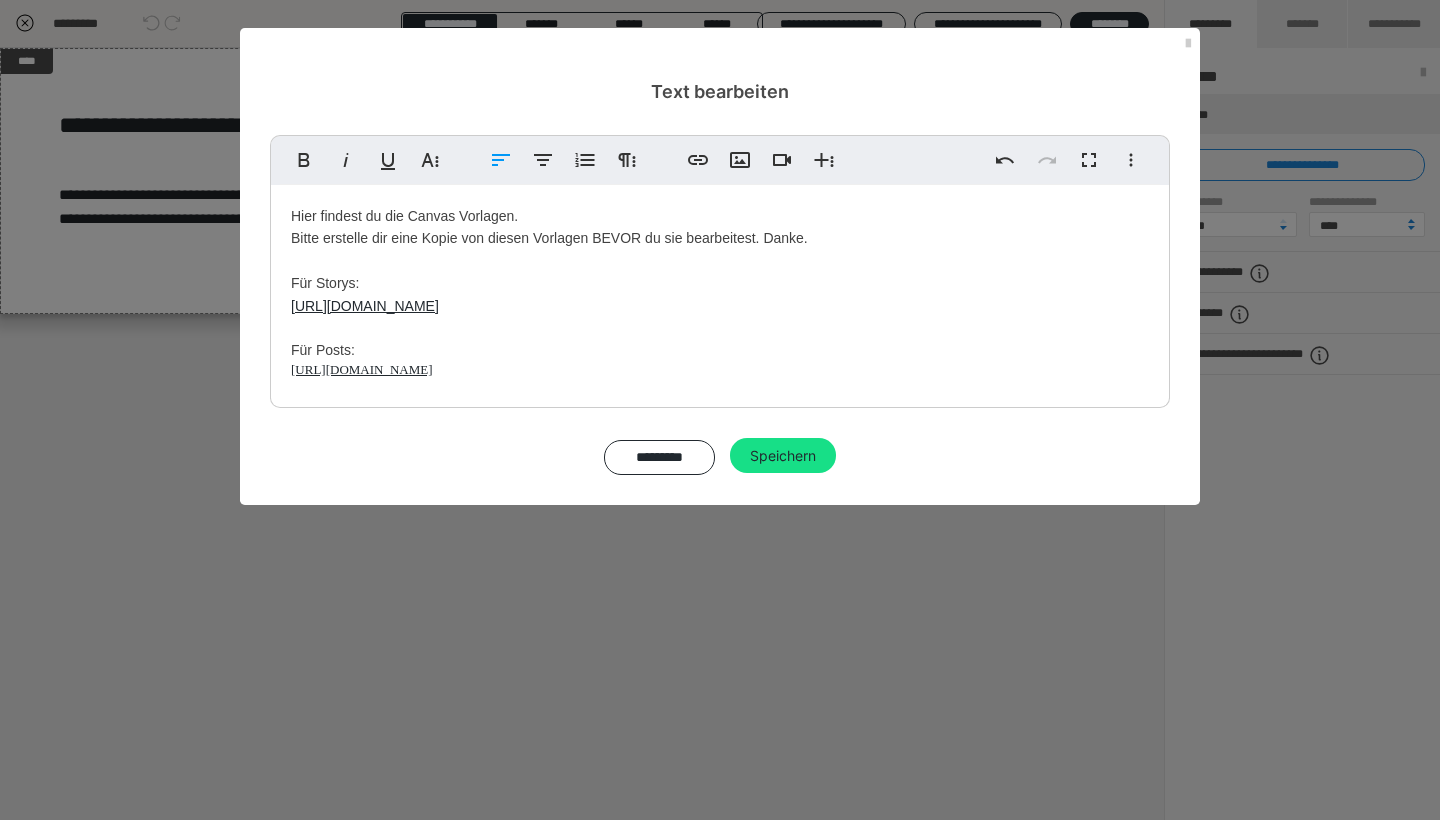 click on "[URL][DOMAIN_NAME]" at bounding box center (720, 370) 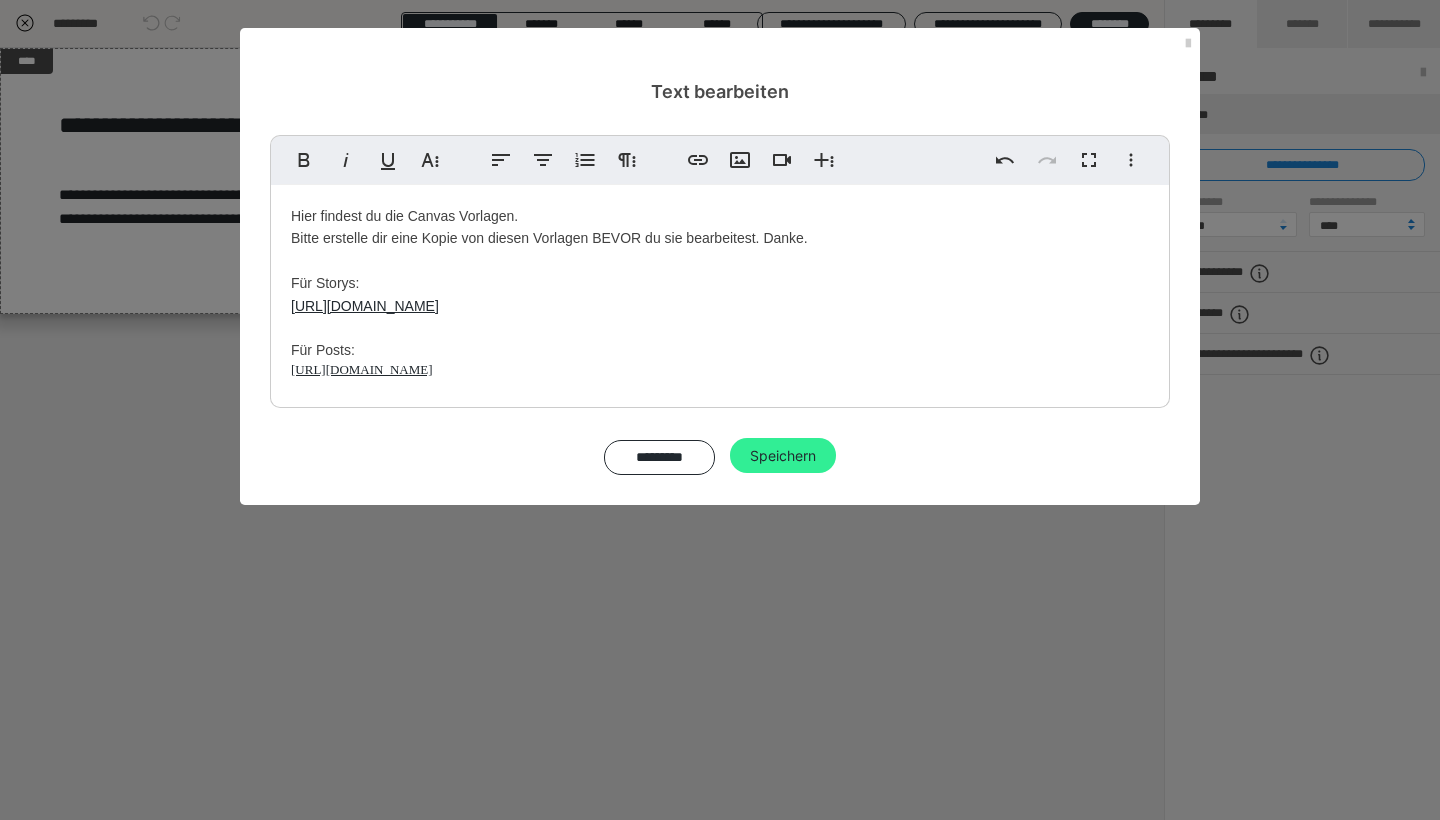 click on "Speichern" at bounding box center (783, 456) 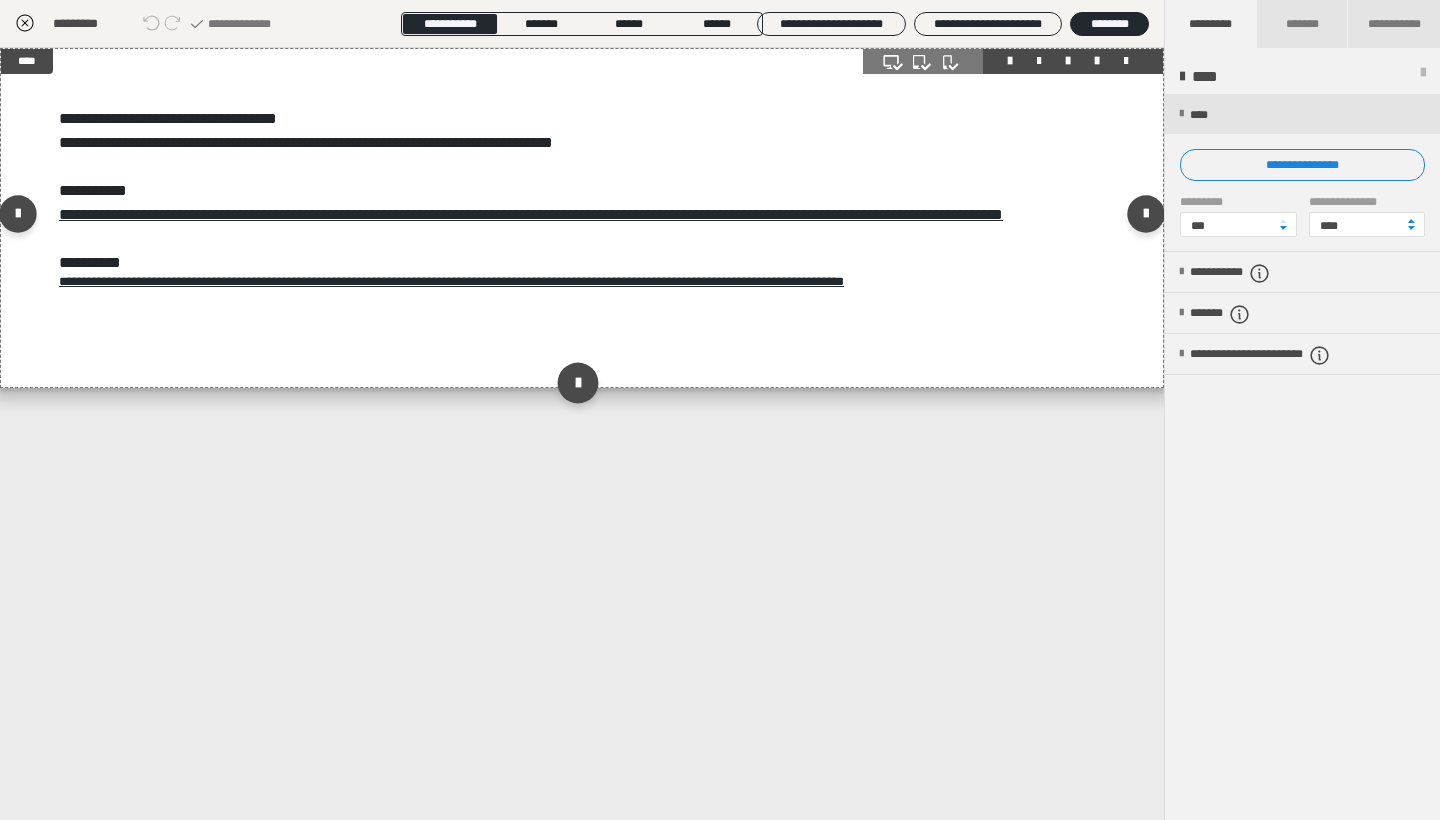 click at bounding box center (577, 382) 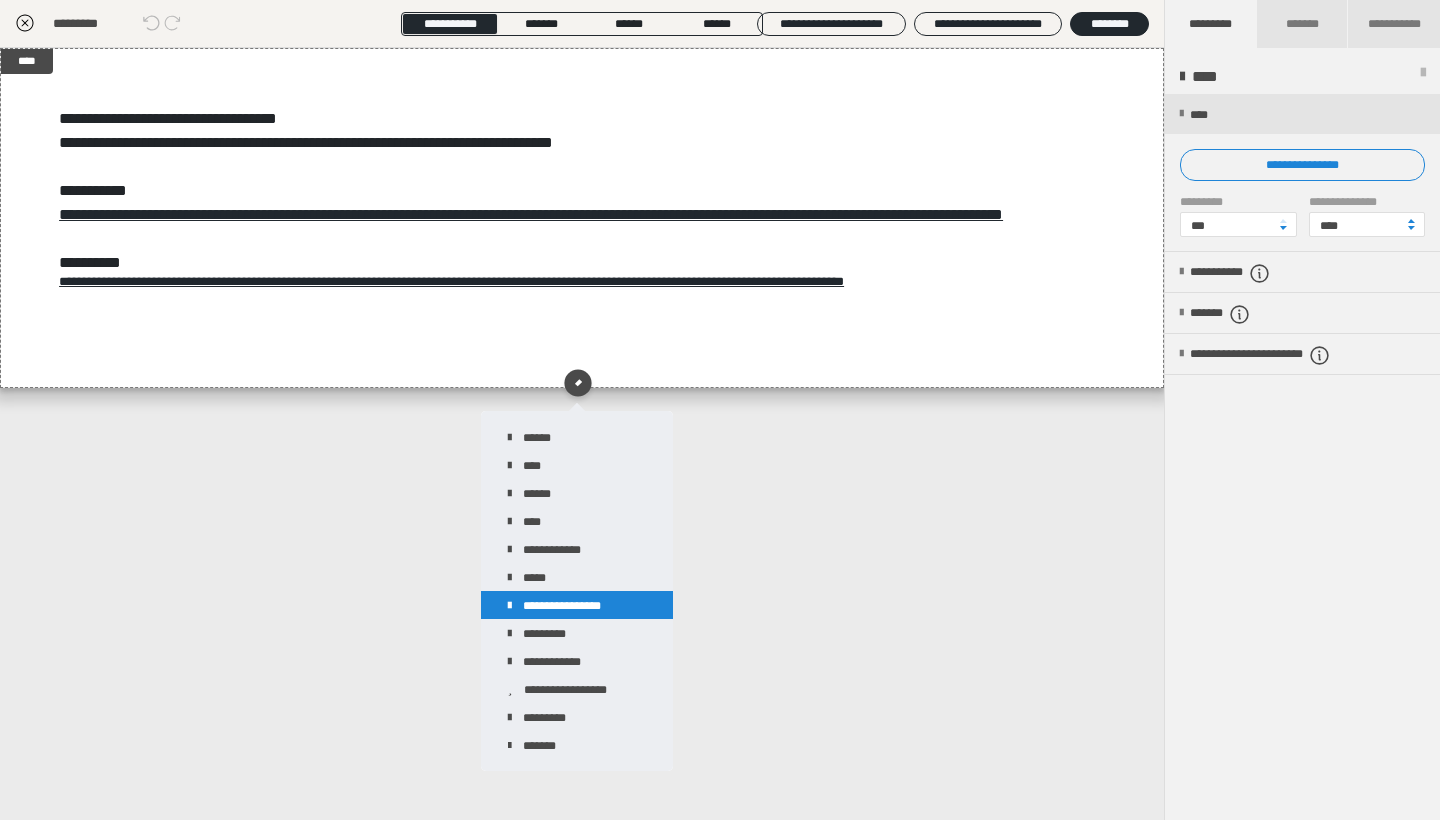 click on "**********" at bounding box center (577, 605) 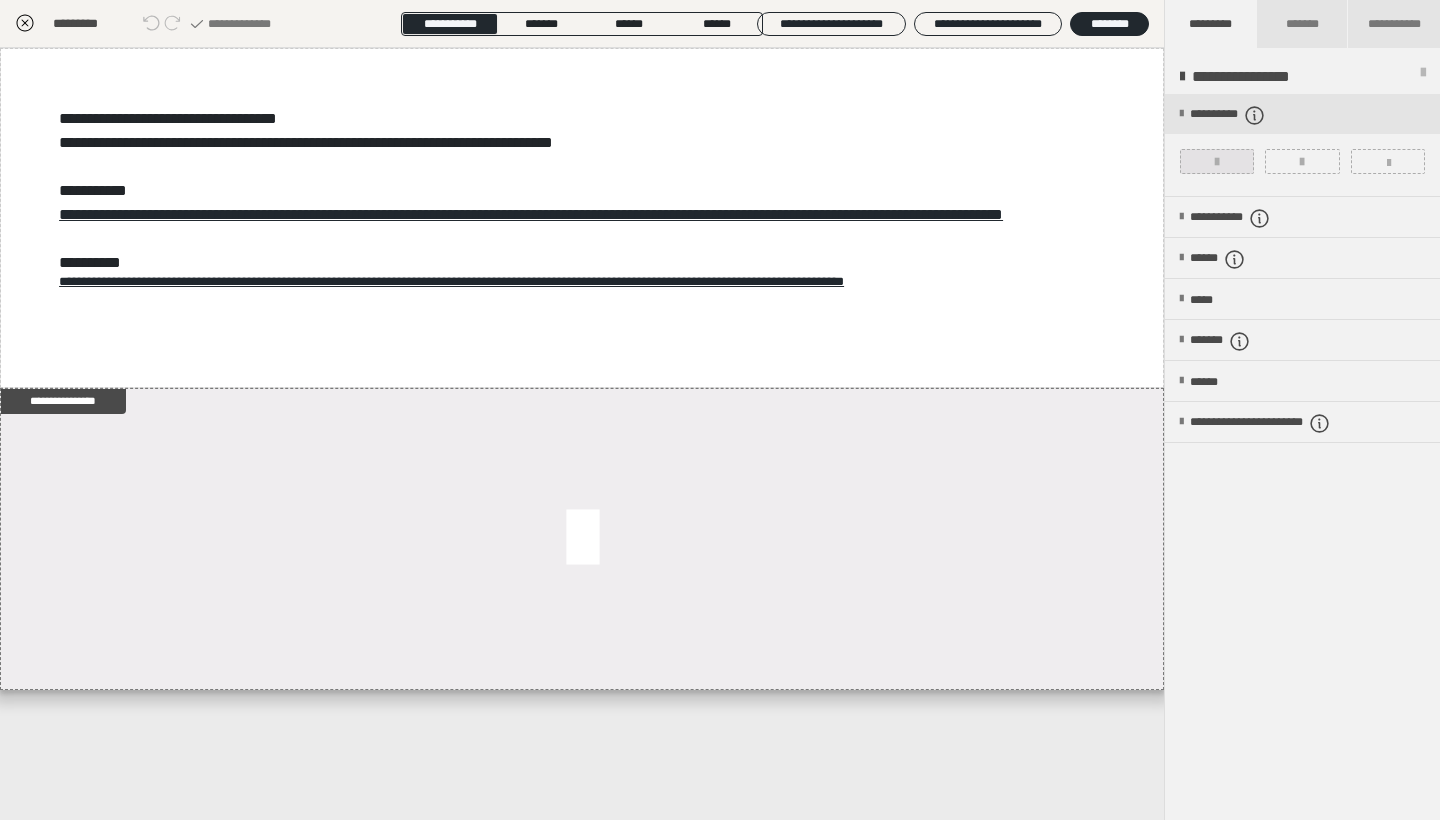 click at bounding box center (1217, 162) 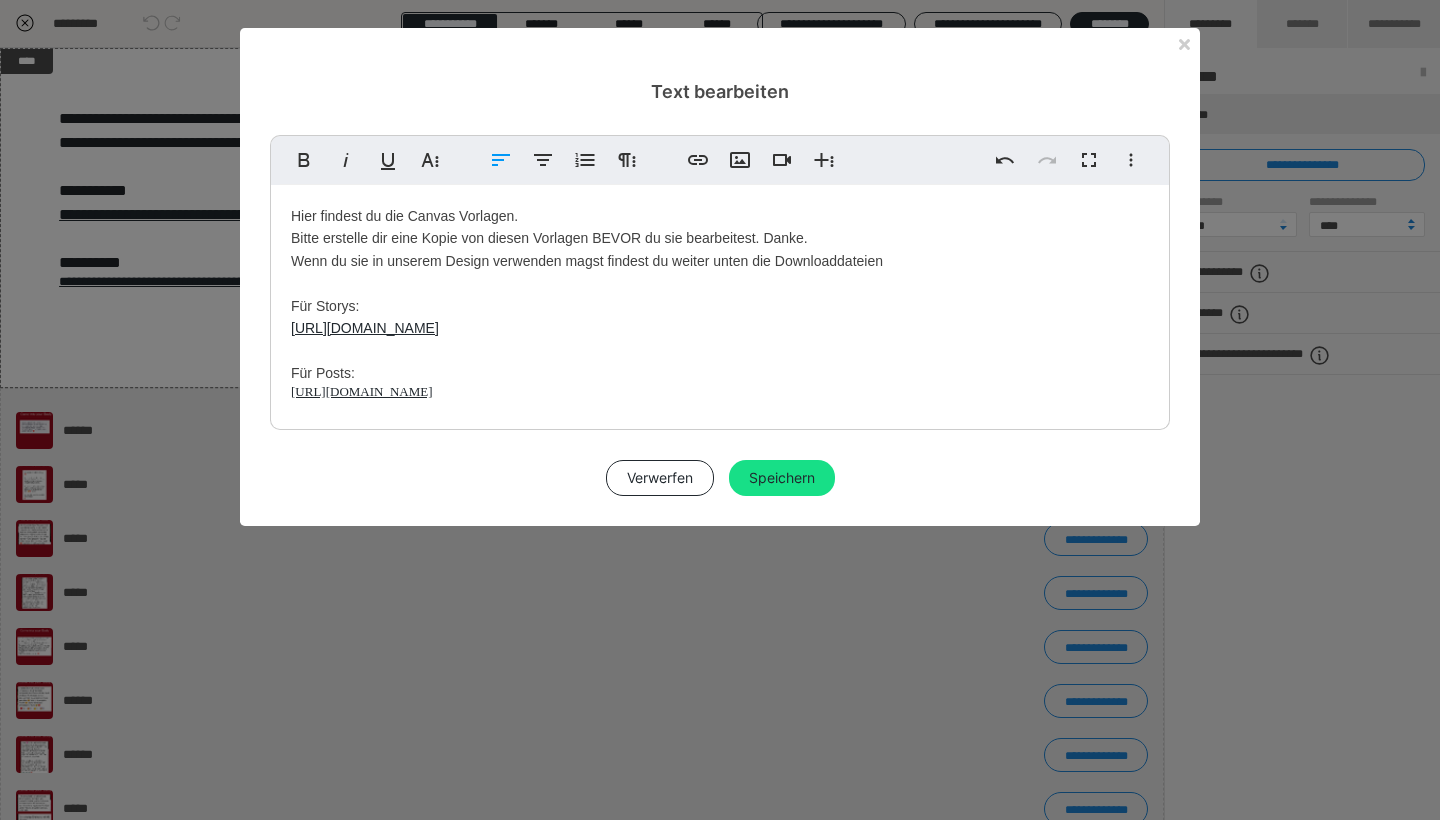 scroll, scrollTop: 0, scrollLeft: 0, axis: both 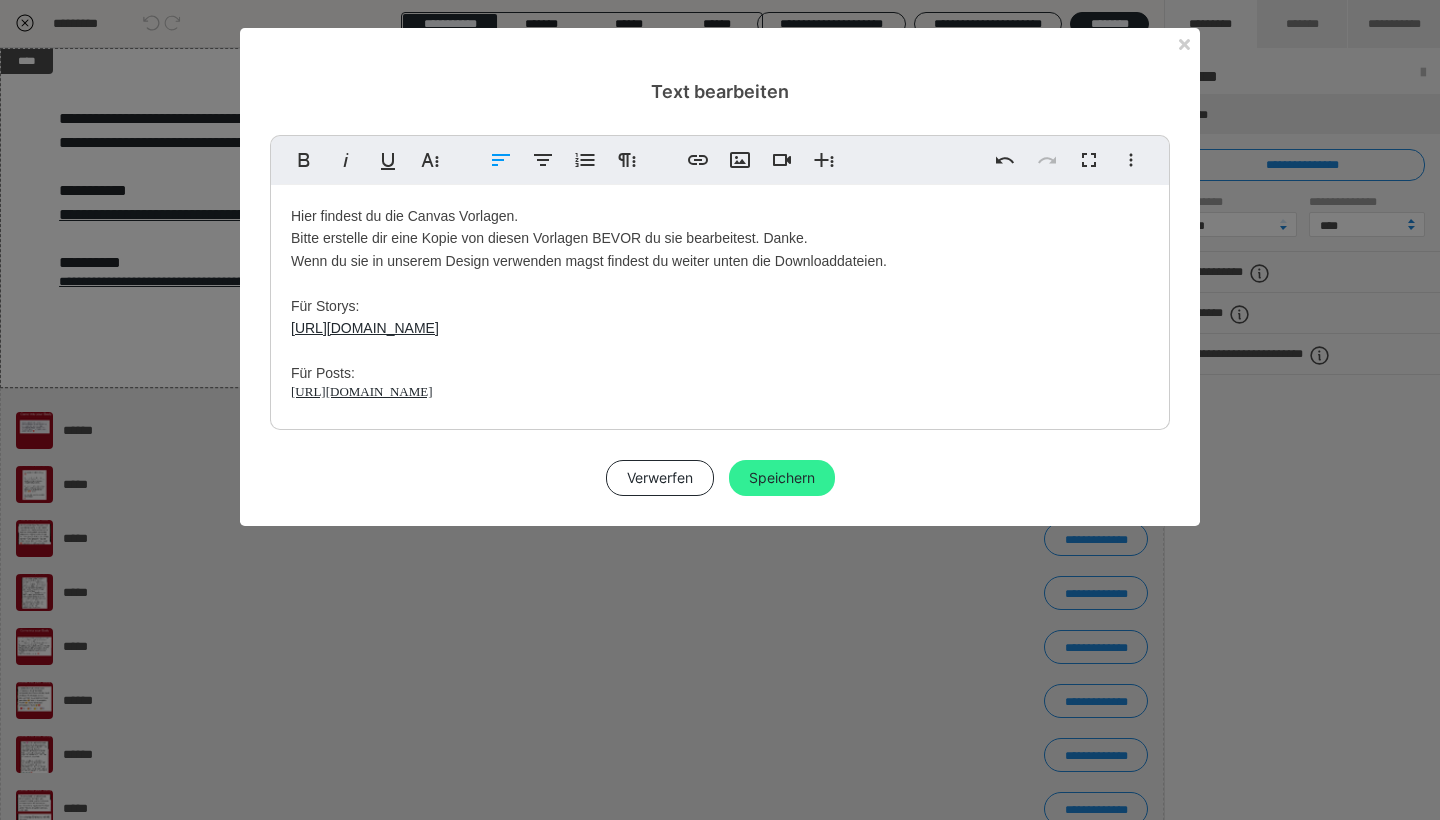 type 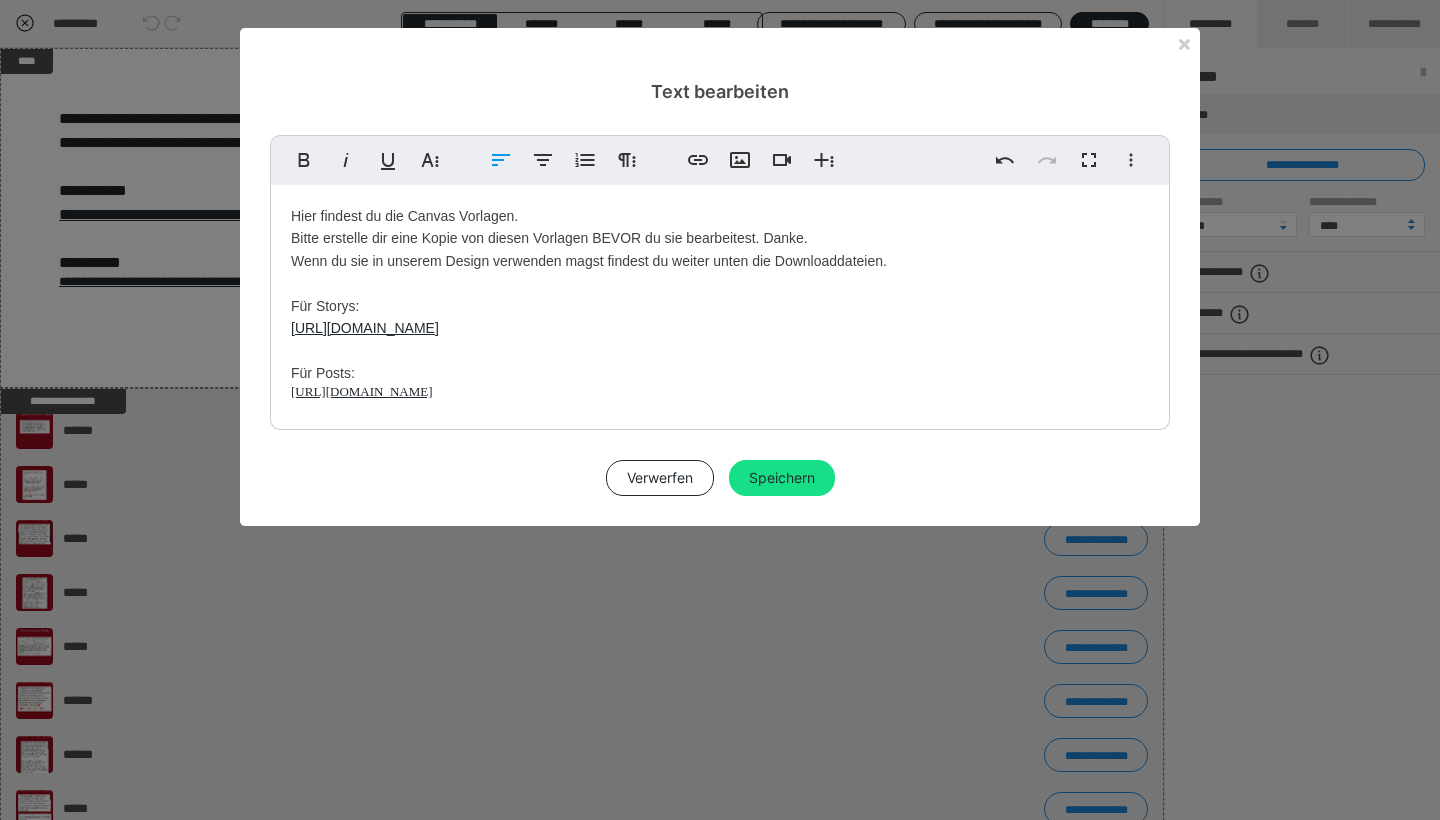 click on "Speichern" at bounding box center (782, 478) 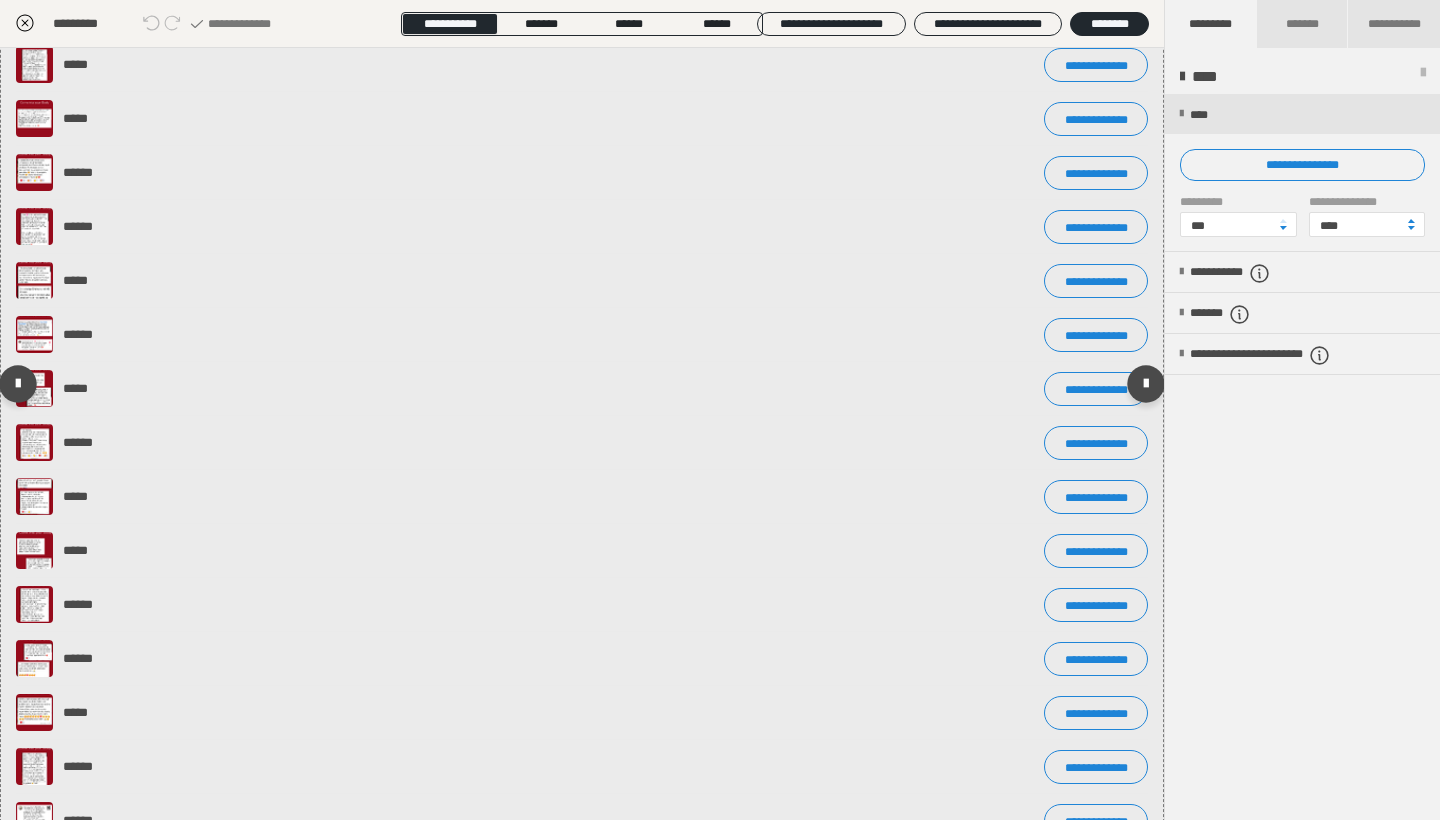 scroll, scrollTop: 719, scrollLeft: 0, axis: vertical 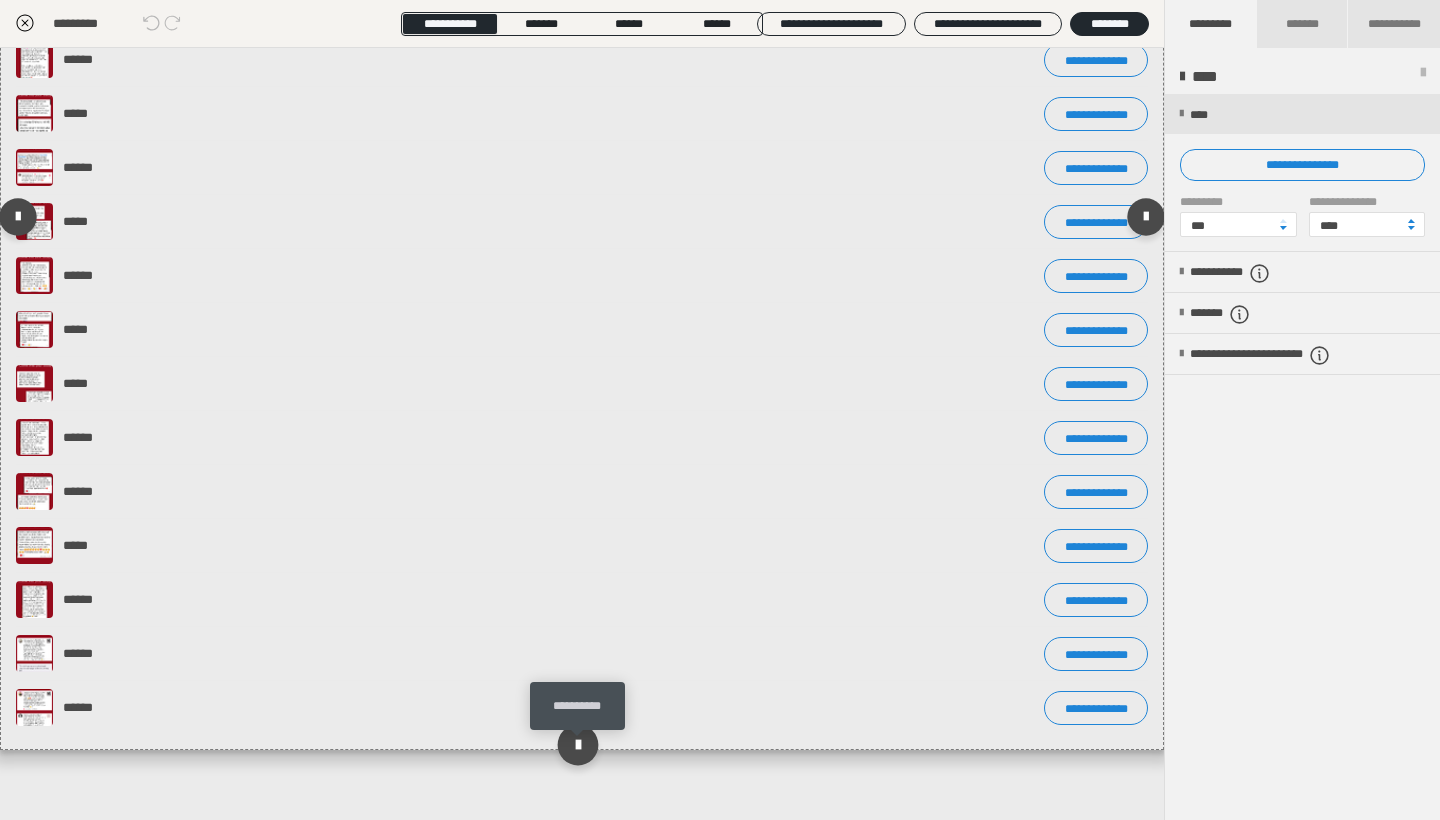 click at bounding box center [577, 744] 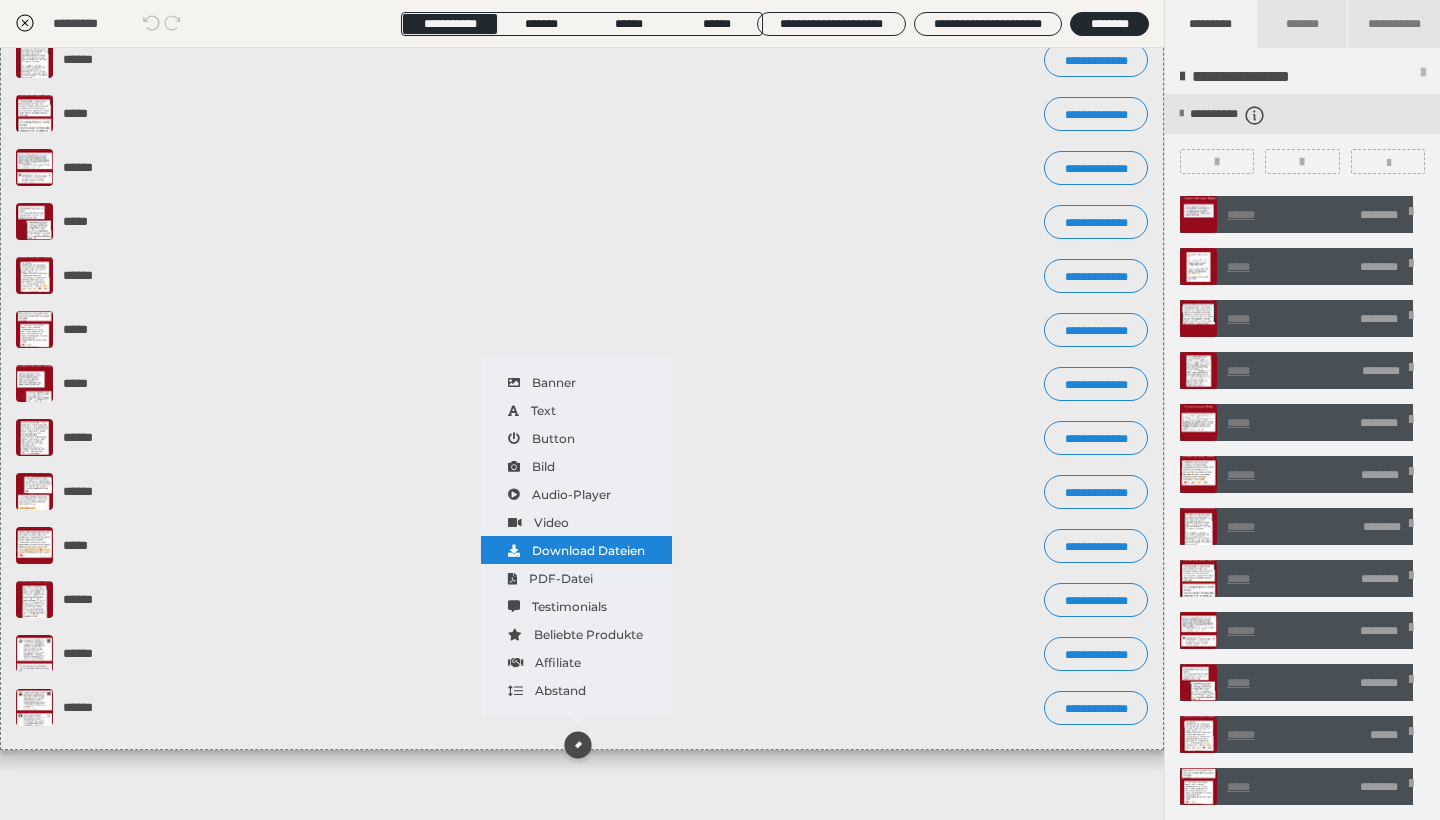 click on "Download Dateien" at bounding box center [576, 550] 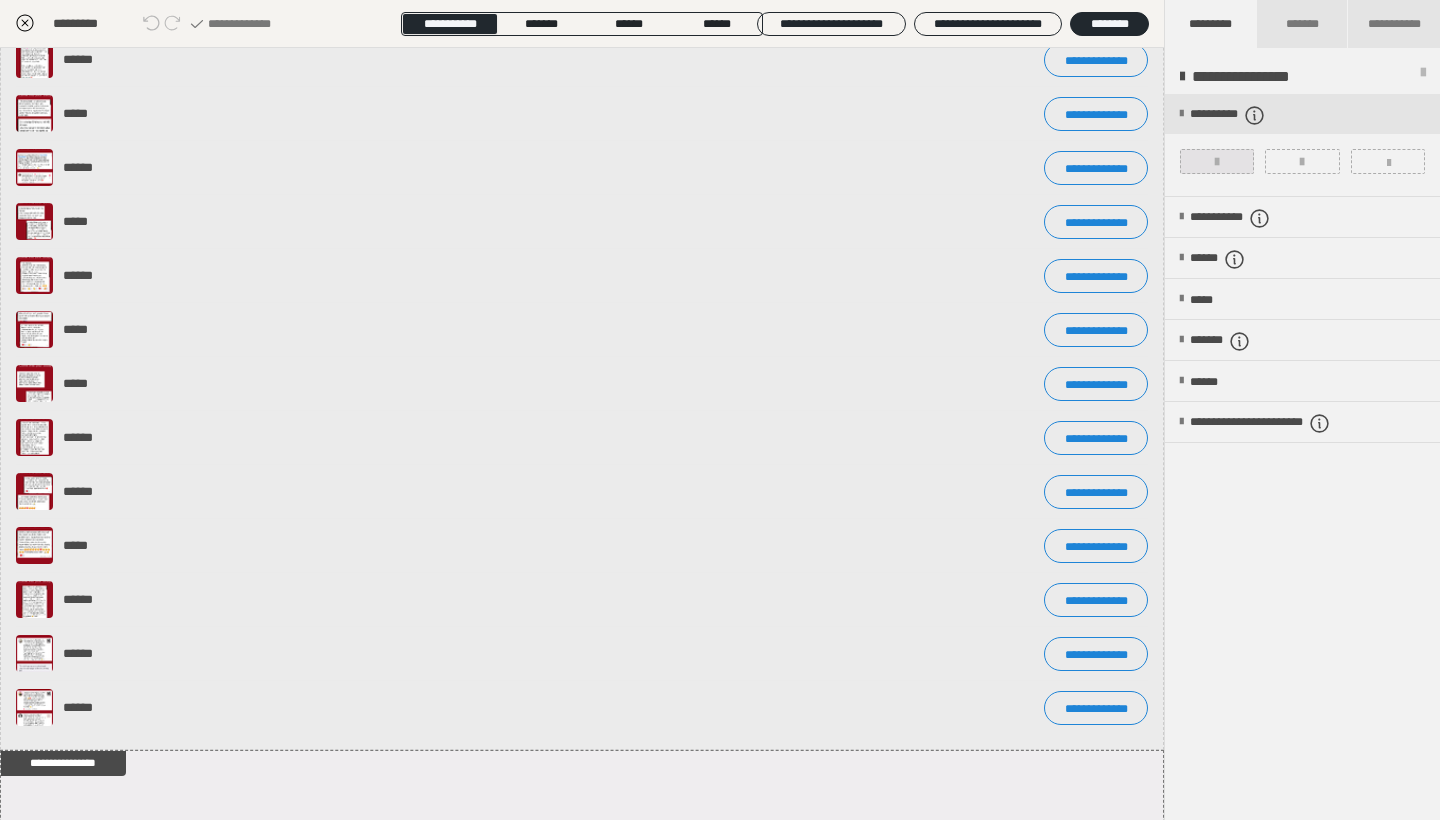 click at bounding box center (1217, 162) 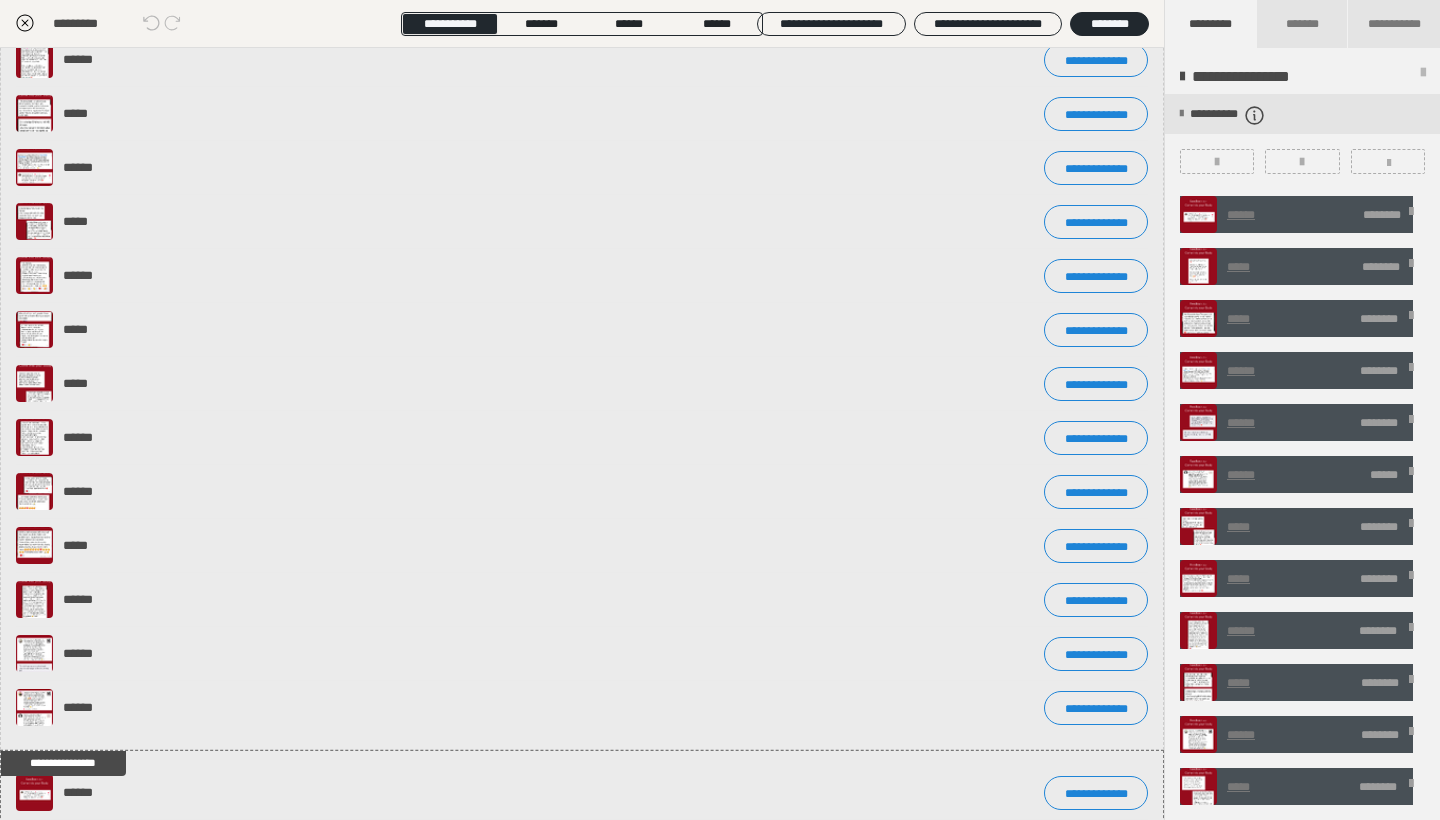 click 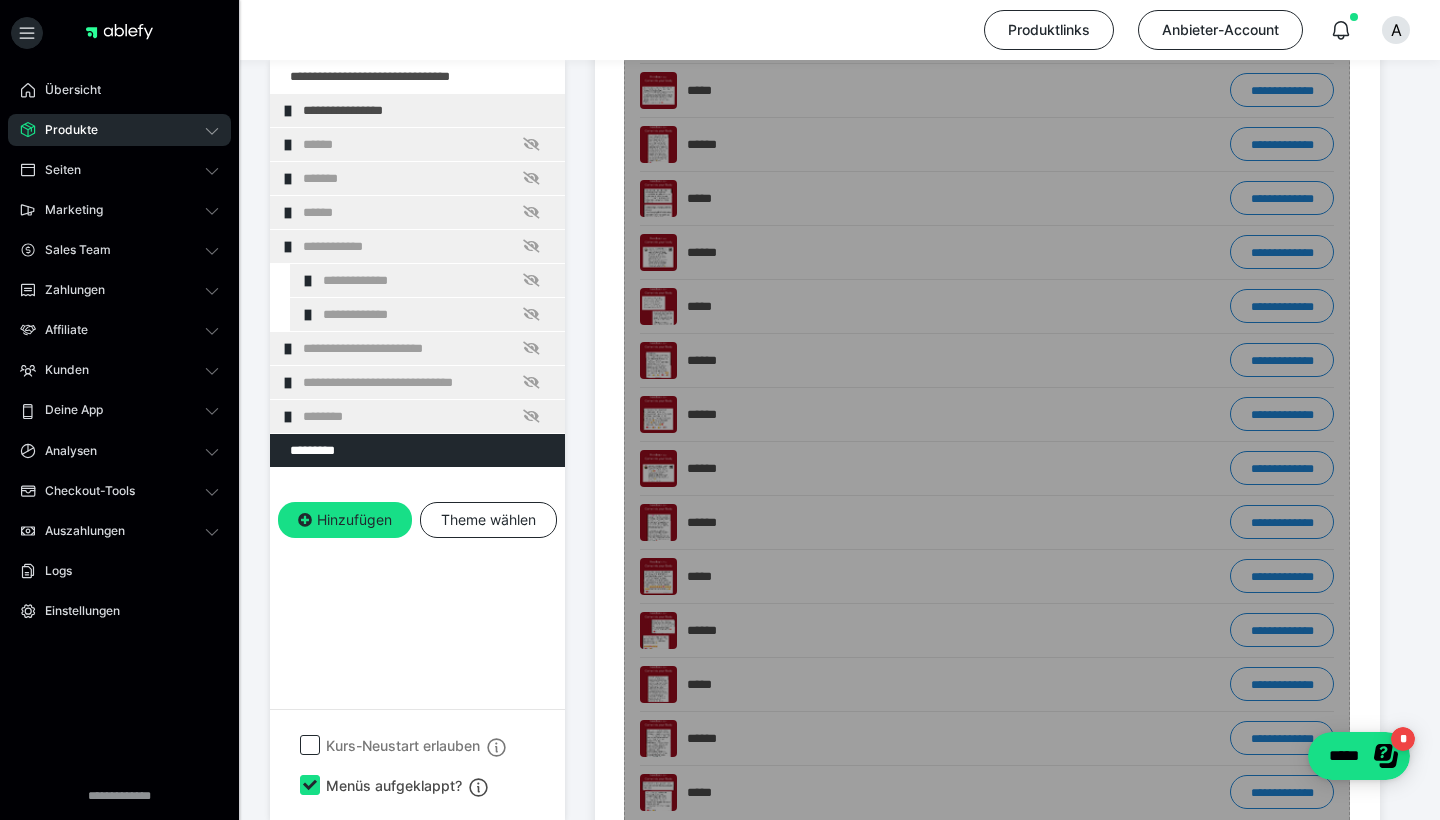 scroll, scrollTop: 2049, scrollLeft: 0, axis: vertical 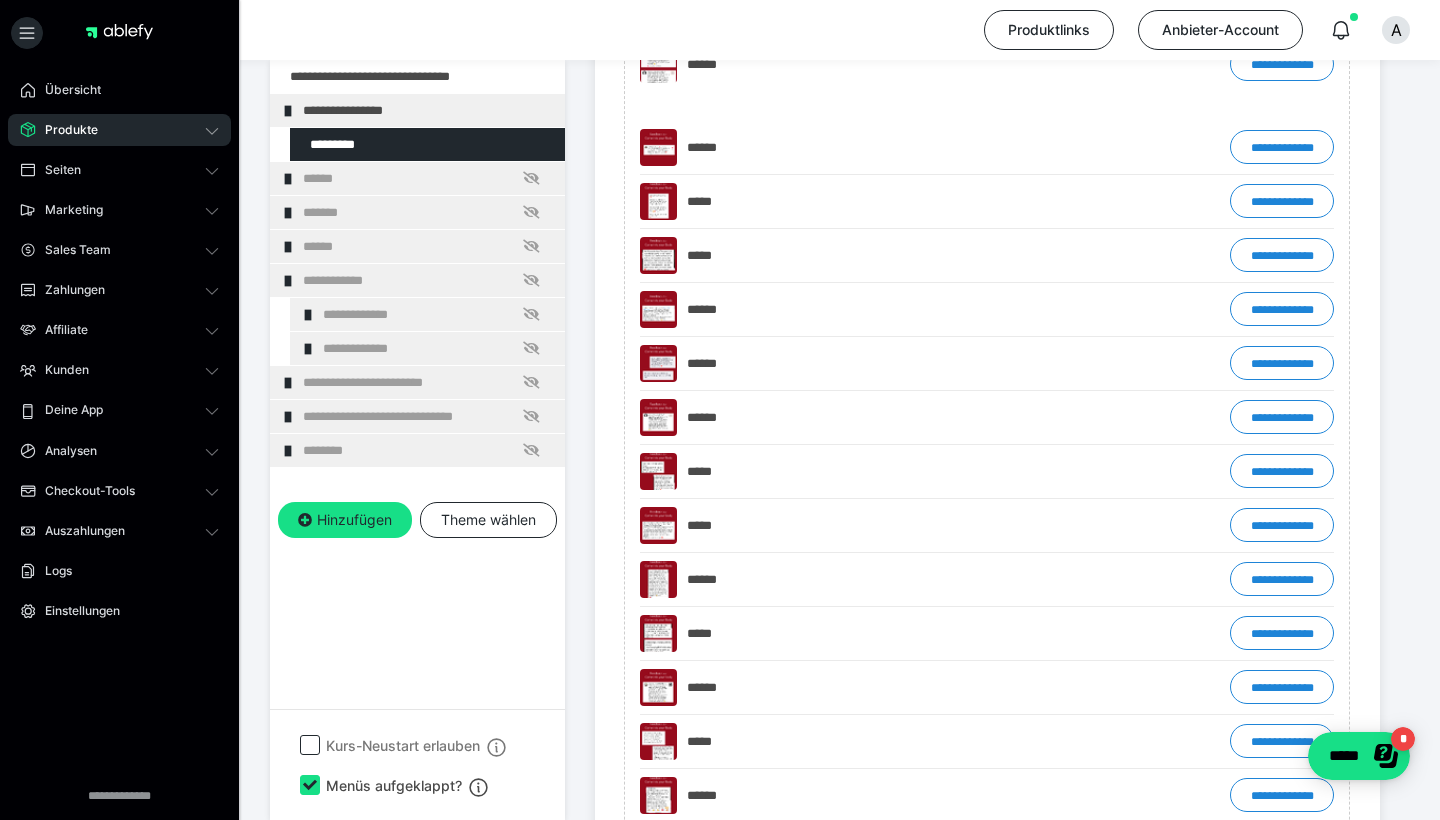 click on "**********" at bounding box center [417, 440] 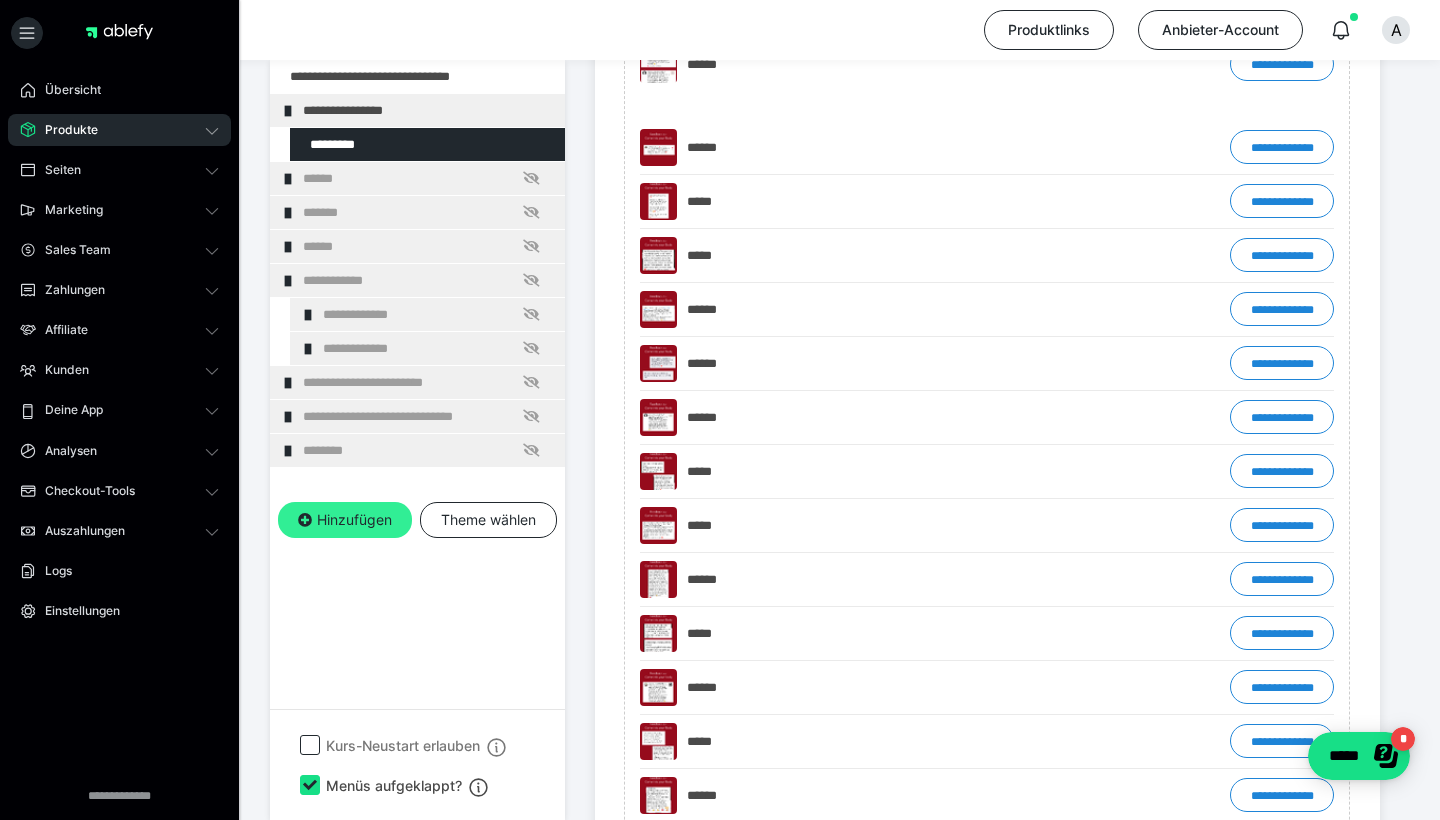 click on "Hinzufügen" at bounding box center [345, 520] 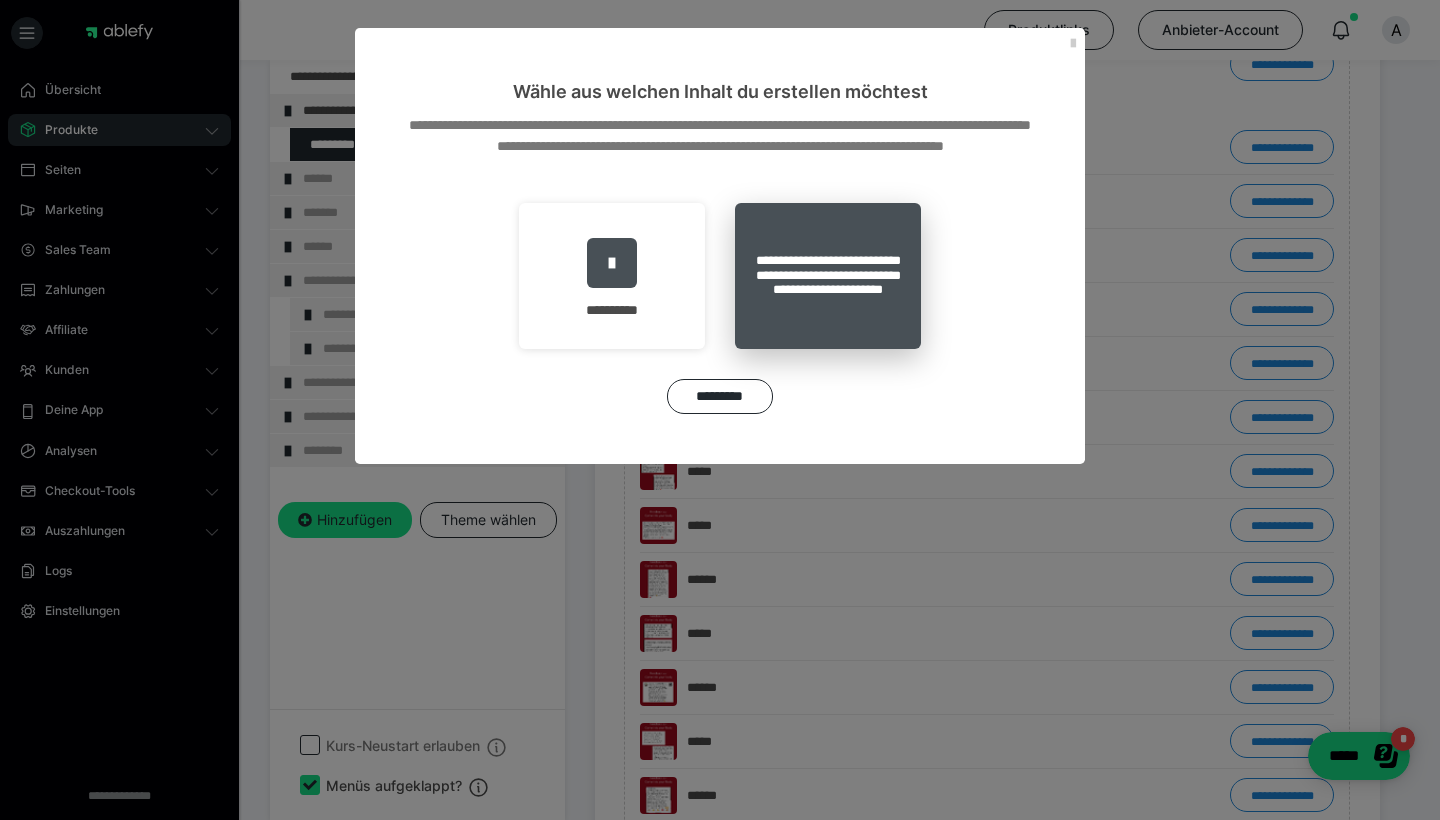 click on "**********" at bounding box center (828, 276) 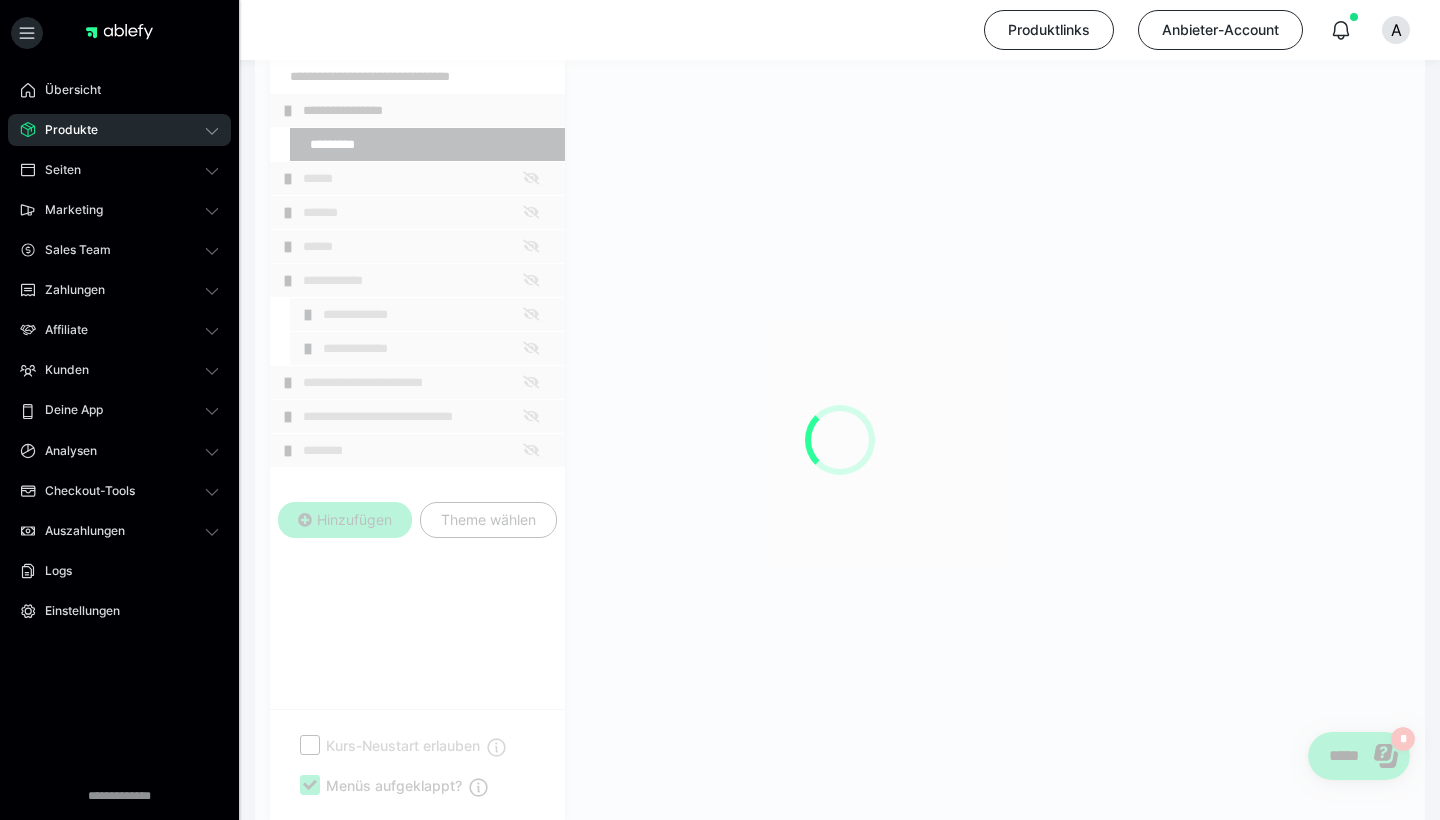 scroll, scrollTop: 276, scrollLeft: 0, axis: vertical 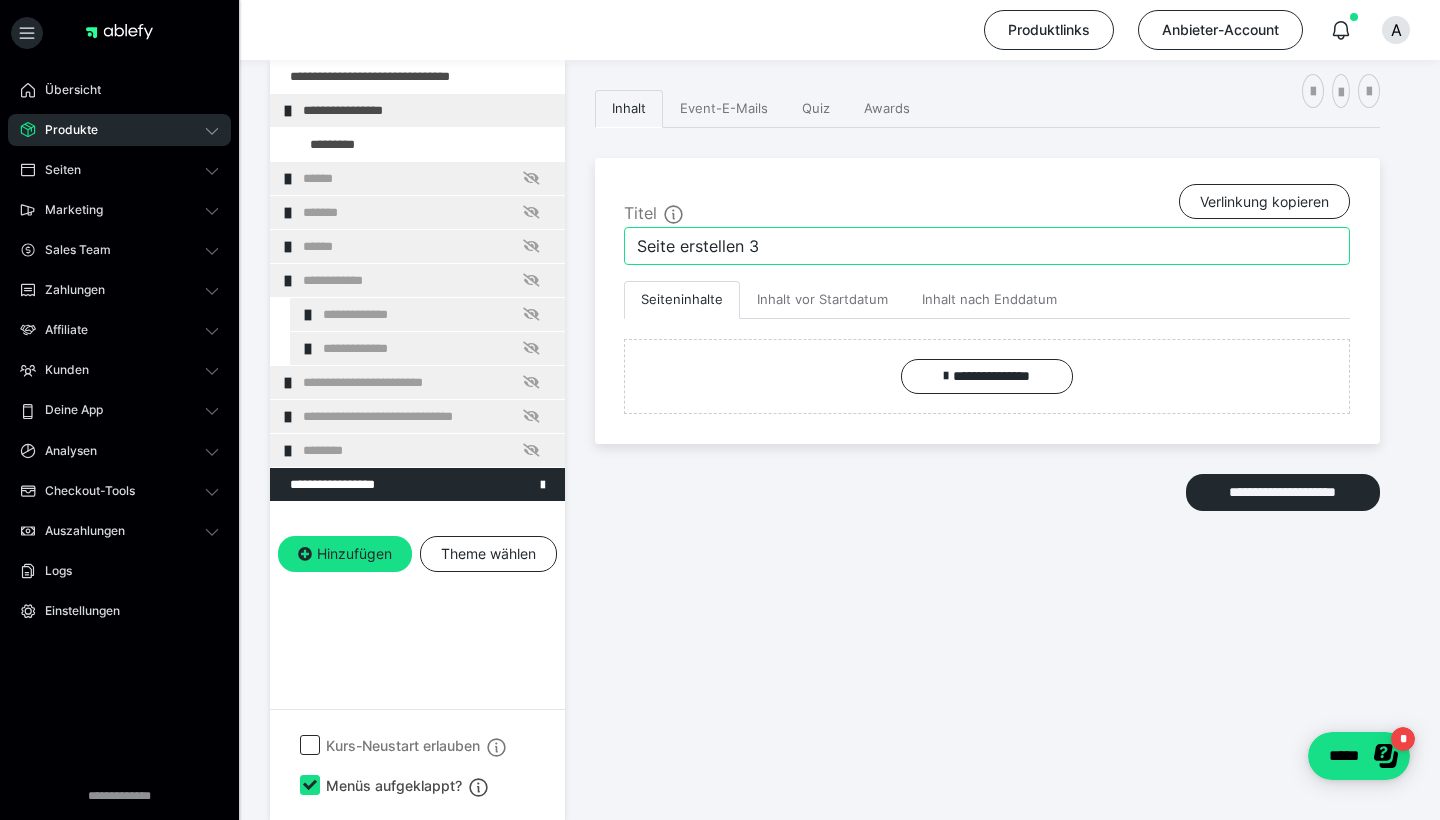 drag, startPoint x: 830, startPoint y: 249, endPoint x: 634, endPoint y: 249, distance: 196 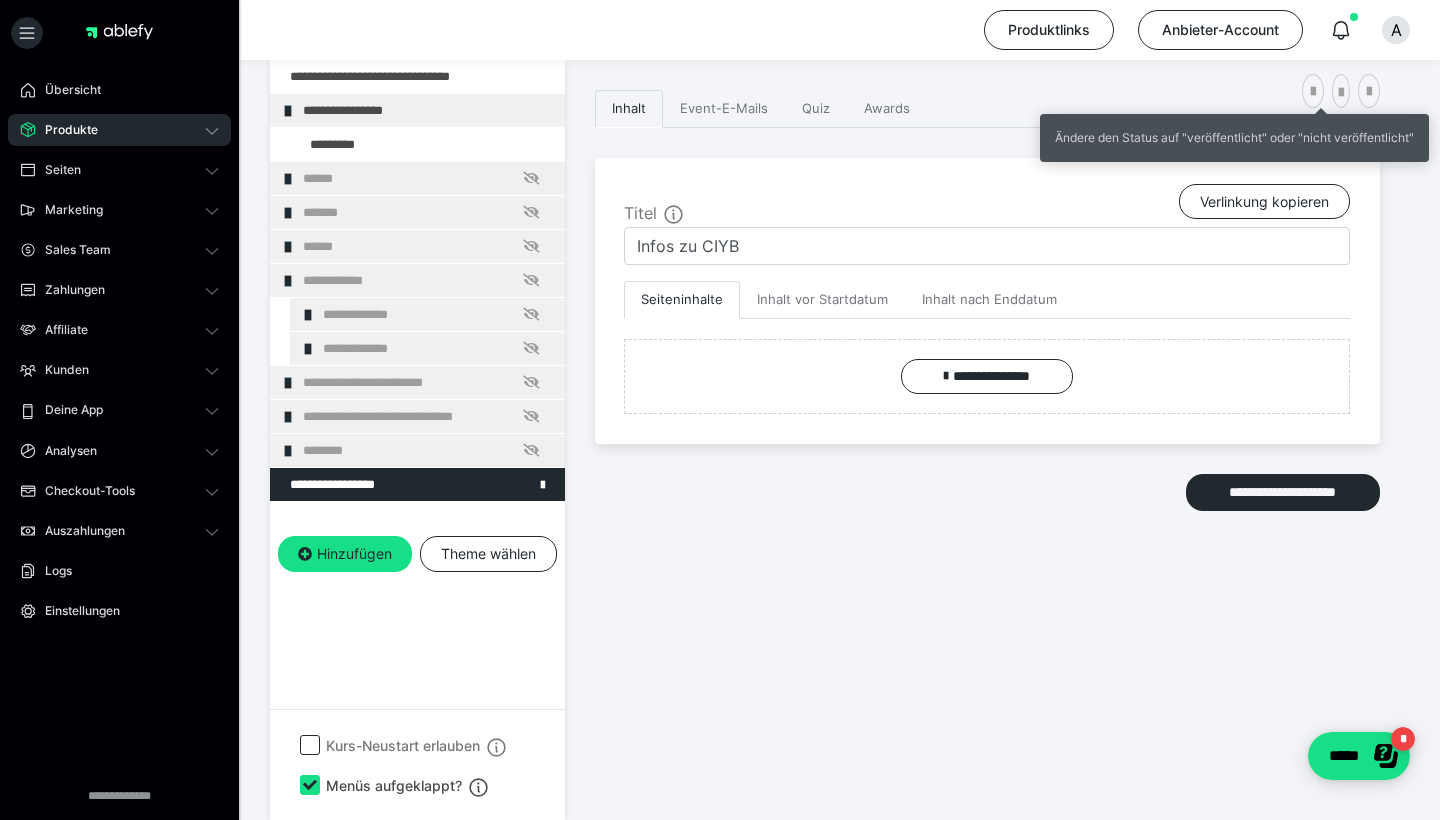 drag, startPoint x: 1320, startPoint y: 92, endPoint x: 877, endPoint y: 452, distance: 570.83185 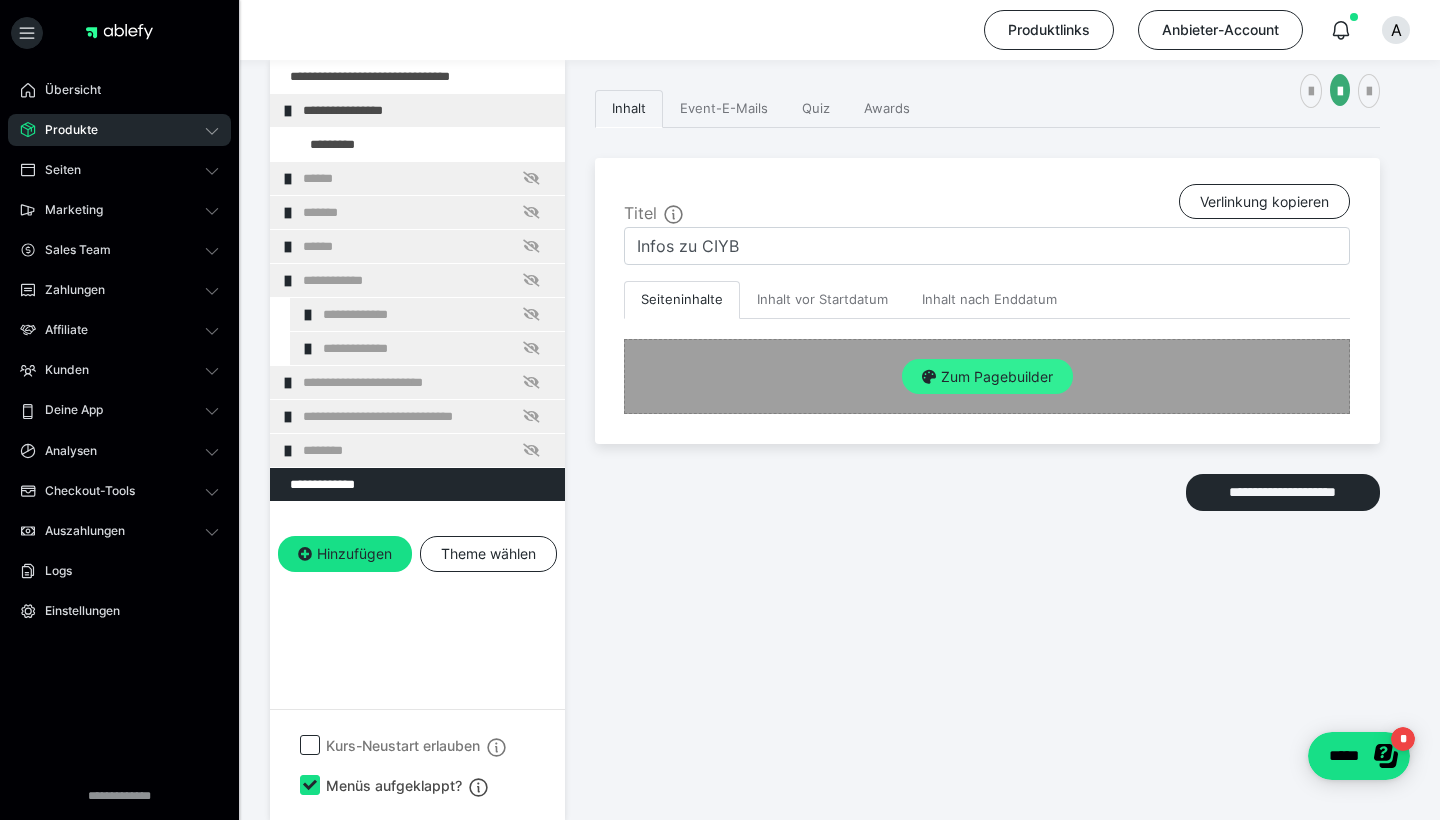 click at bounding box center (929, 377) 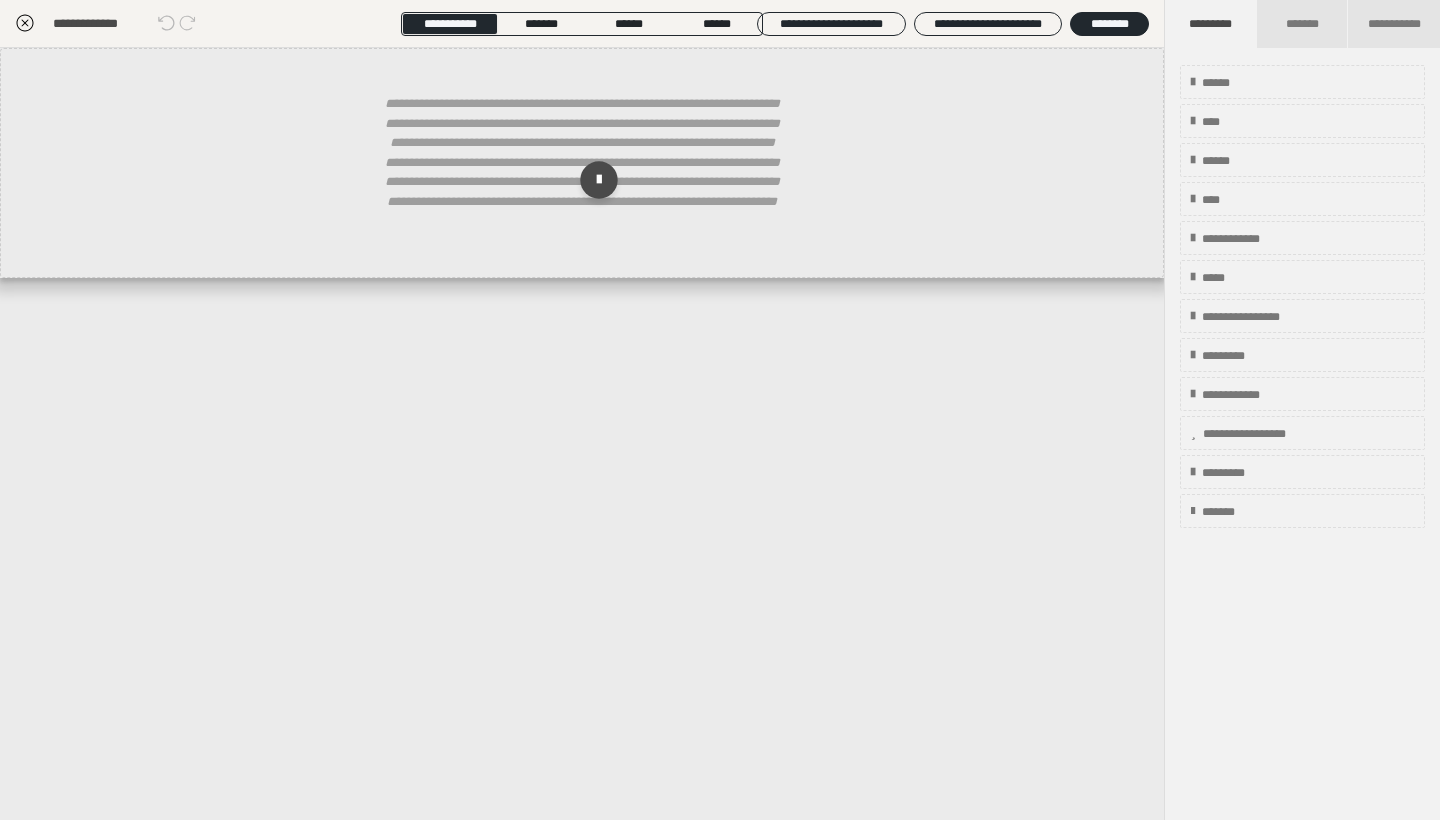 click on "**********" at bounding box center (582, 170) 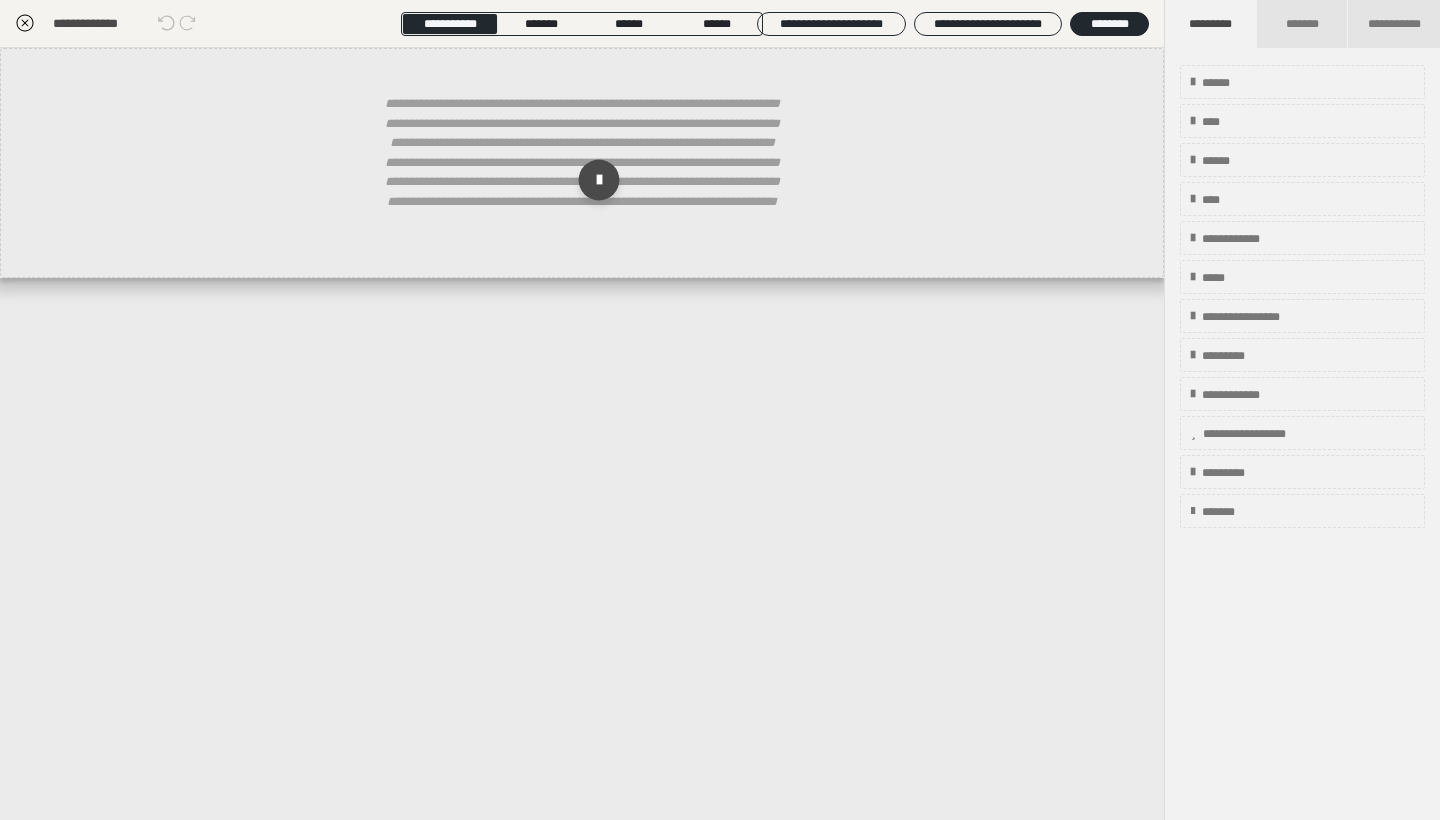 click at bounding box center (599, 180) 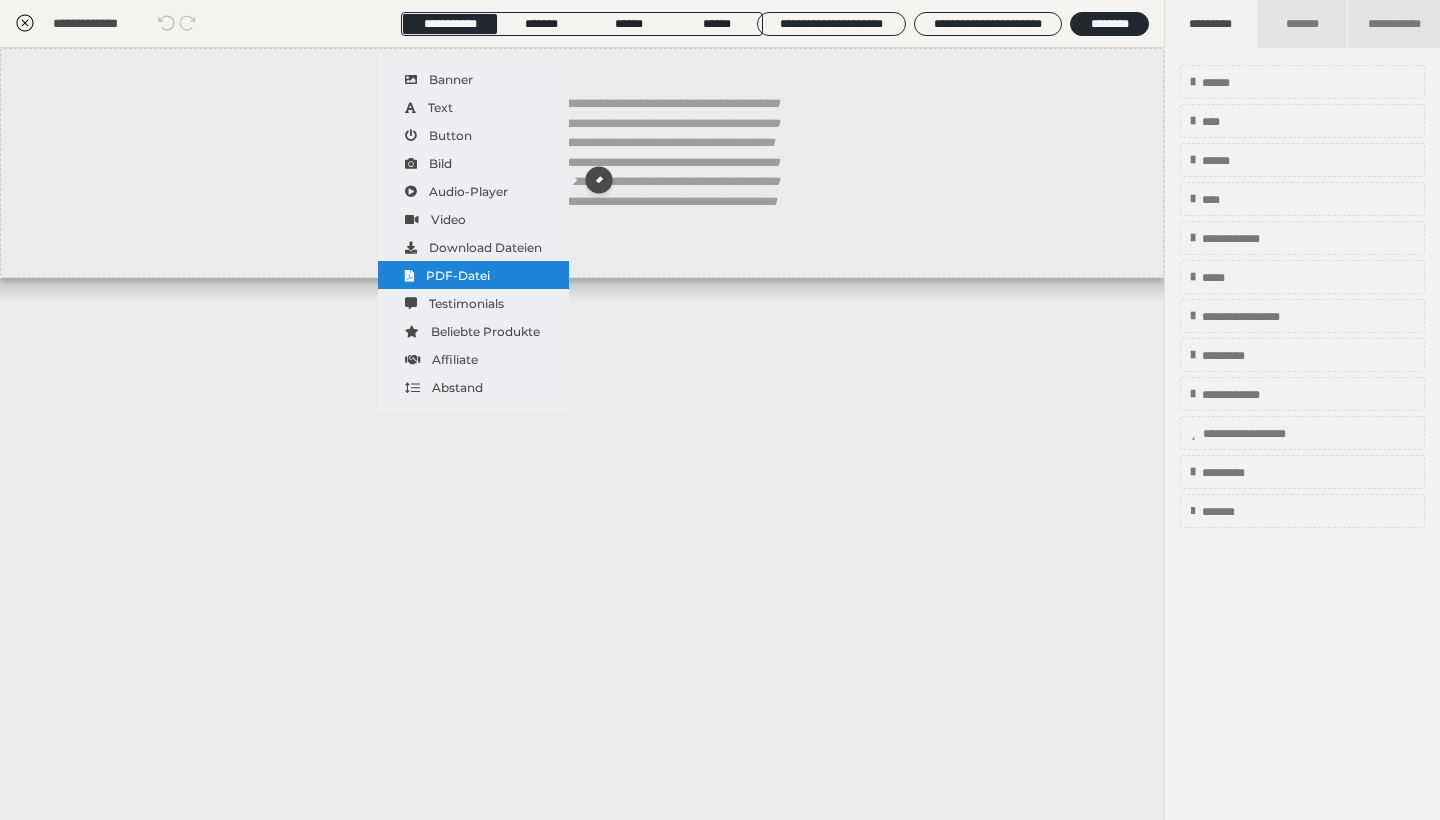 click on "PDF-Datei" at bounding box center [473, 275] 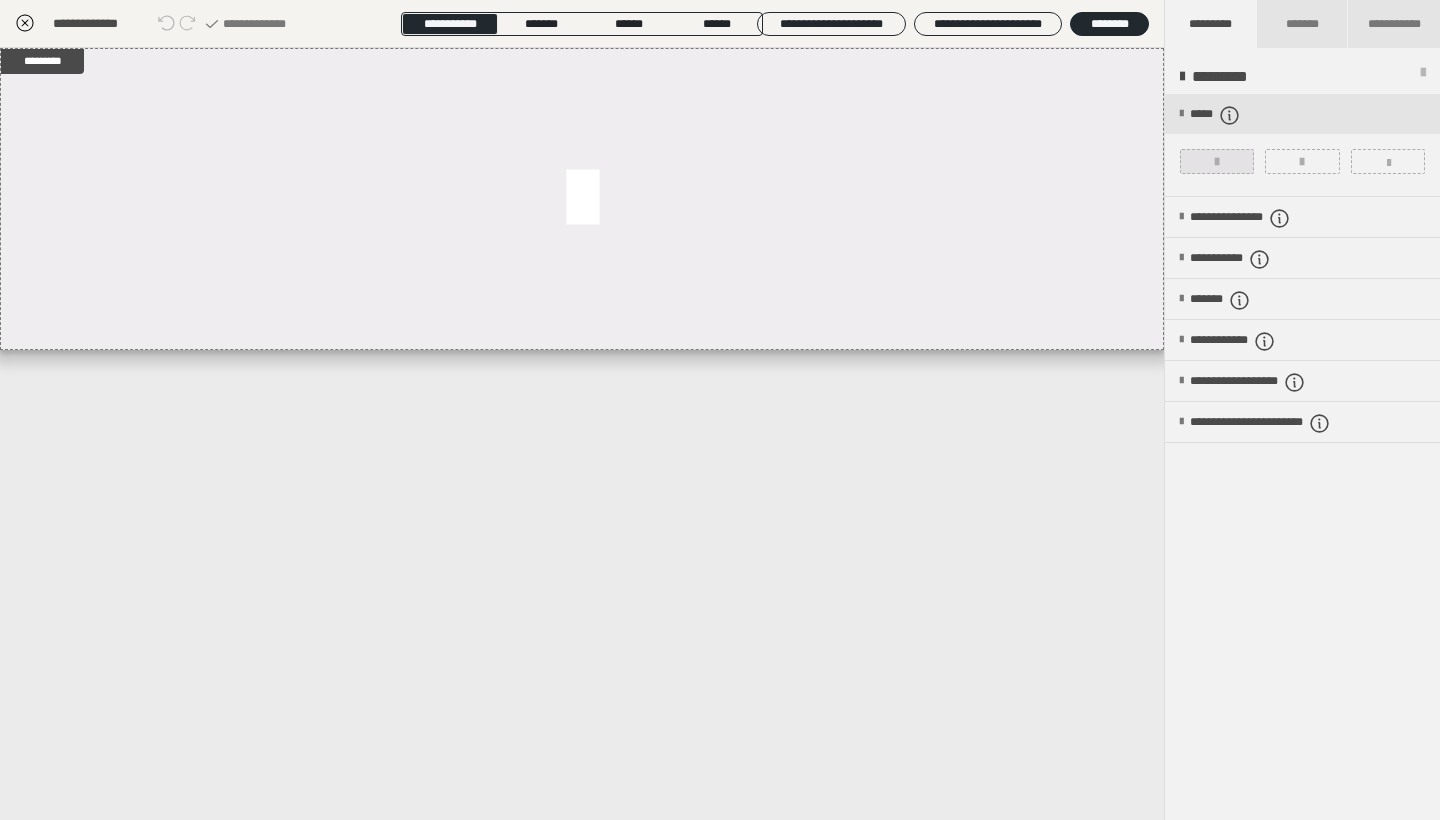 click at bounding box center [1217, 161] 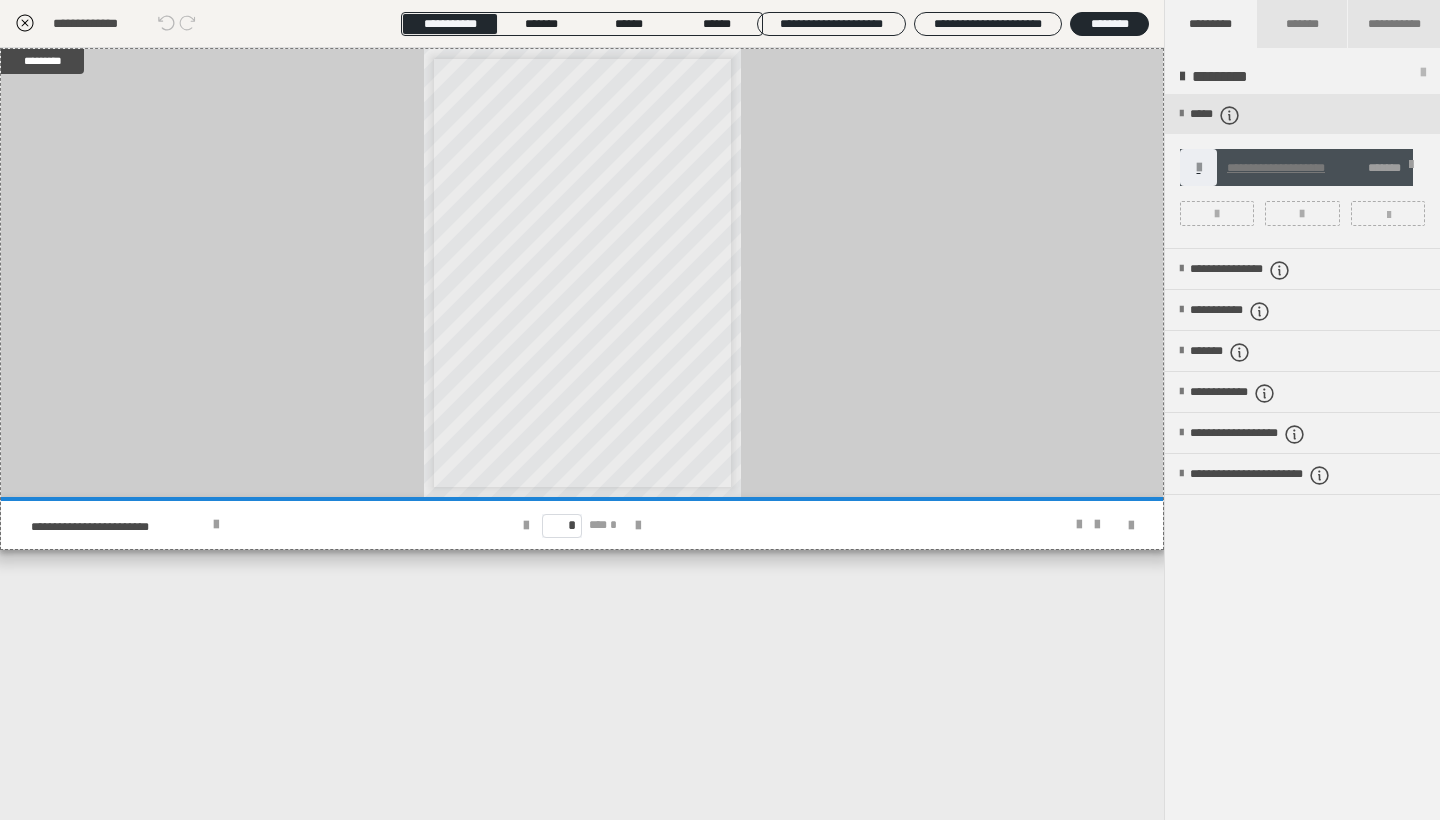 click 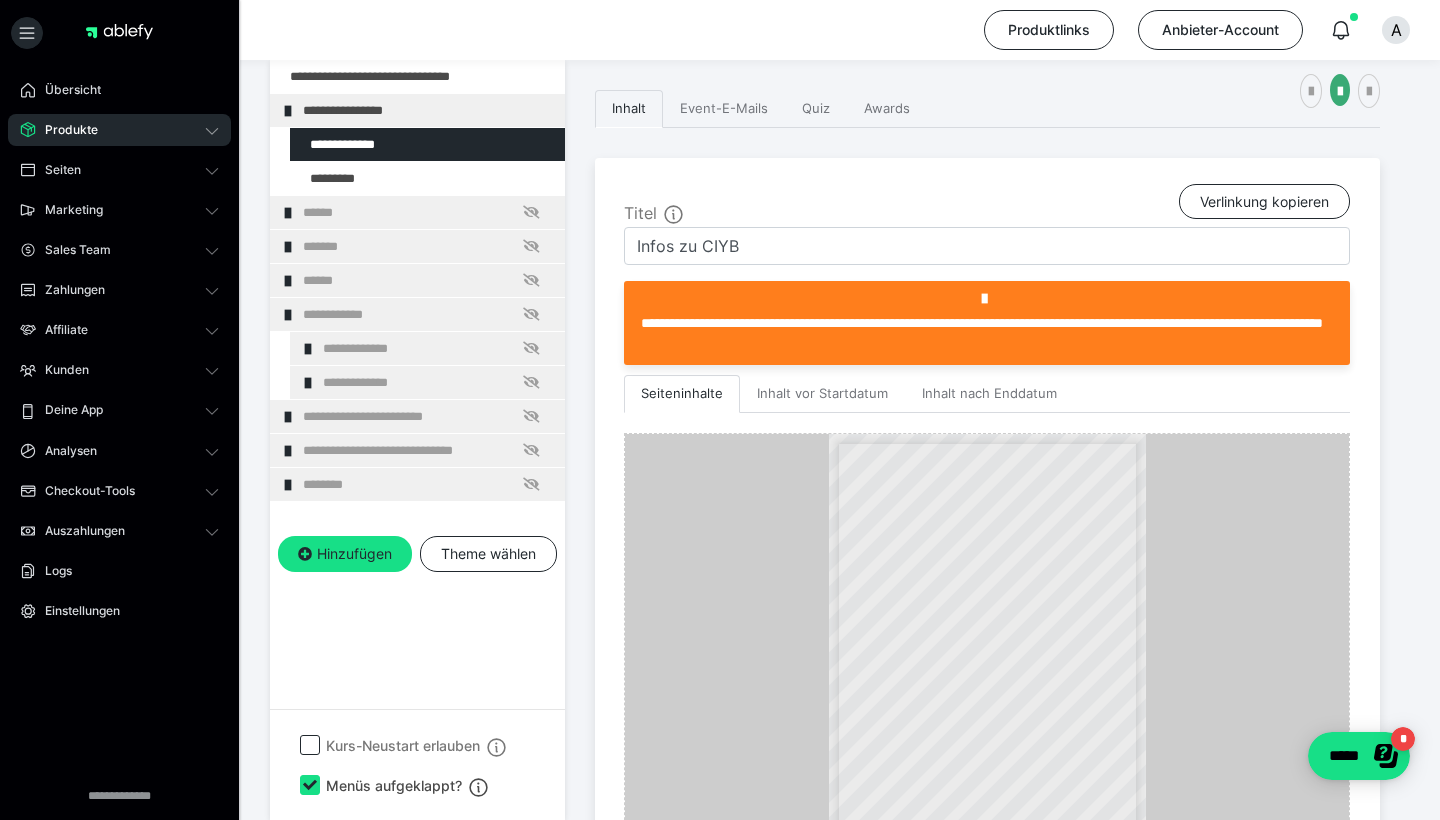click on "Inhalt Event-E-Mails Quiz Awards" at bounding box center (987, 109) 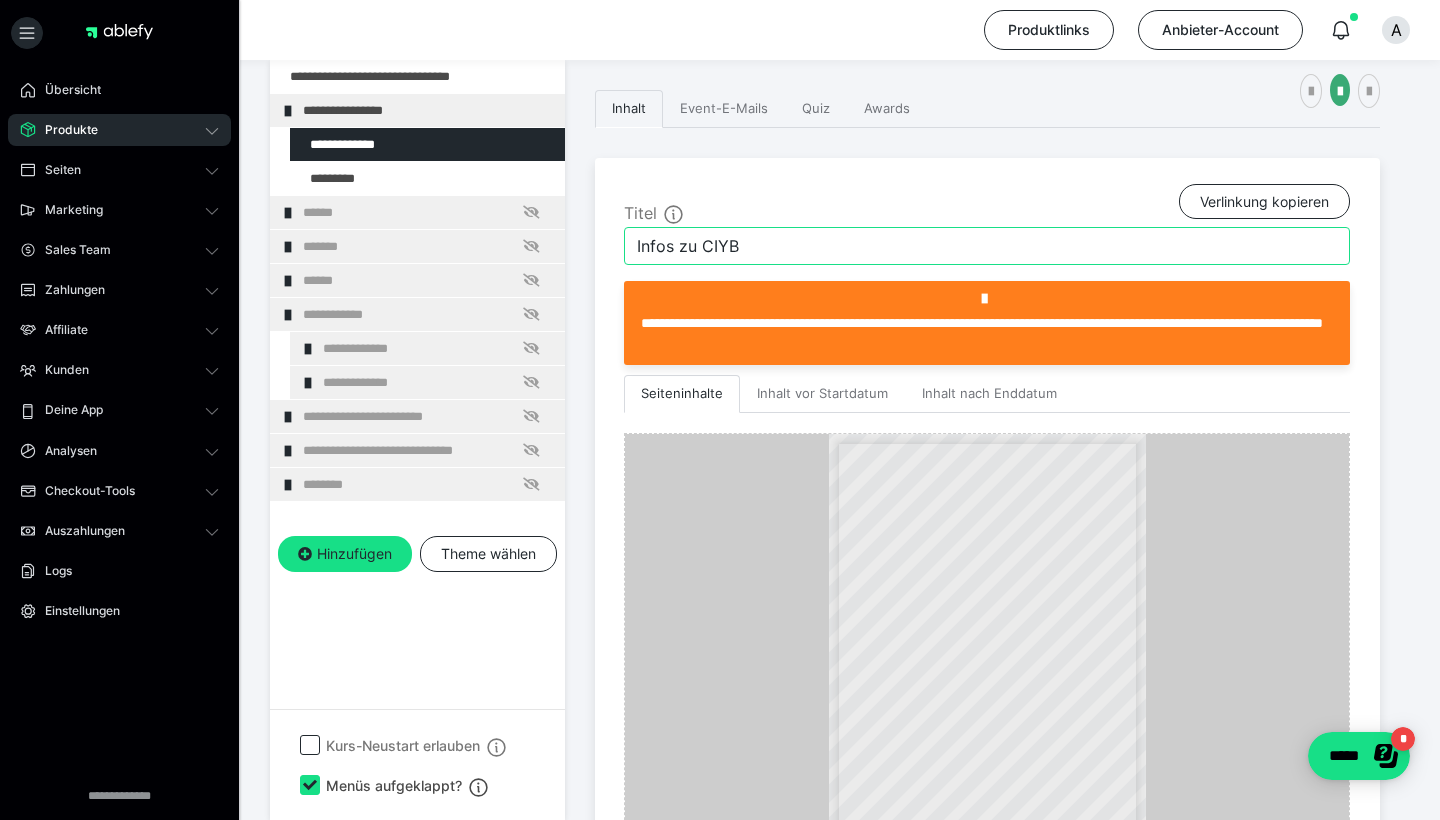 click on "Infos zu CIYB" at bounding box center [987, 246] 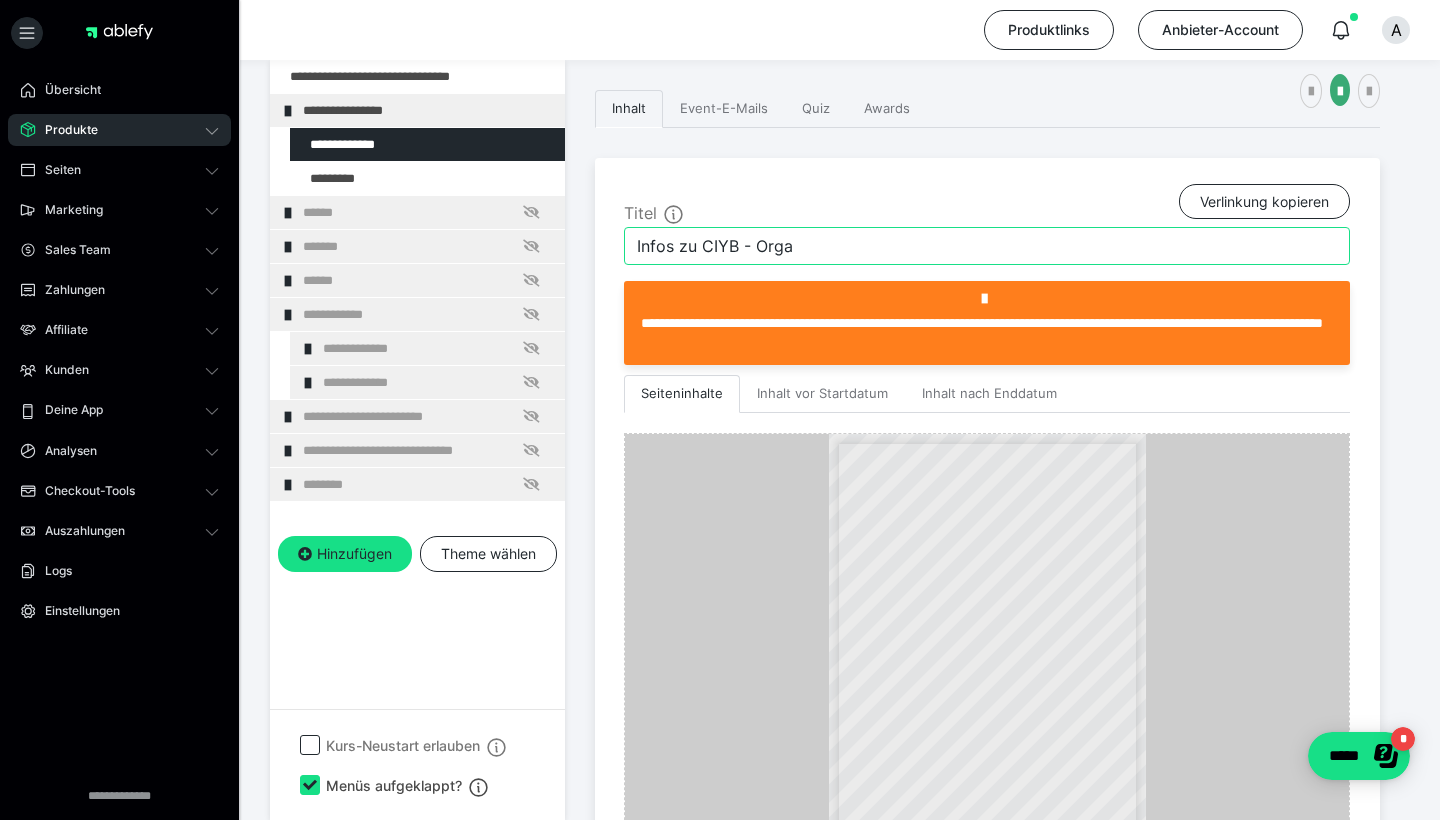 type on "Infos zu CIYB - Orga" 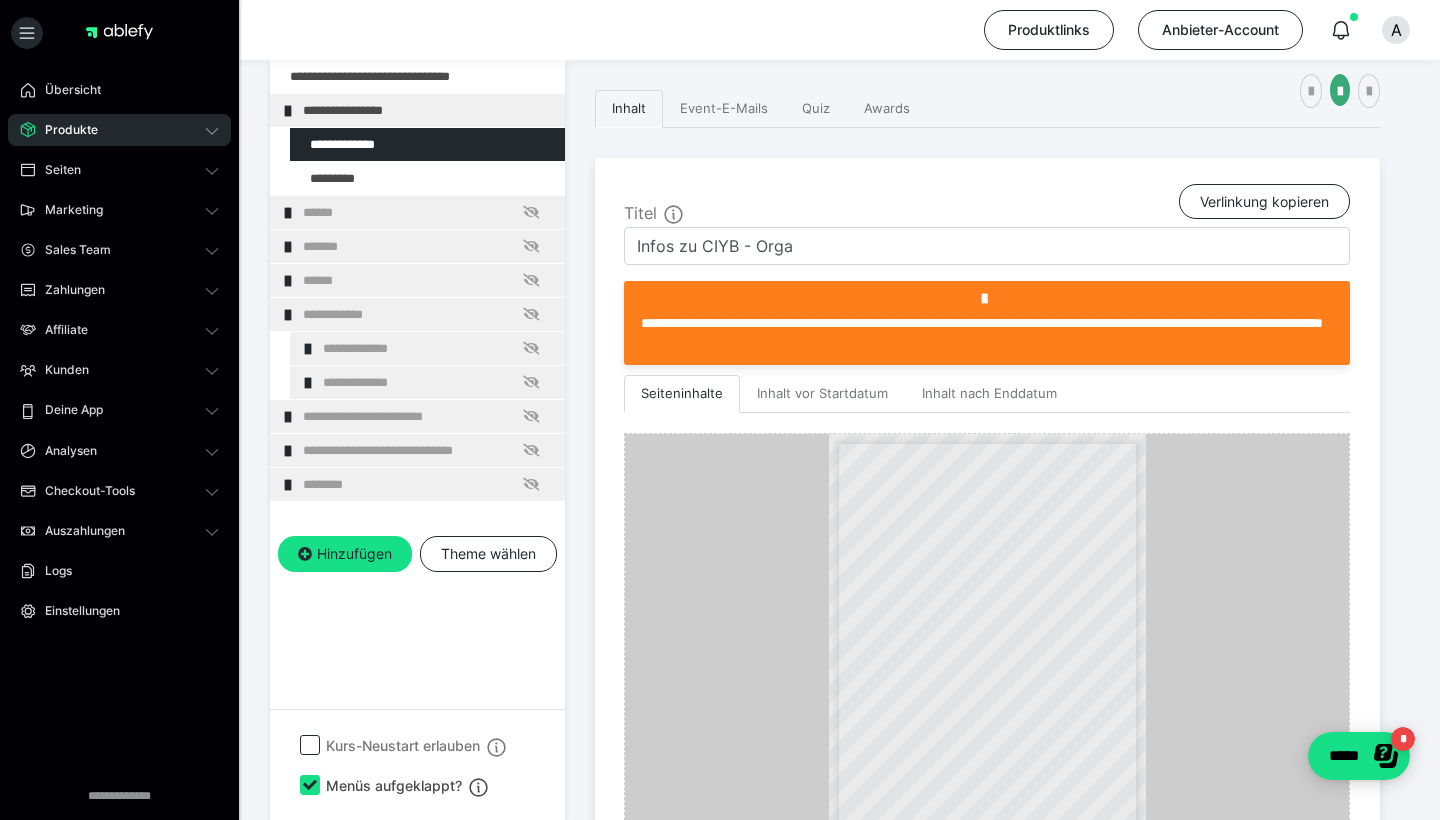 click on "Inhalt Event-E-Mails Quiz Awards" at bounding box center (987, 109) 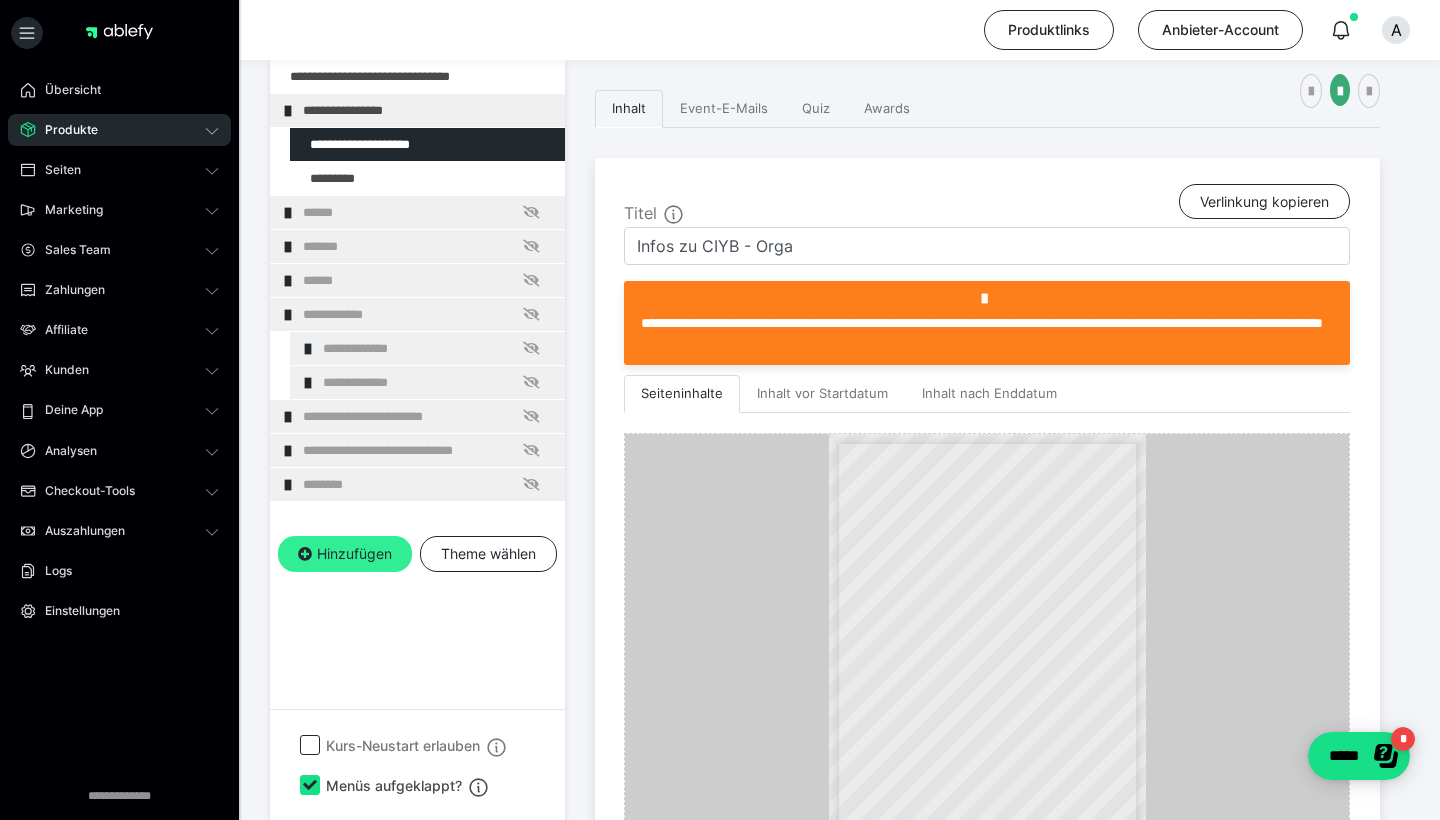 click on "Hinzufügen" at bounding box center [345, 554] 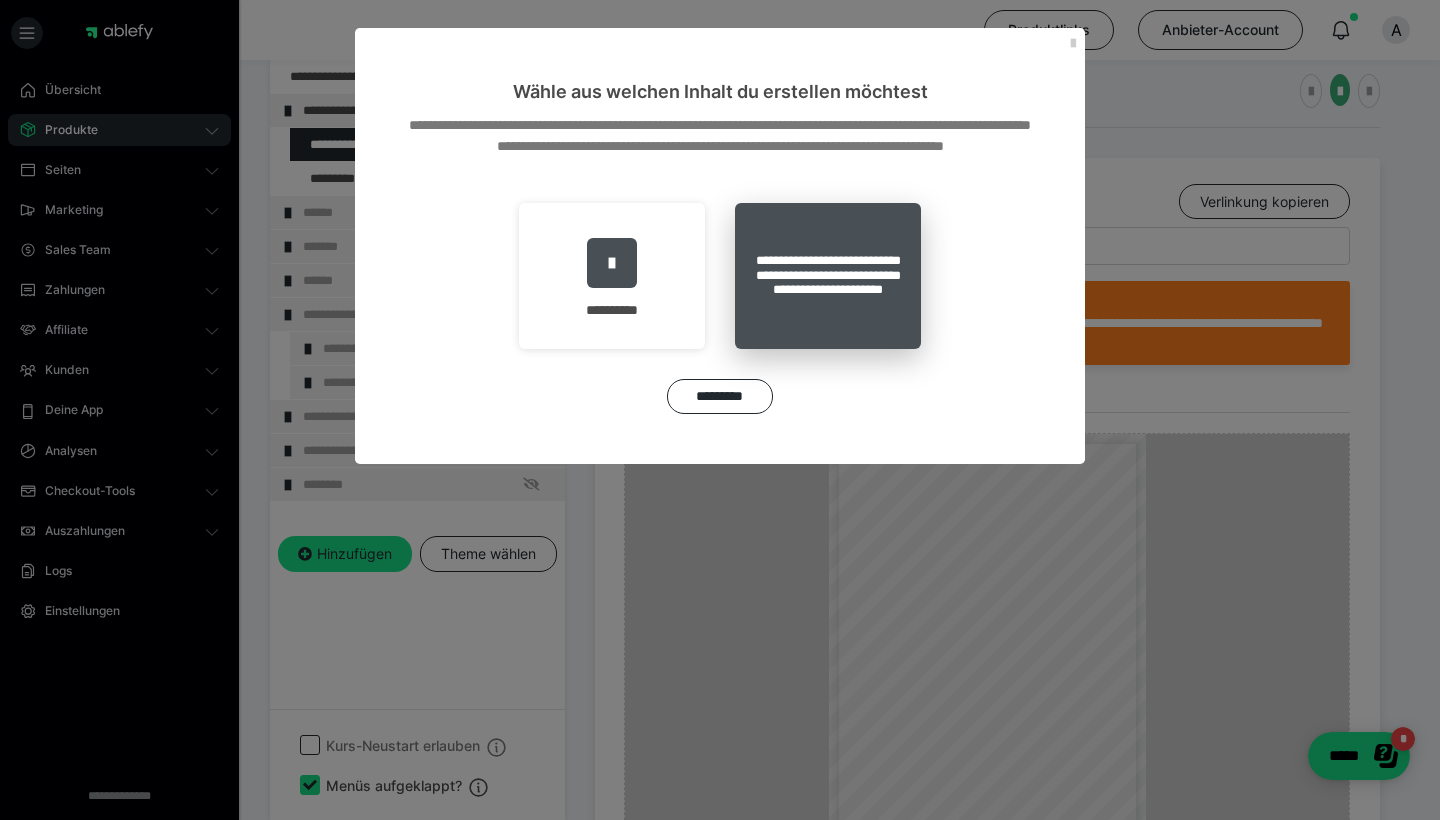 click on "**********" at bounding box center [828, 276] 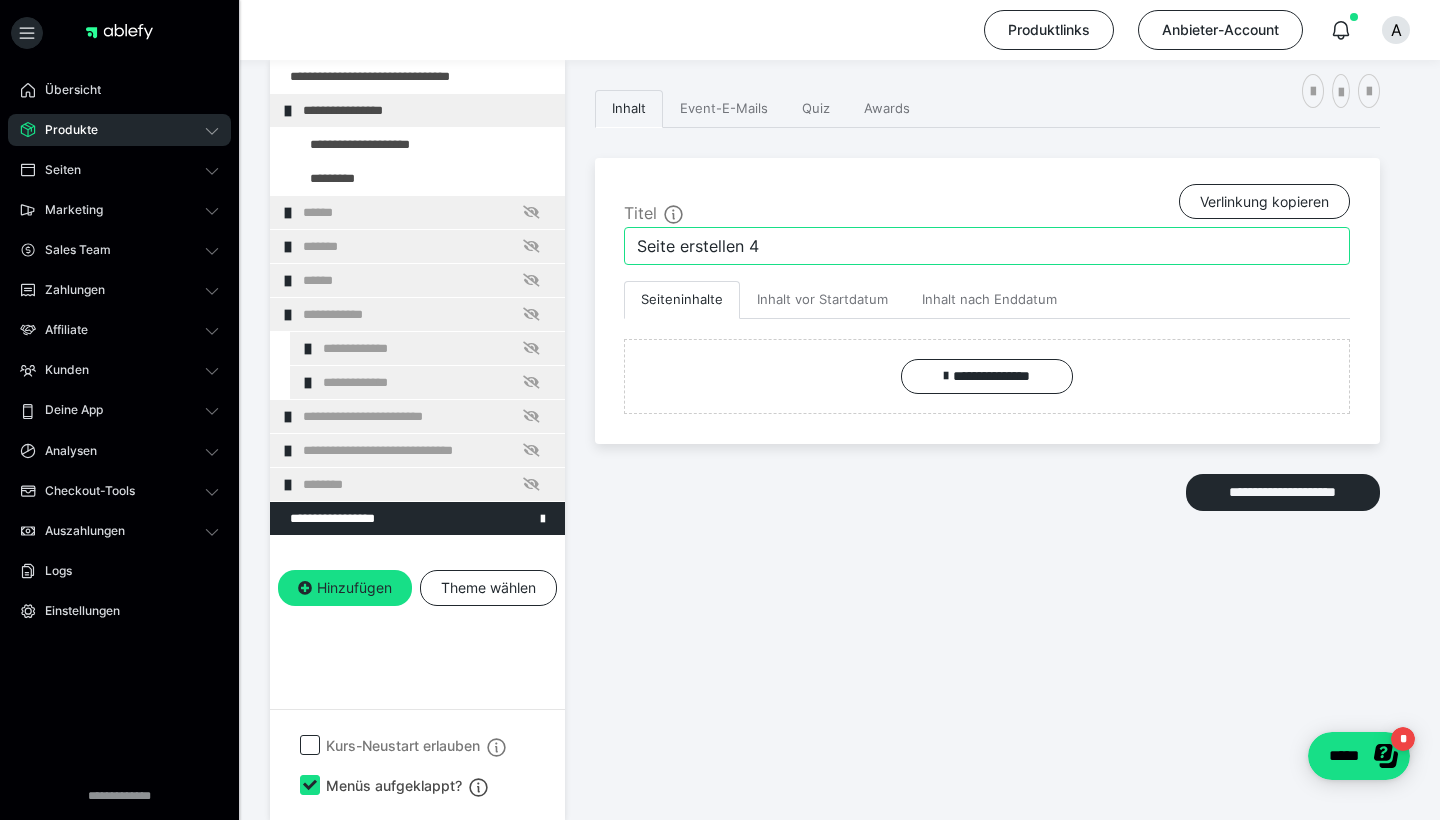 click on "Seite erstellen 4" at bounding box center [987, 246] 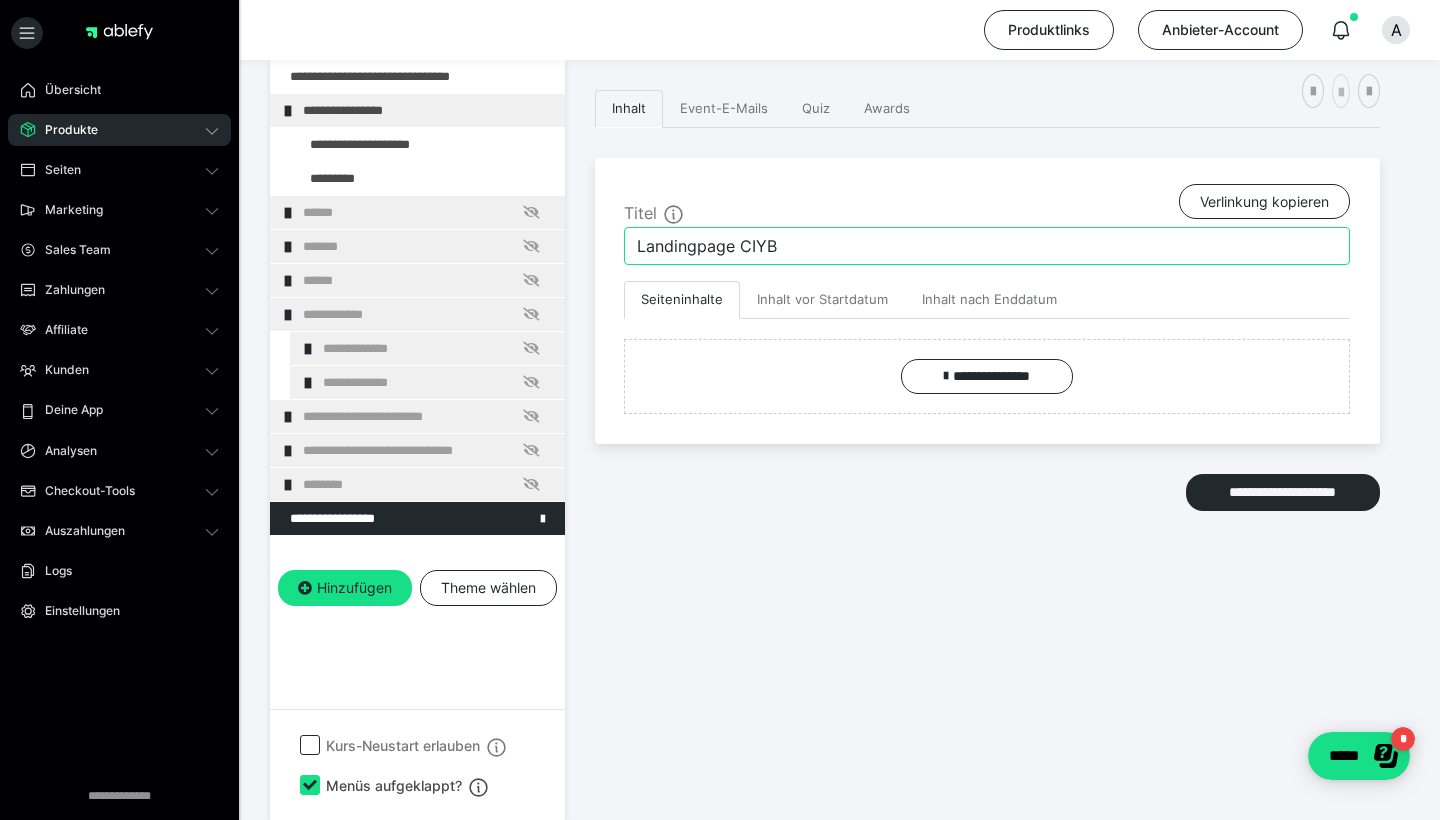 type on "Landingpage CIYB" 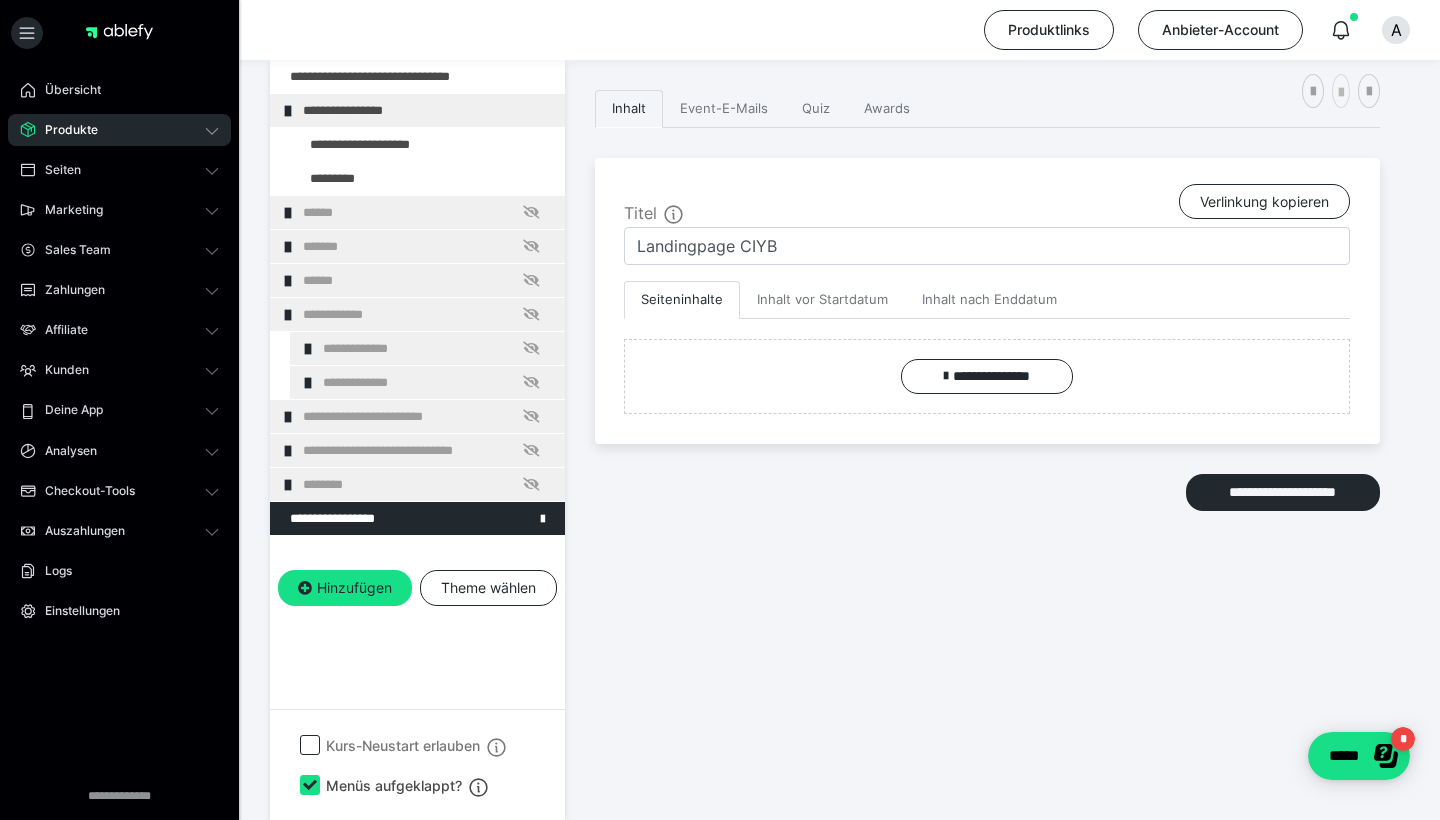 click at bounding box center (1341, 93) 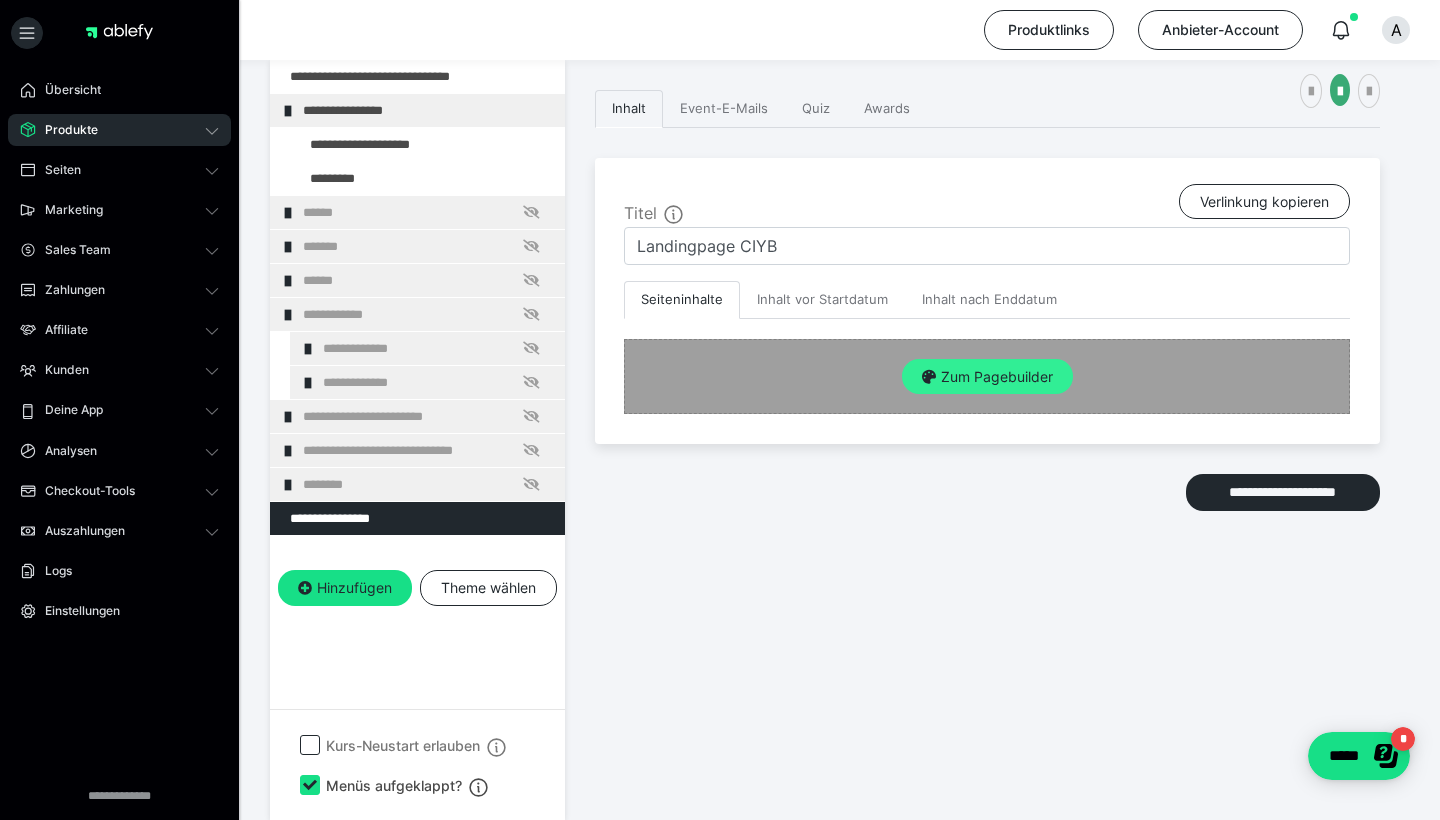 click on "Zum Pagebuilder" at bounding box center [987, 377] 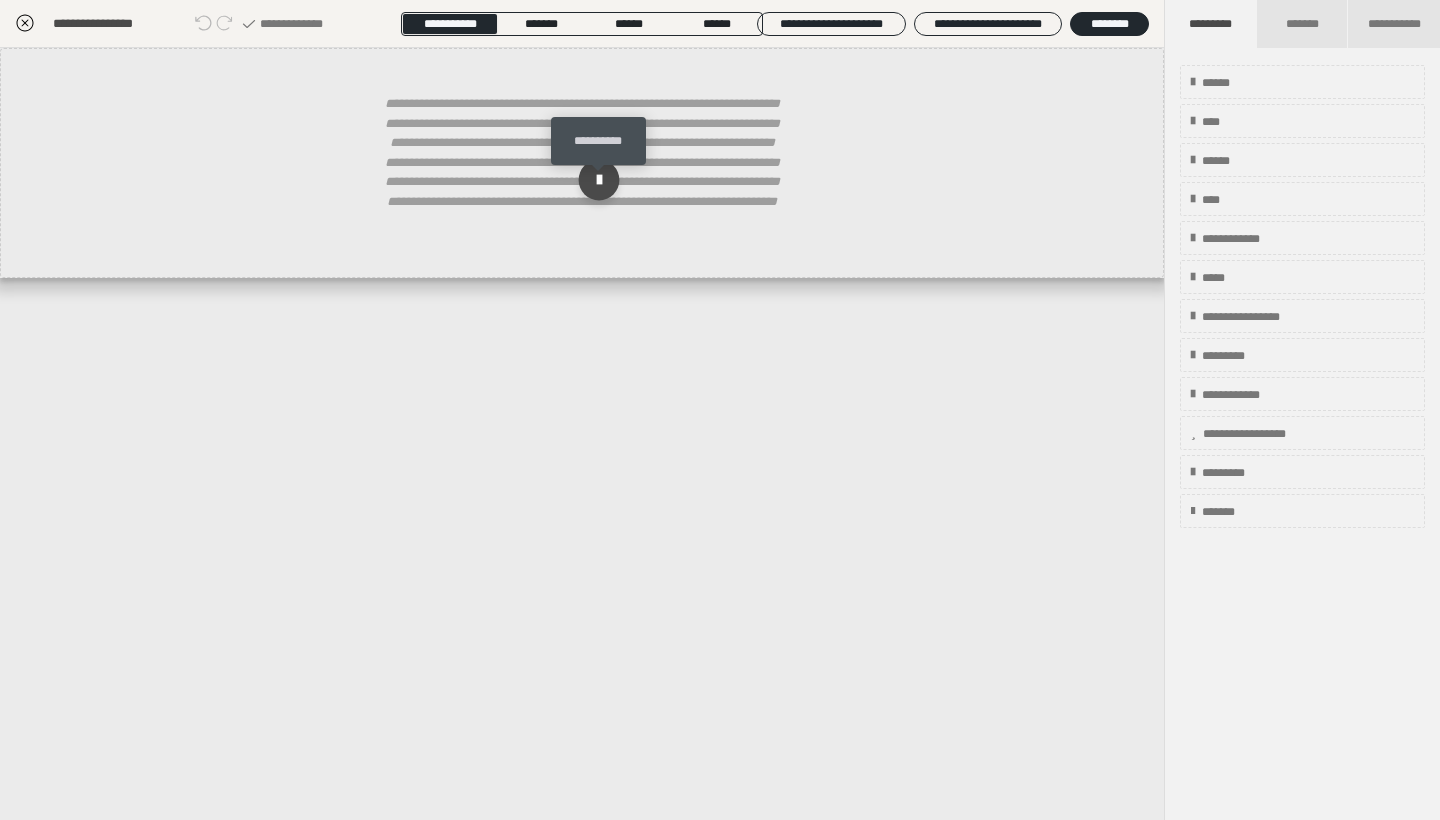 click at bounding box center [599, 180] 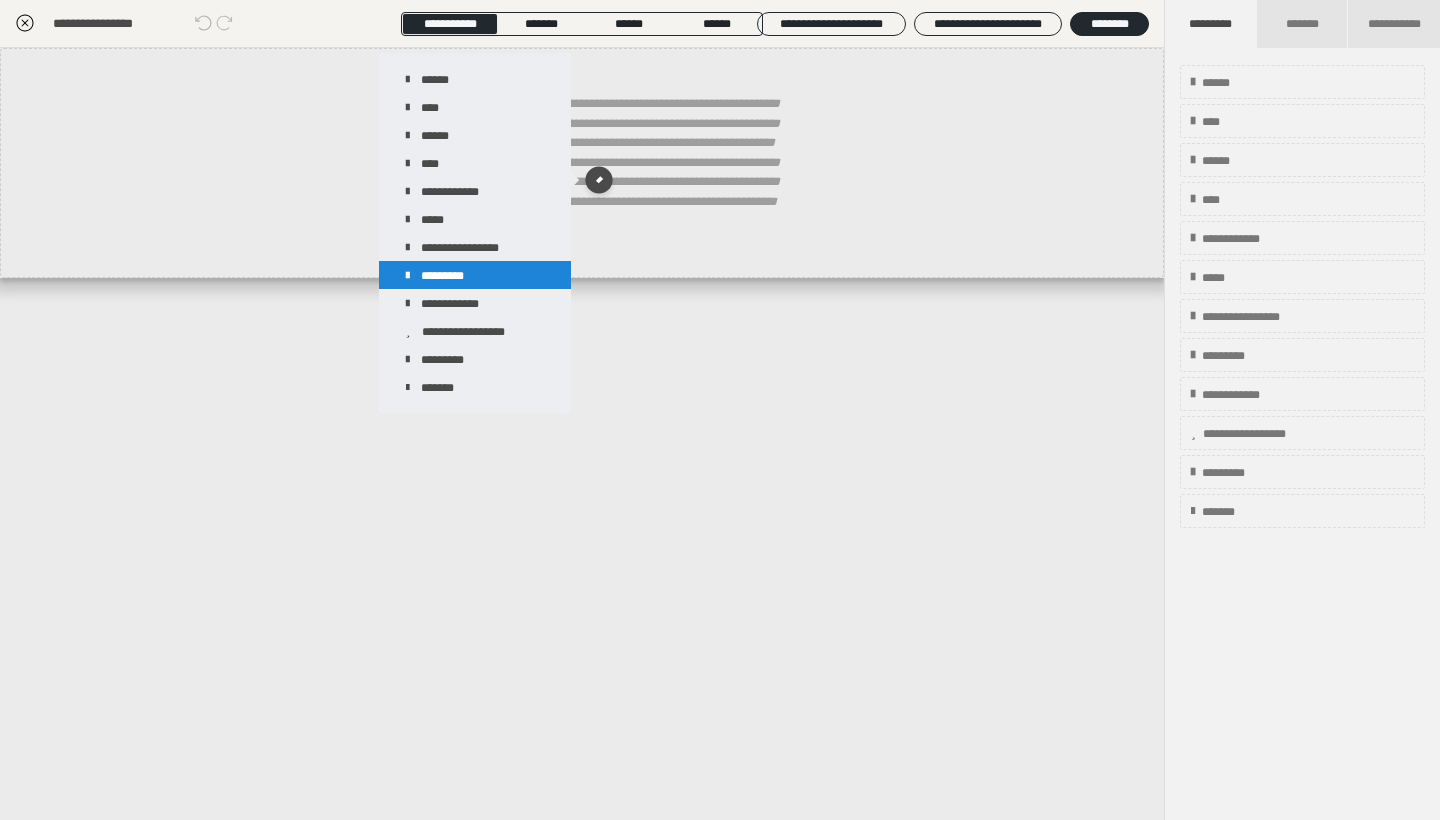 click on "*********" at bounding box center [475, 275] 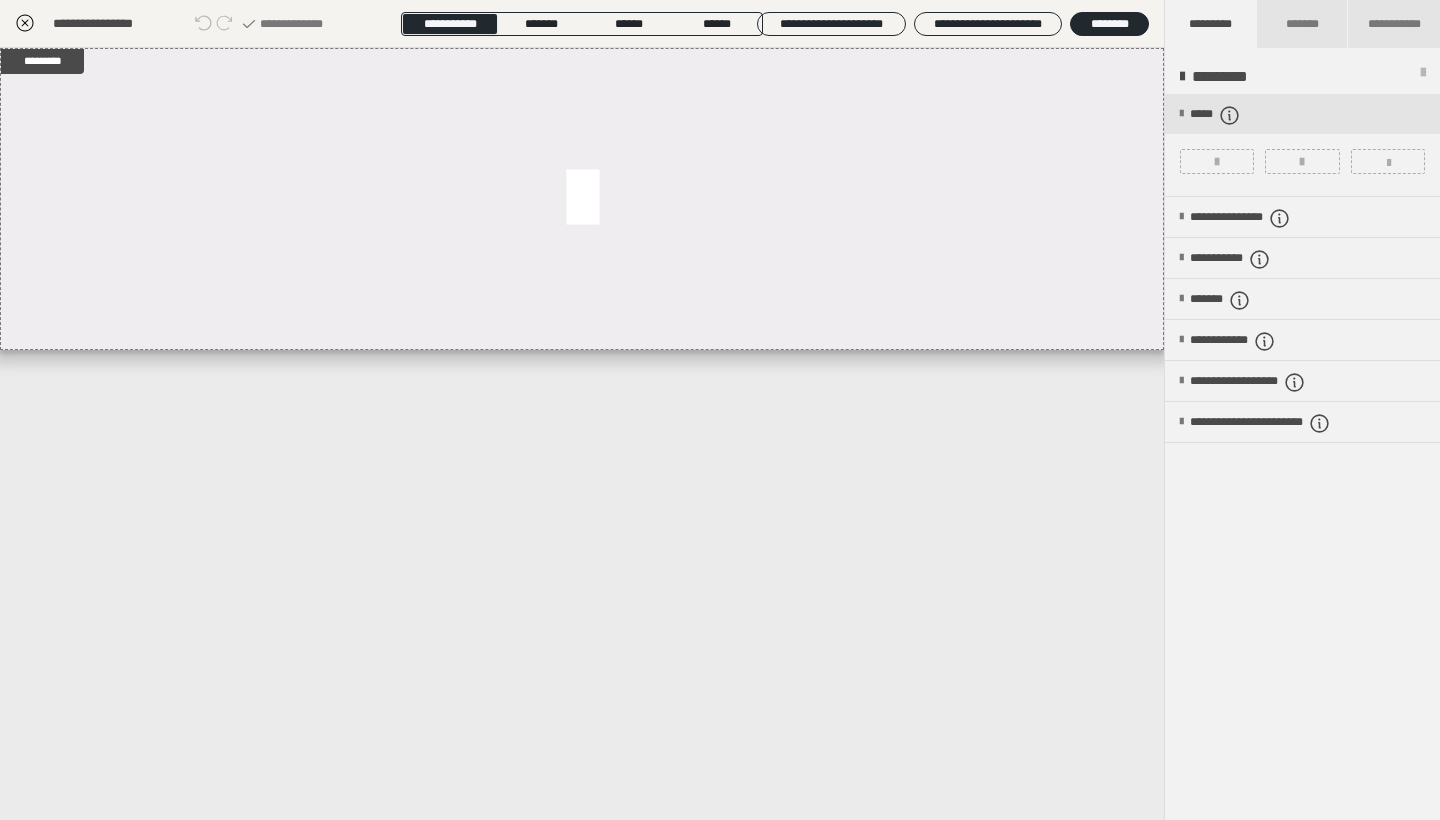 click on "*****" at bounding box center [1302, 145] 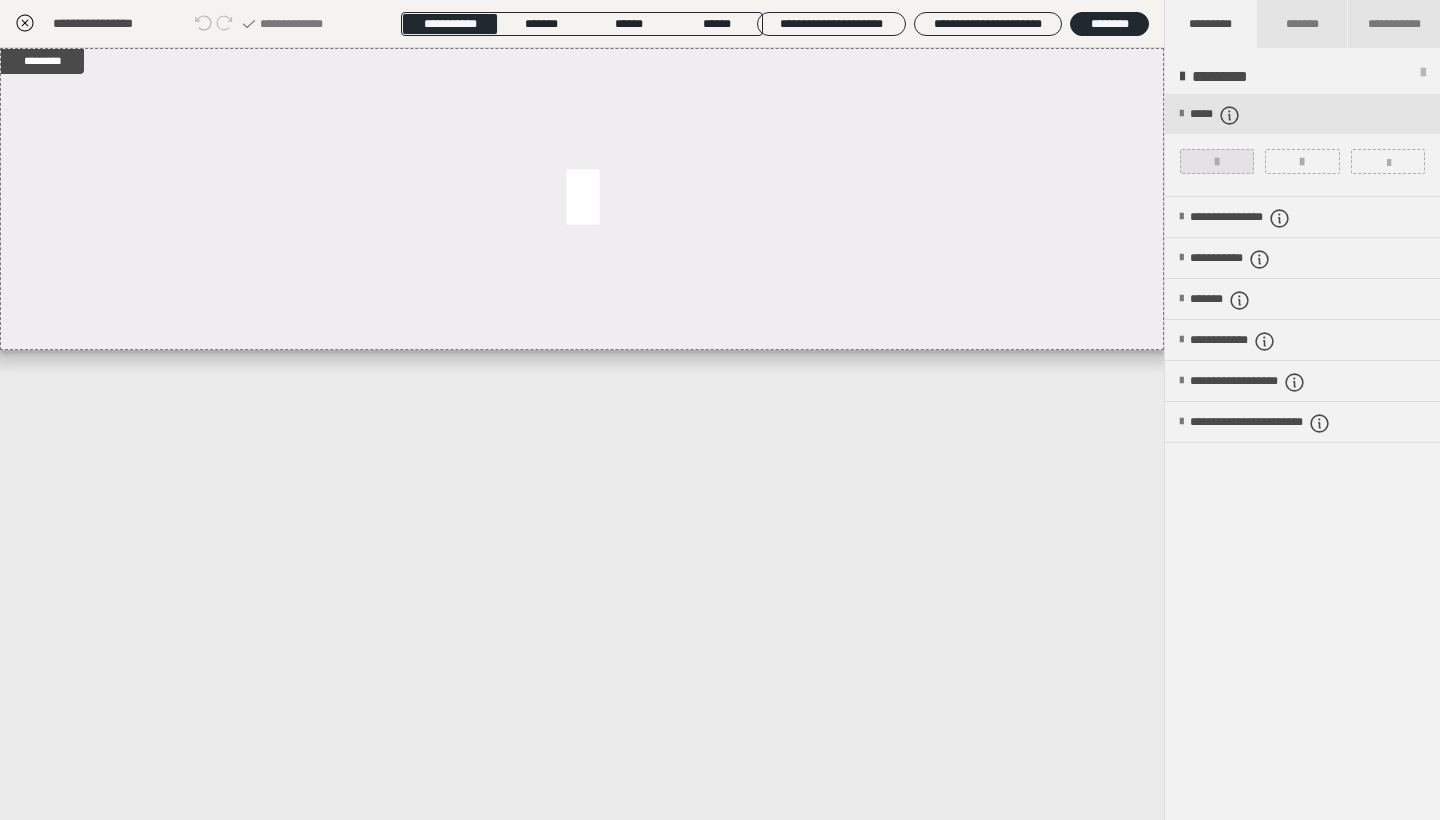 click at bounding box center [1217, 162] 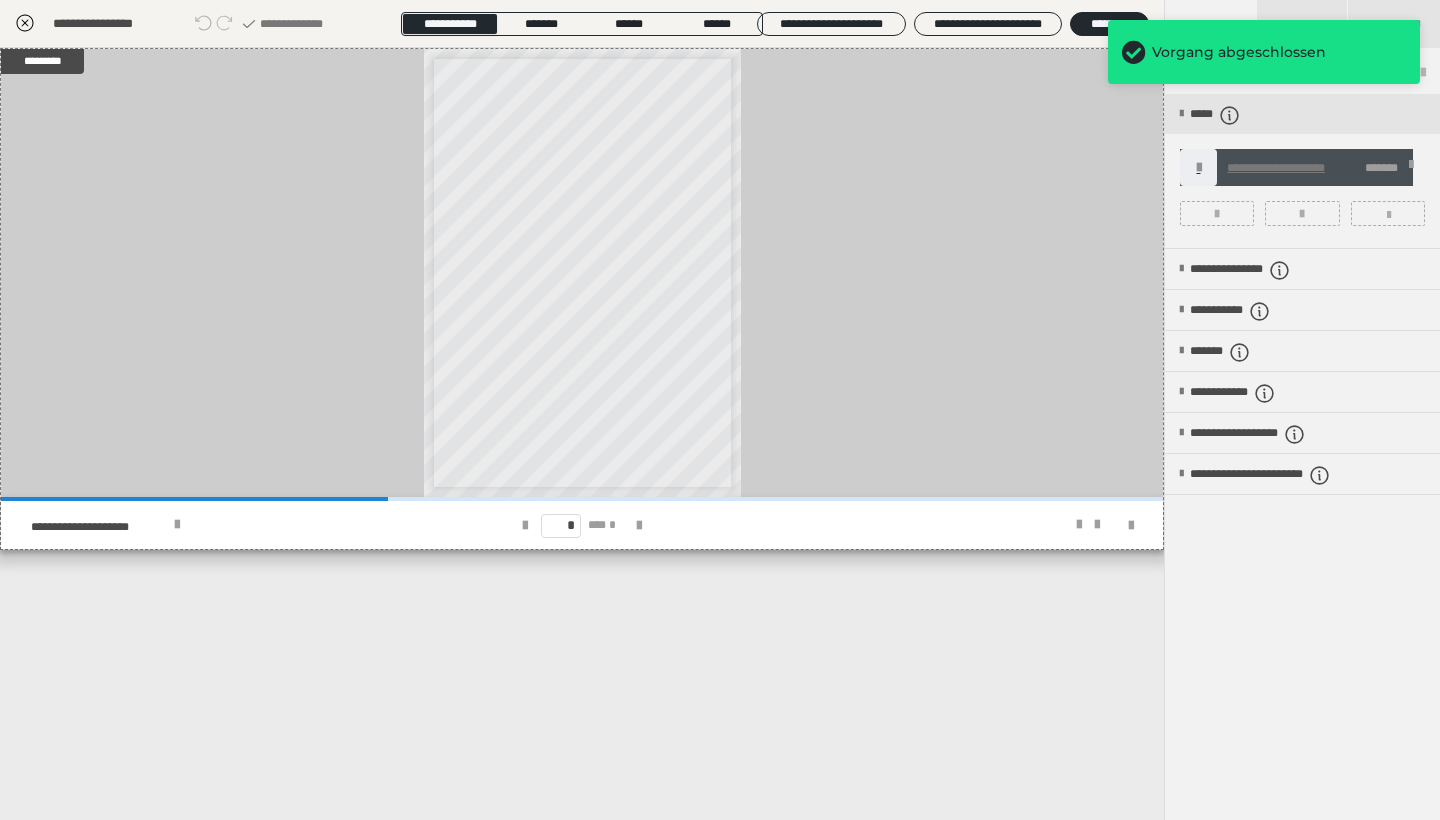click 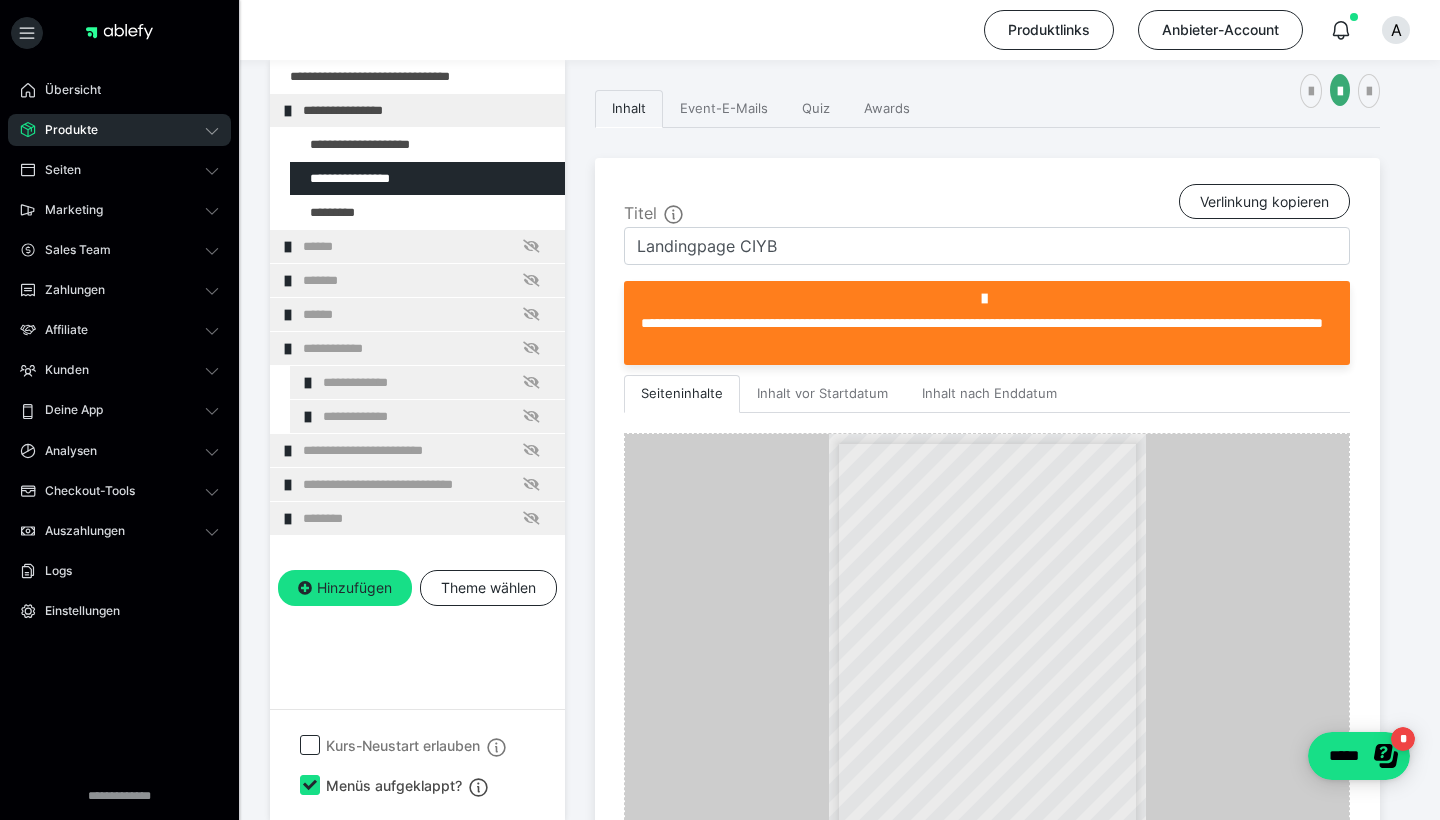 click on "**********" at bounding box center (987, 561) 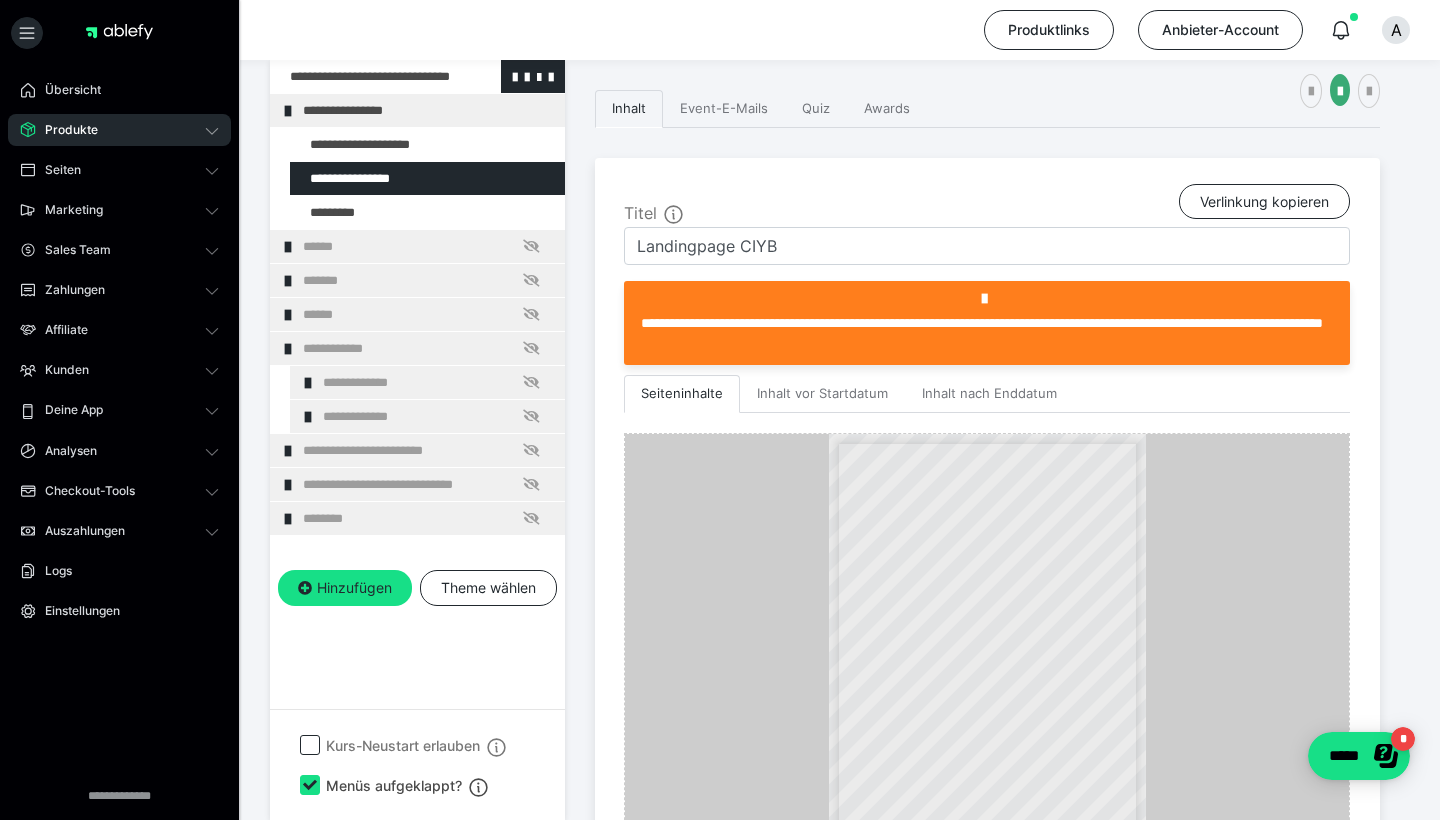 click at bounding box center [365, 76] 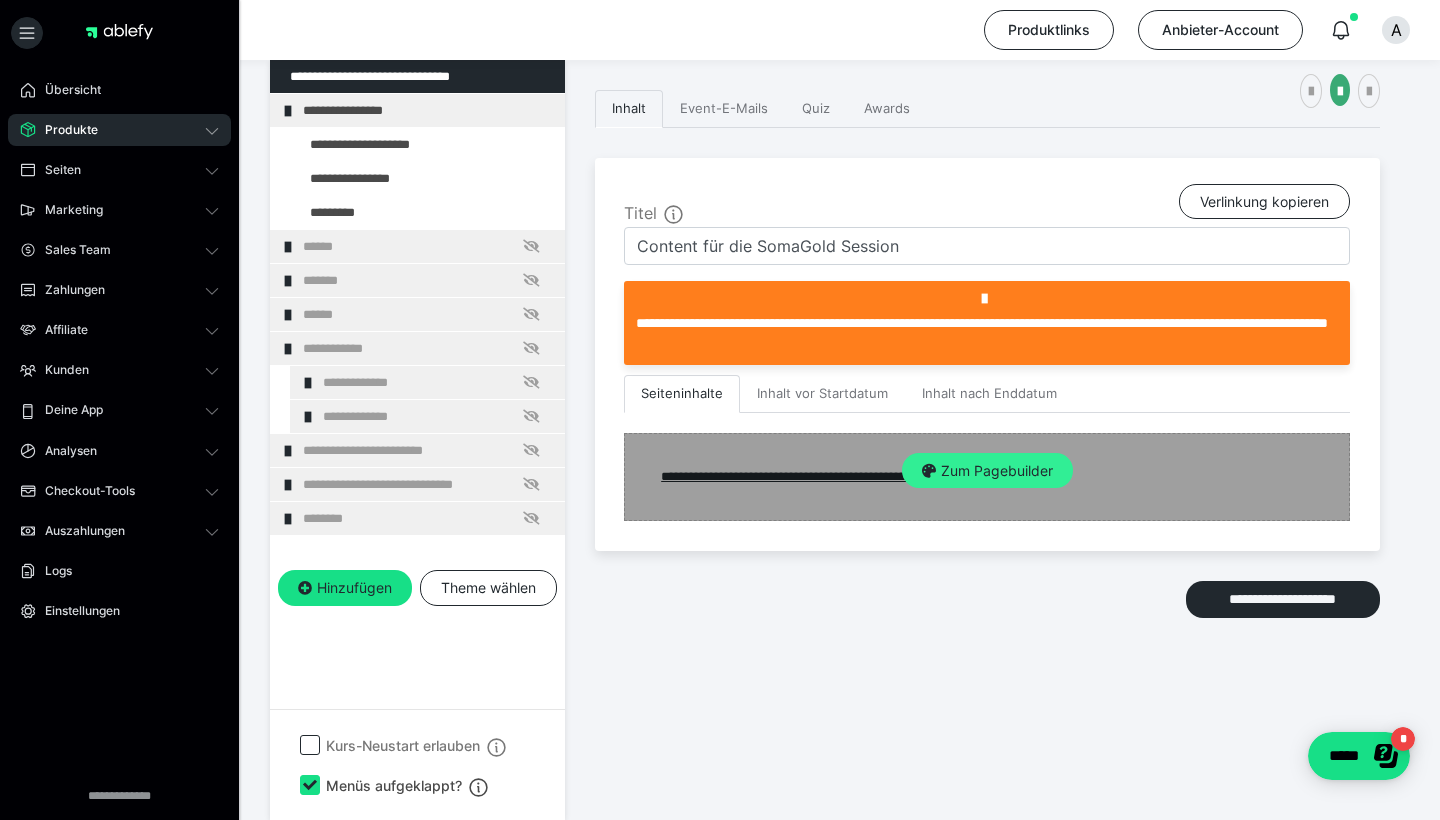click on "Zum Pagebuilder" at bounding box center [987, 471] 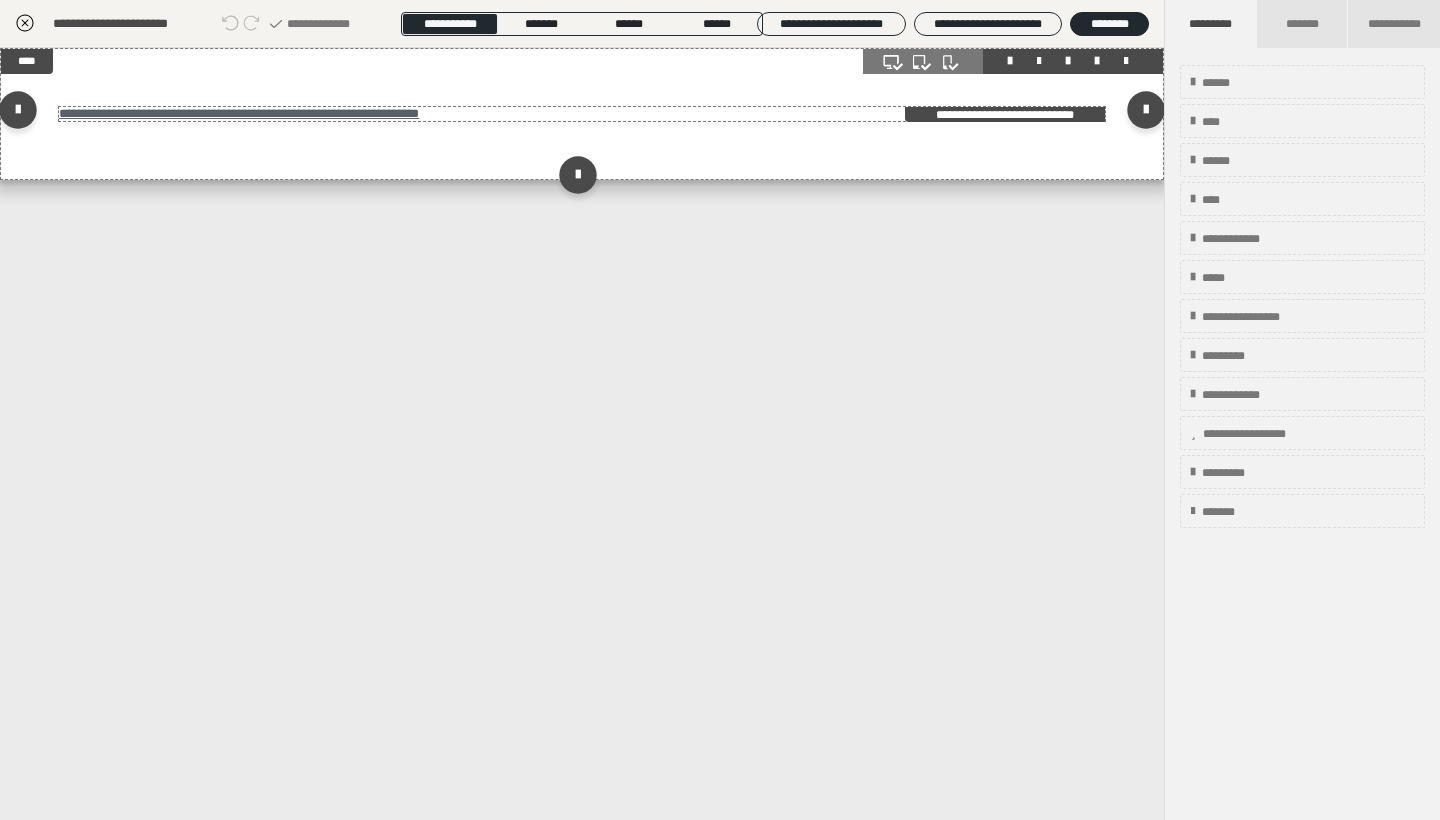 click on "**********" at bounding box center [239, 113] 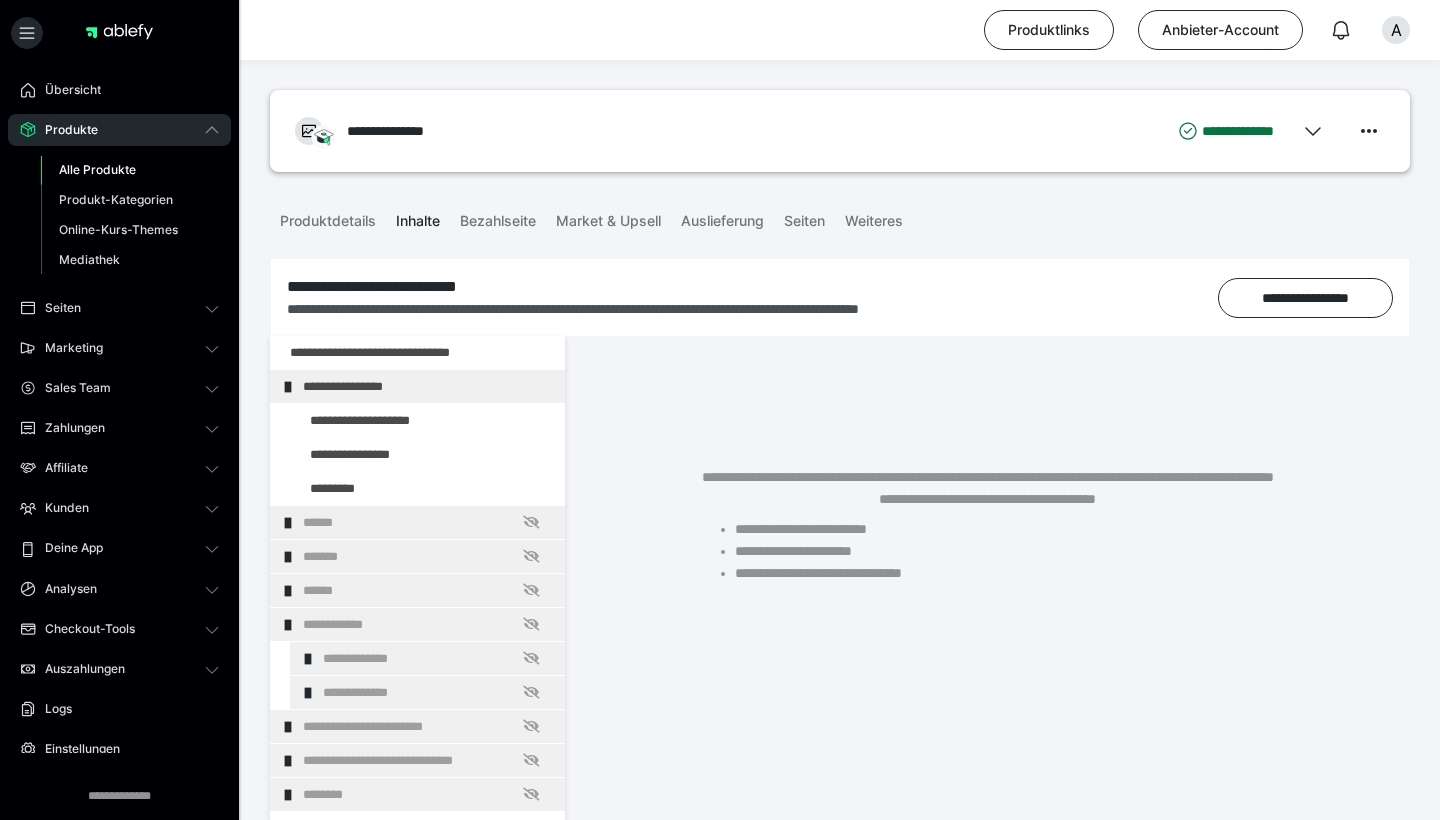 scroll, scrollTop: 276, scrollLeft: 0, axis: vertical 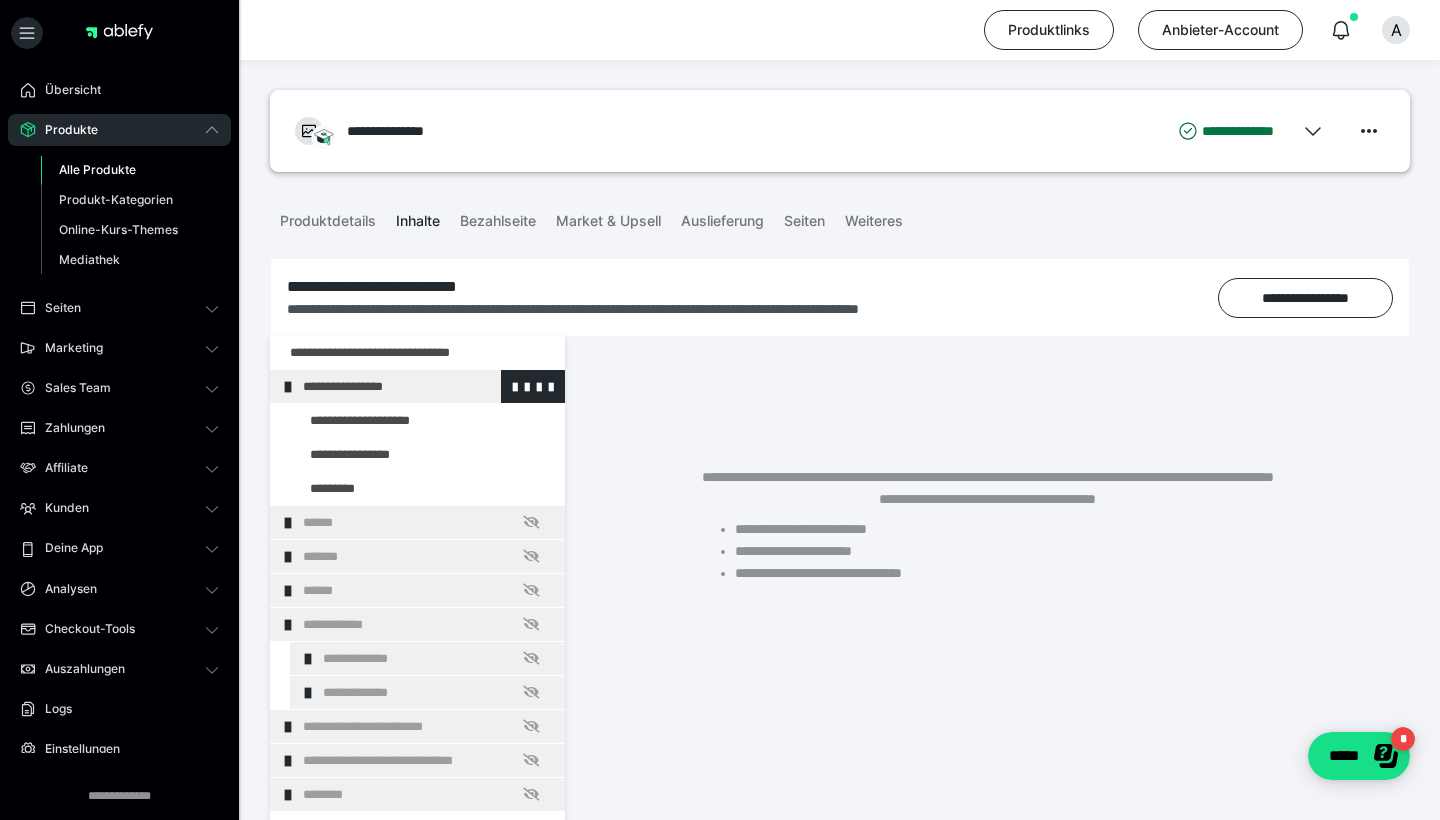 click at bounding box center [288, 387] 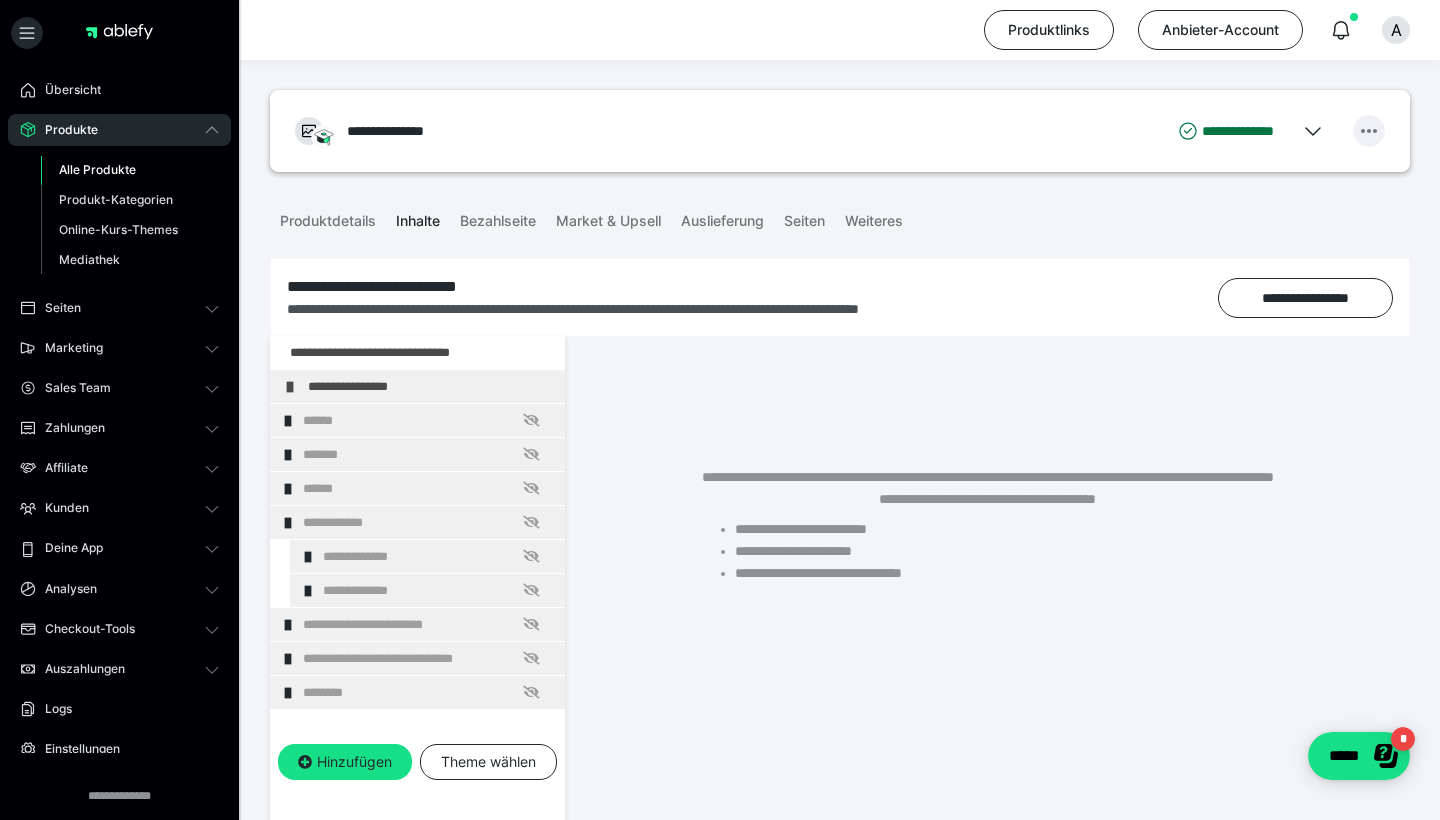 click at bounding box center (1369, 131) 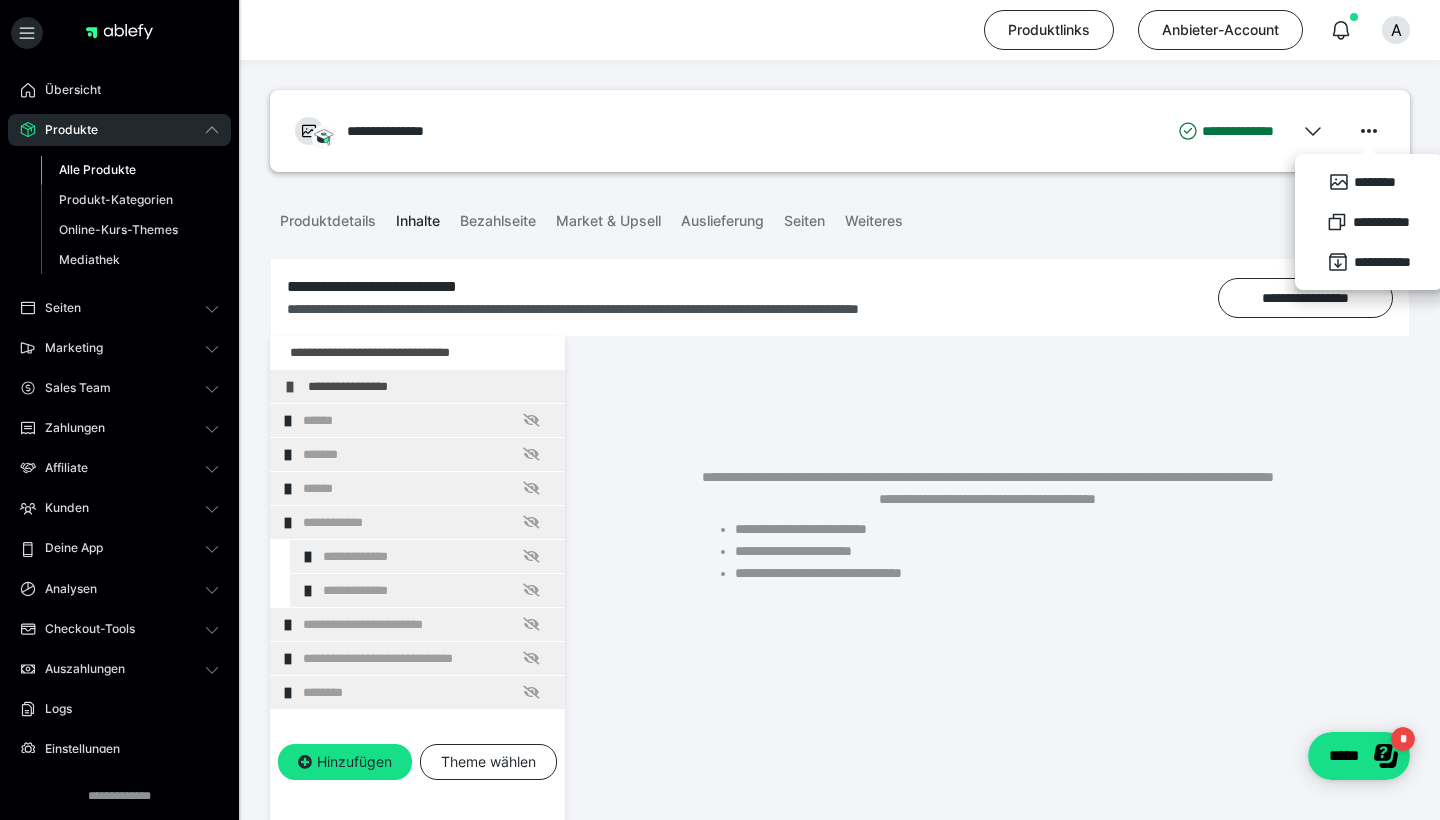 click on "Alle Produkte" at bounding box center [97, 169] 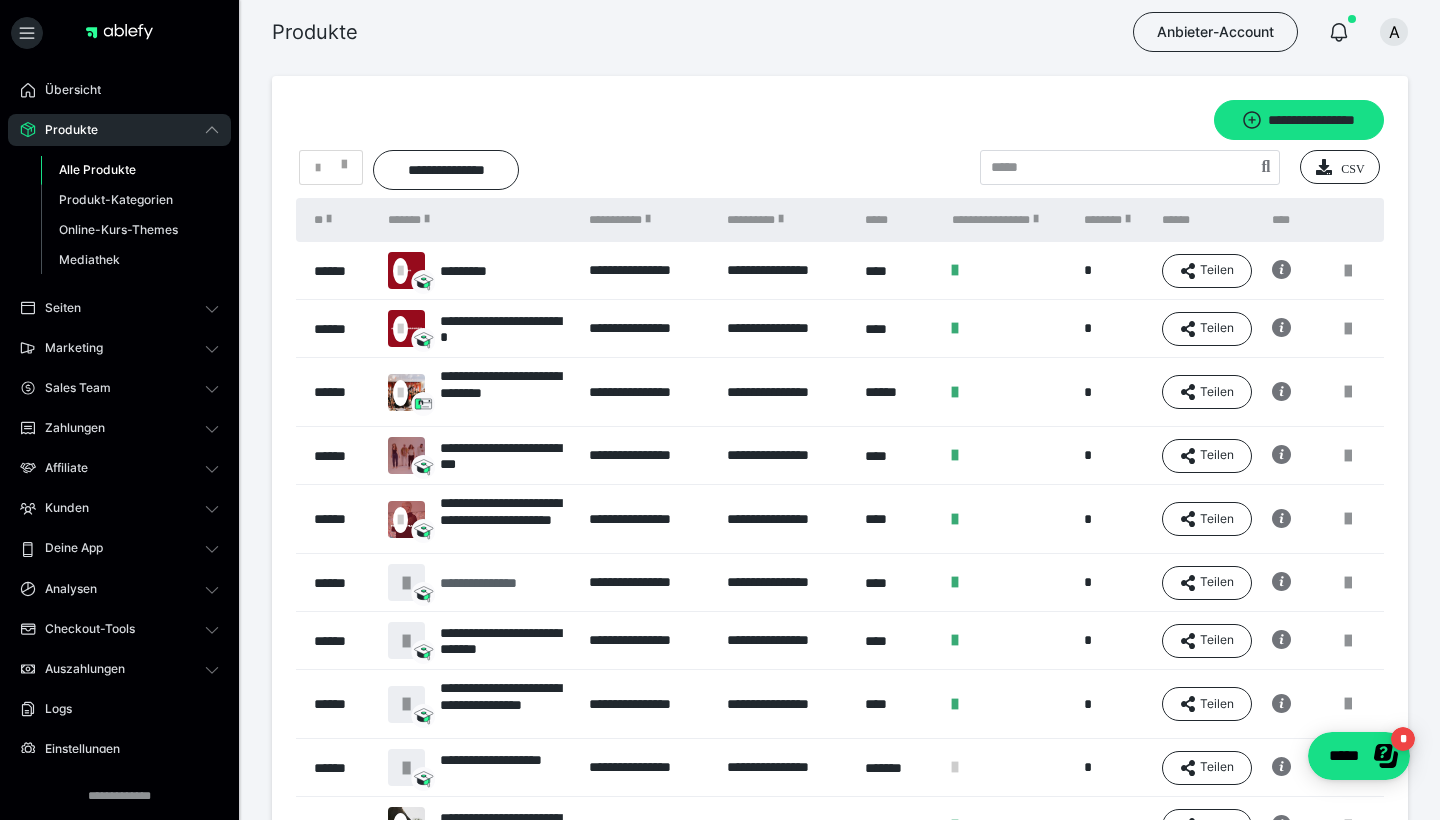 click on "**********" at bounding box center (497, 583) 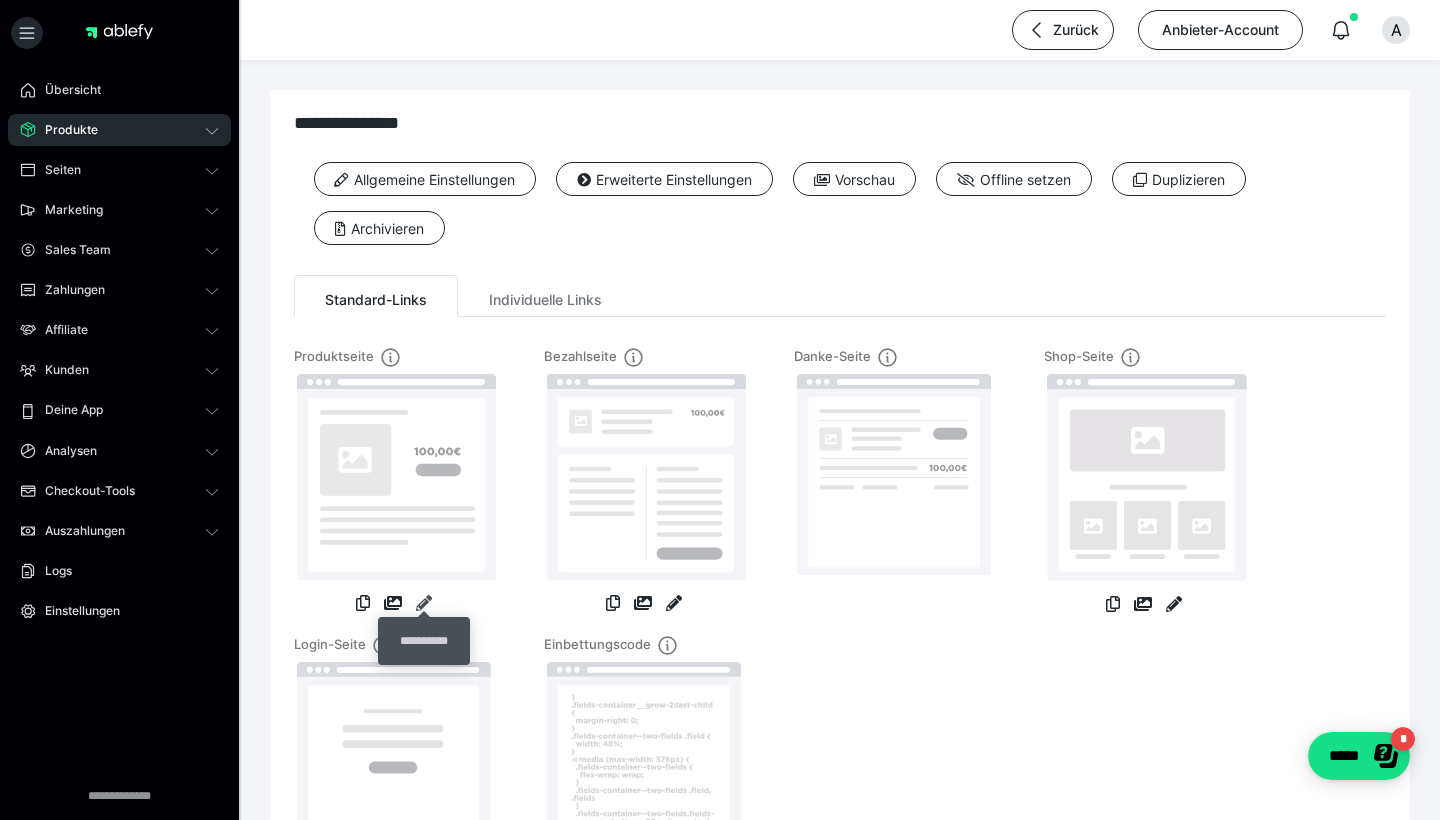 click at bounding box center [424, 603] 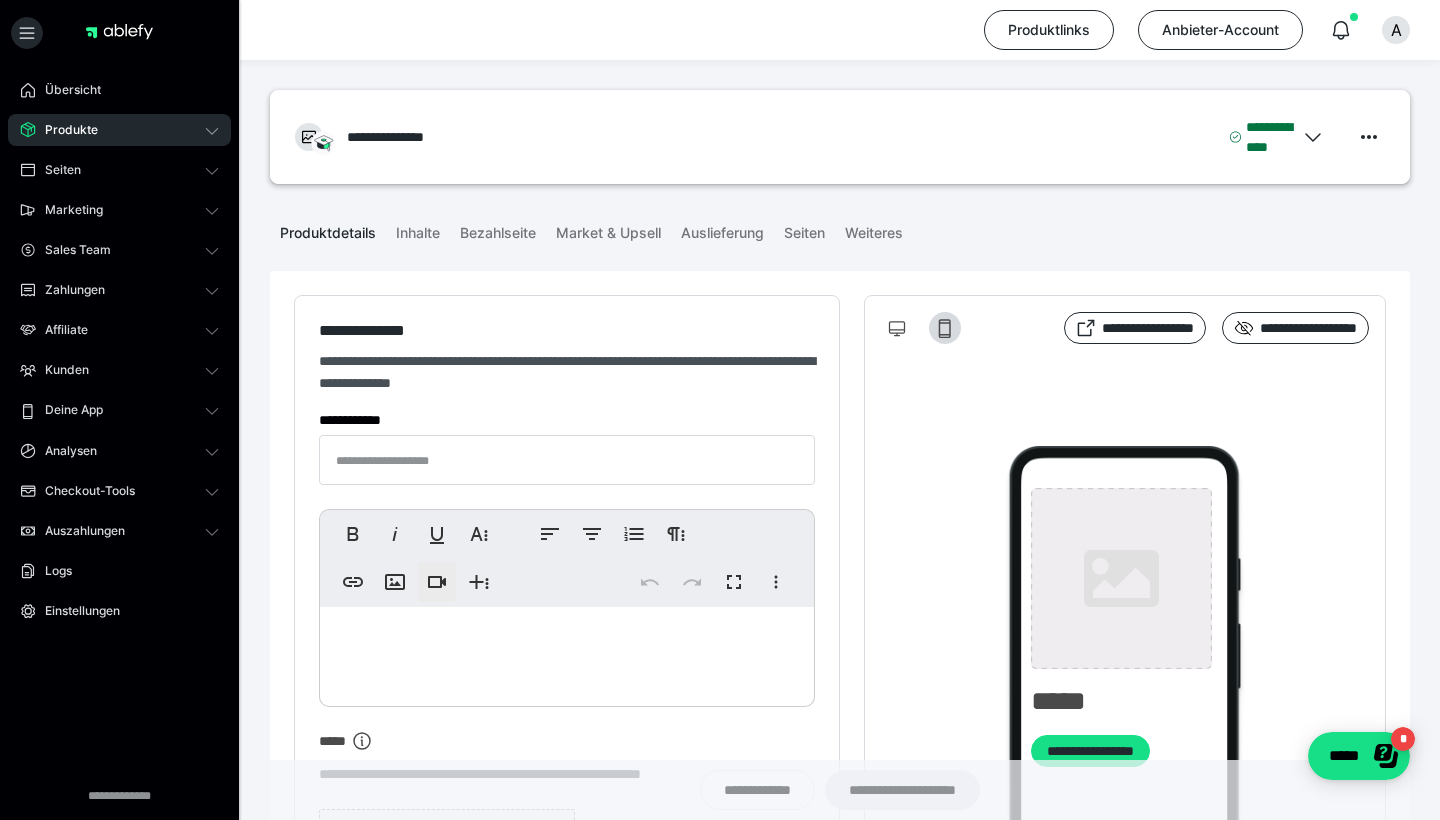 type on "**********" 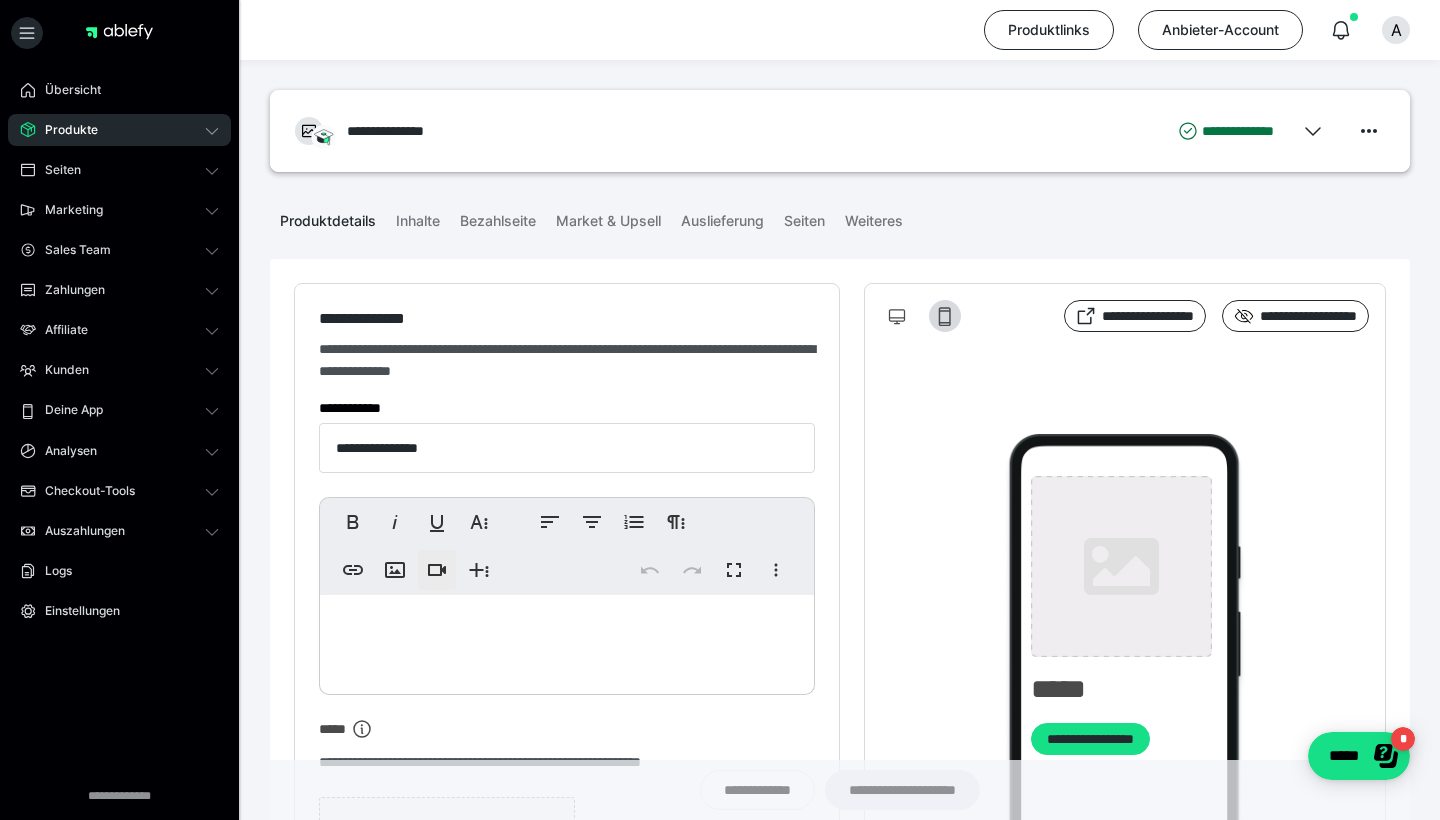 type on "**********" 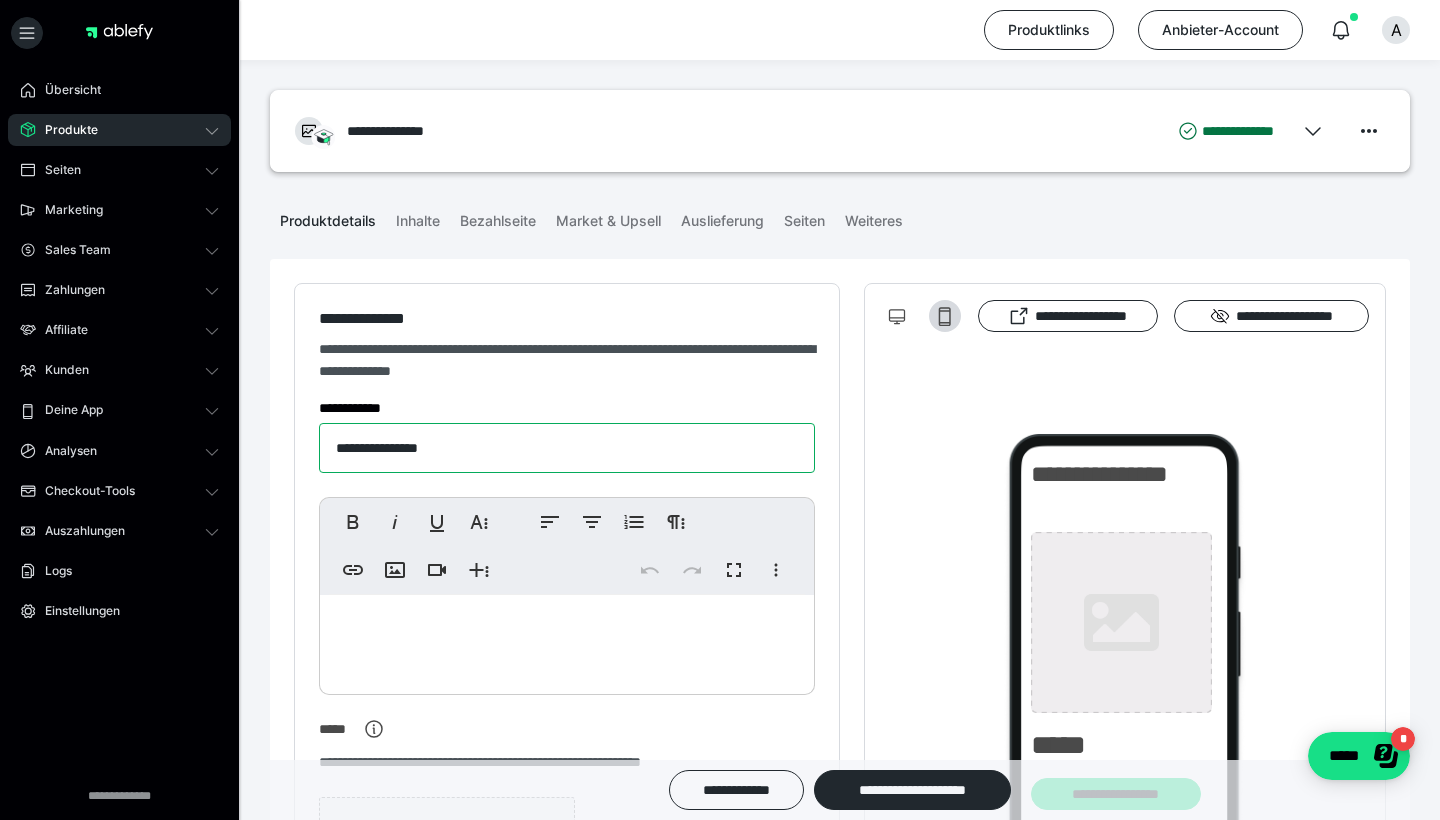 drag, startPoint x: 397, startPoint y: 448, endPoint x: 322, endPoint y: 445, distance: 75.059975 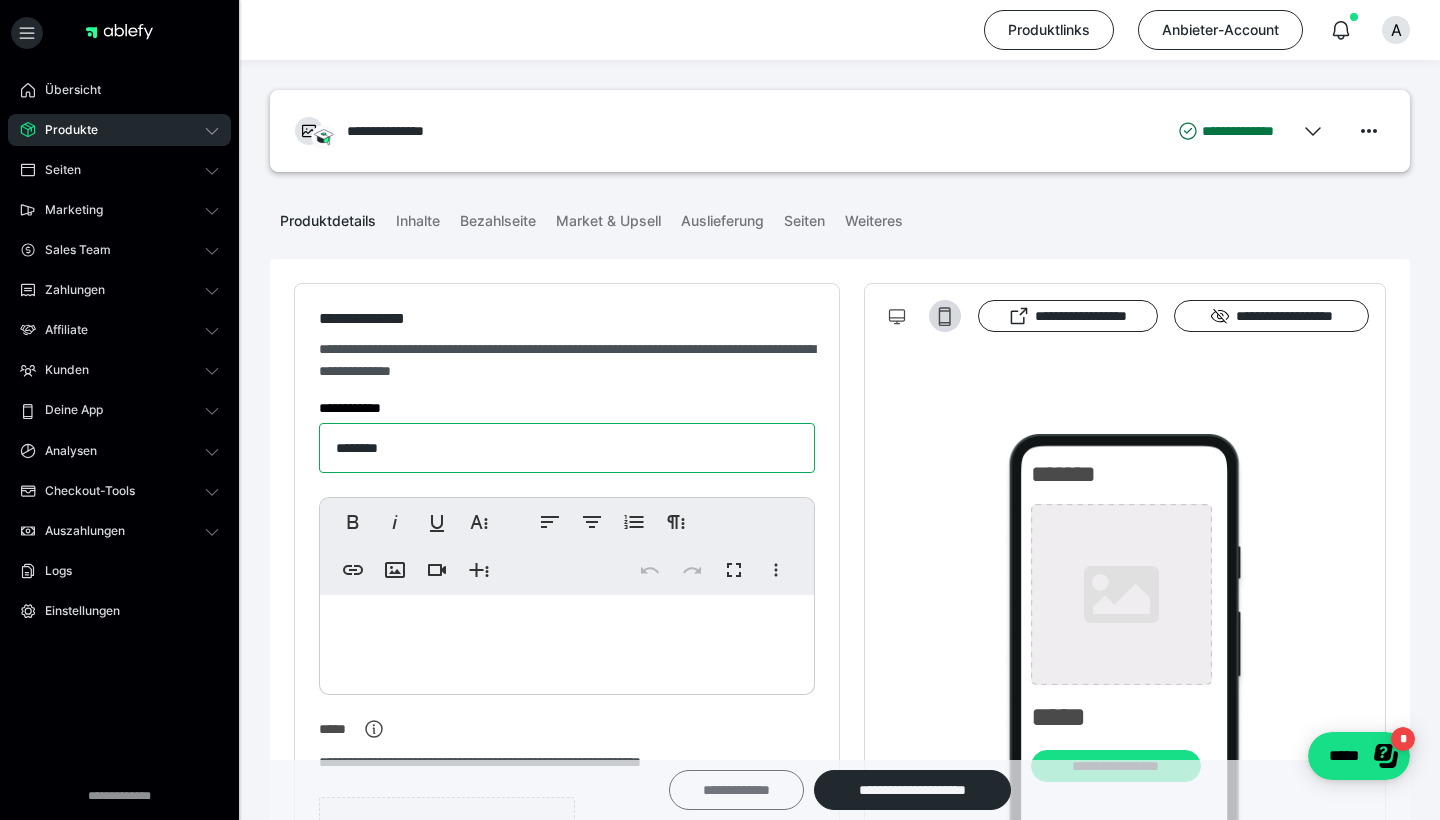 type on "*******" 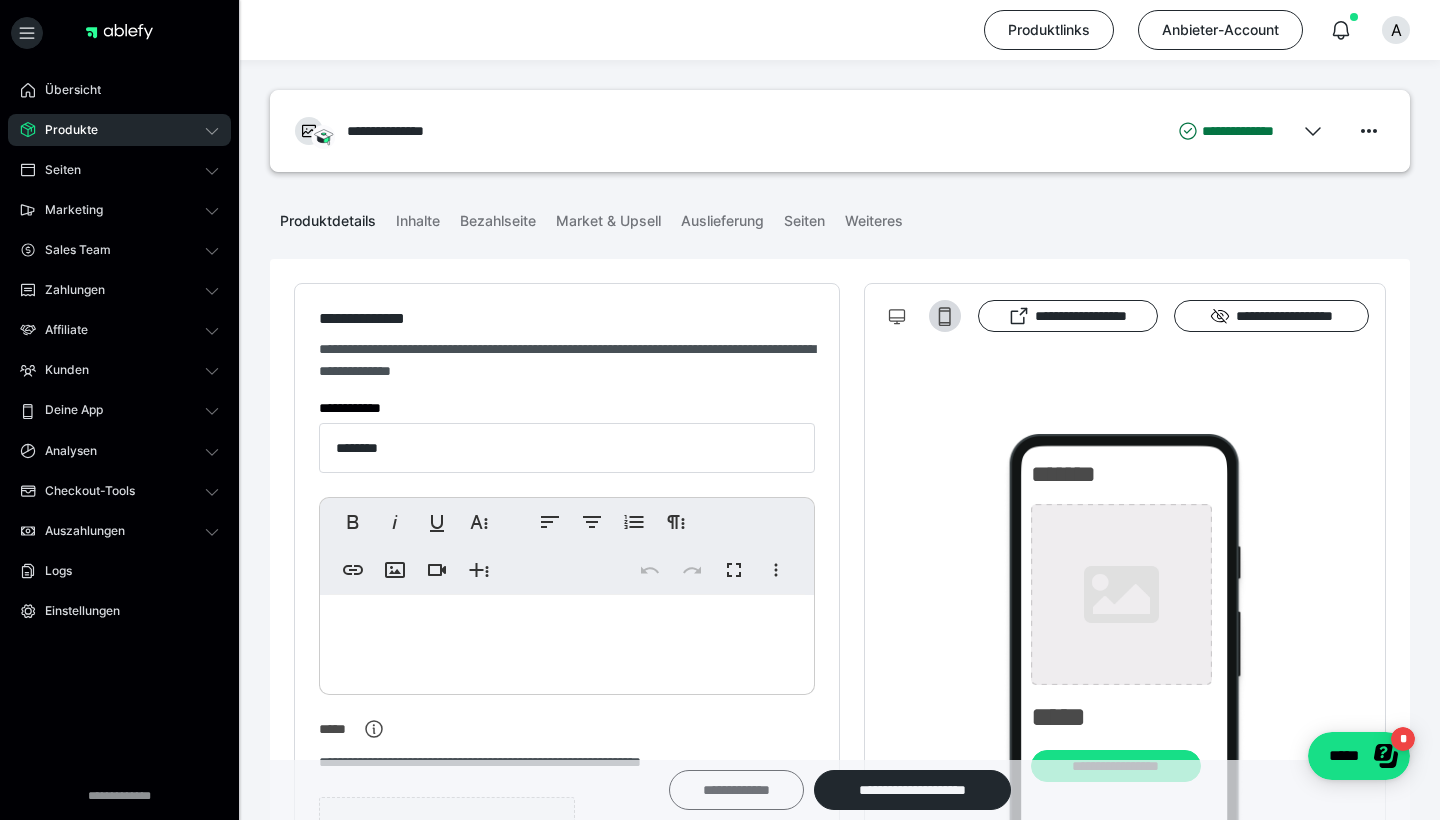click on "**********" at bounding box center [736, 790] 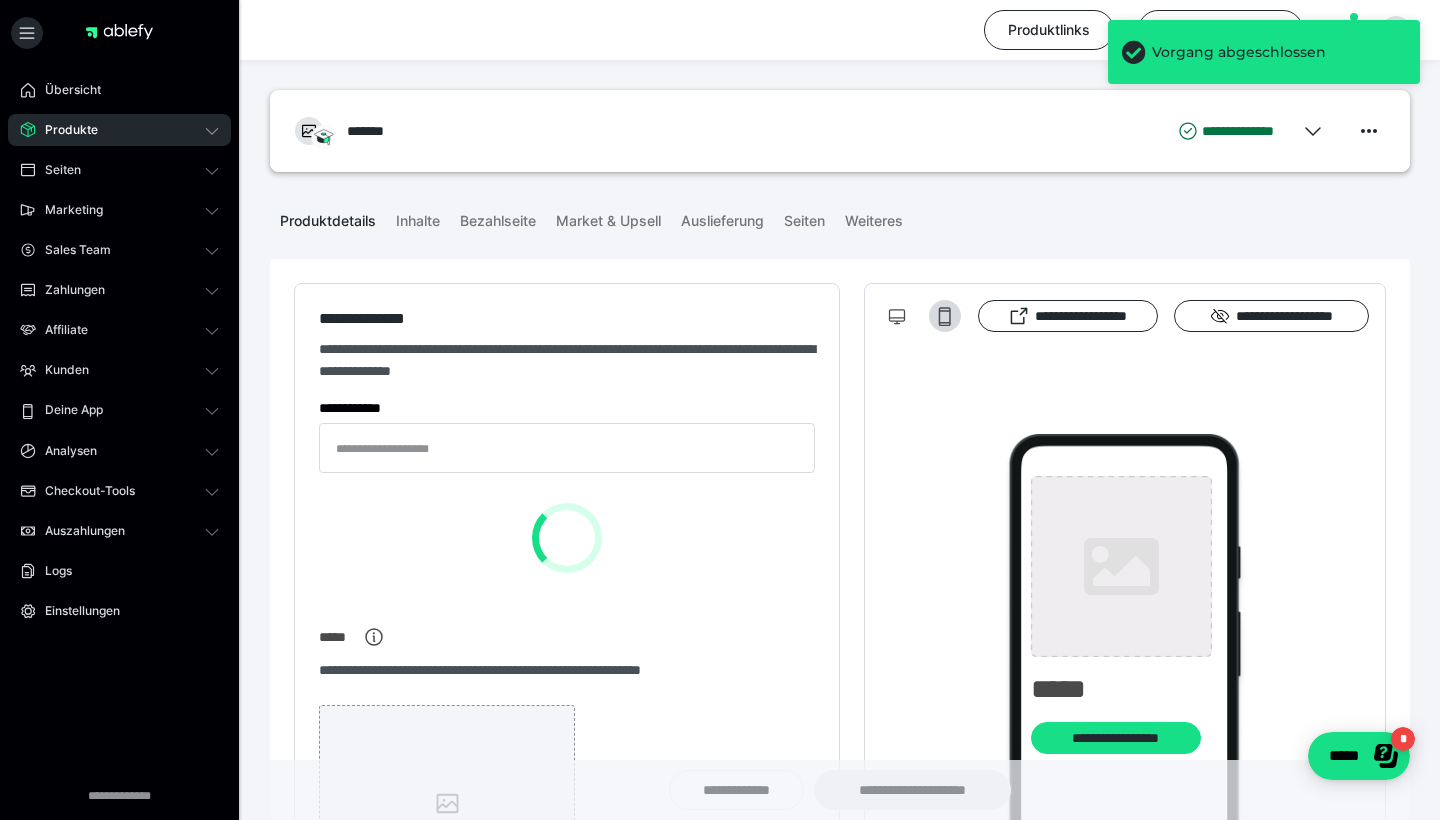type on "*******" 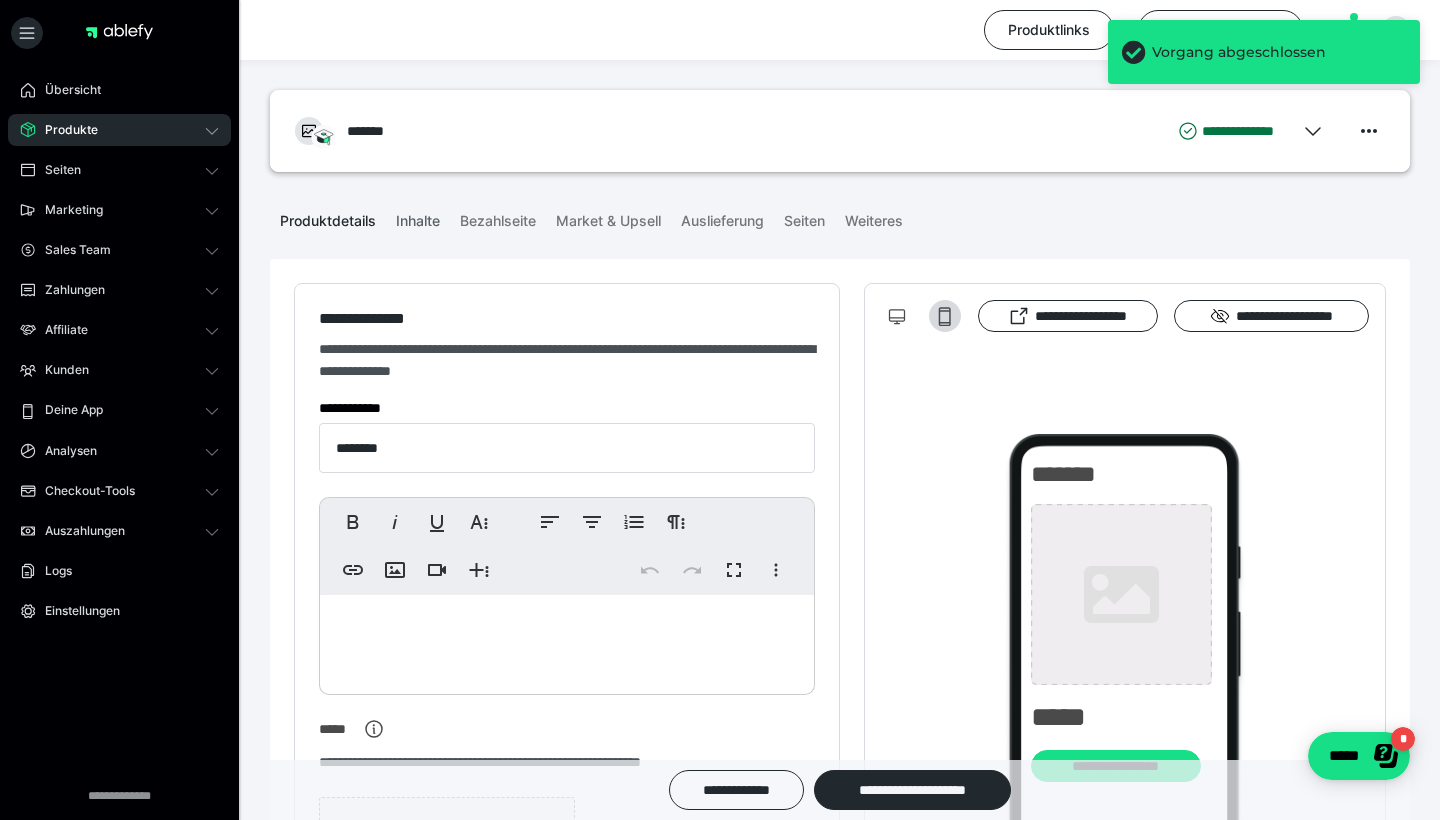click on "Inhalte" at bounding box center (418, 217) 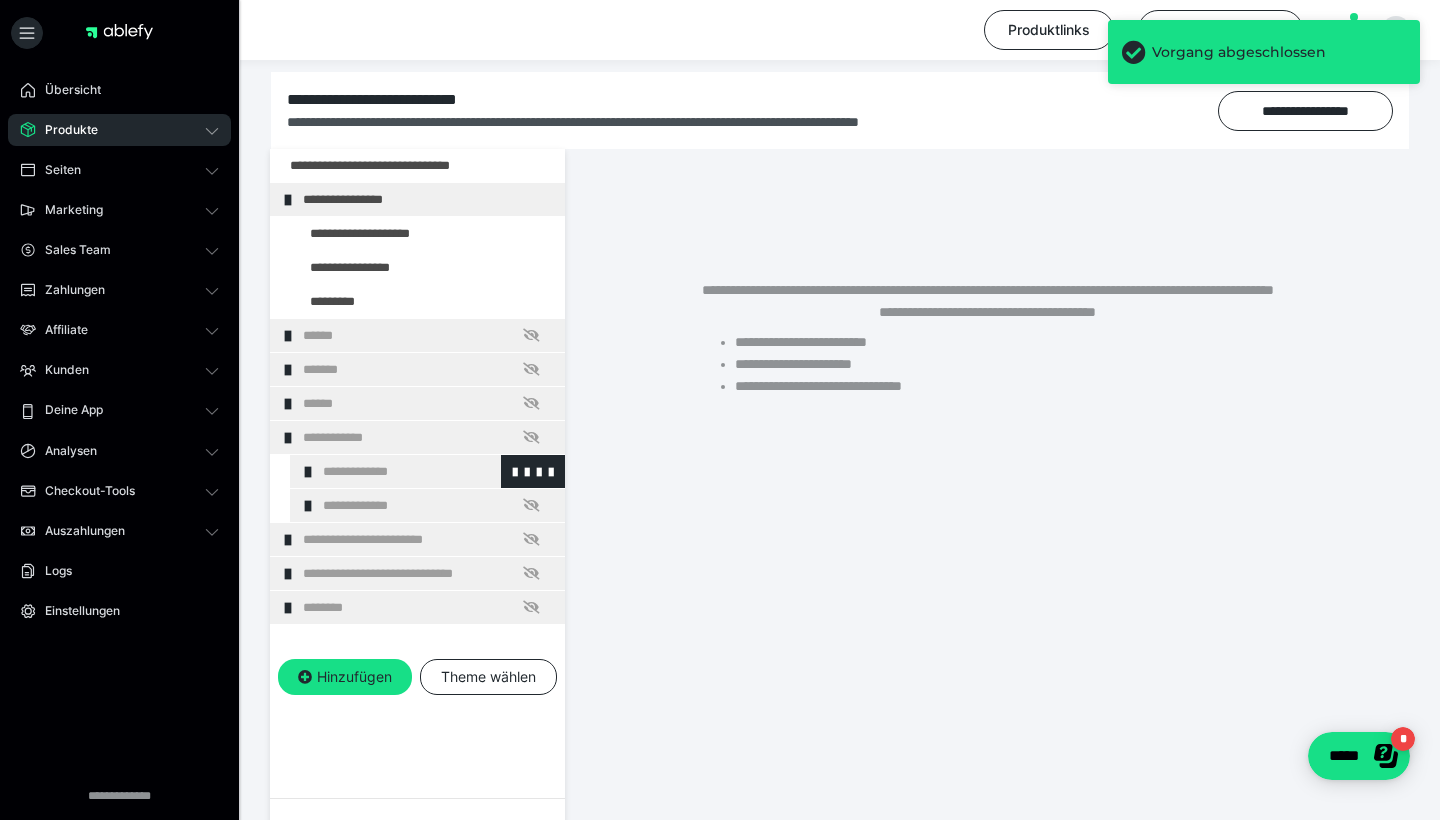 scroll, scrollTop: 189, scrollLeft: 0, axis: vertical 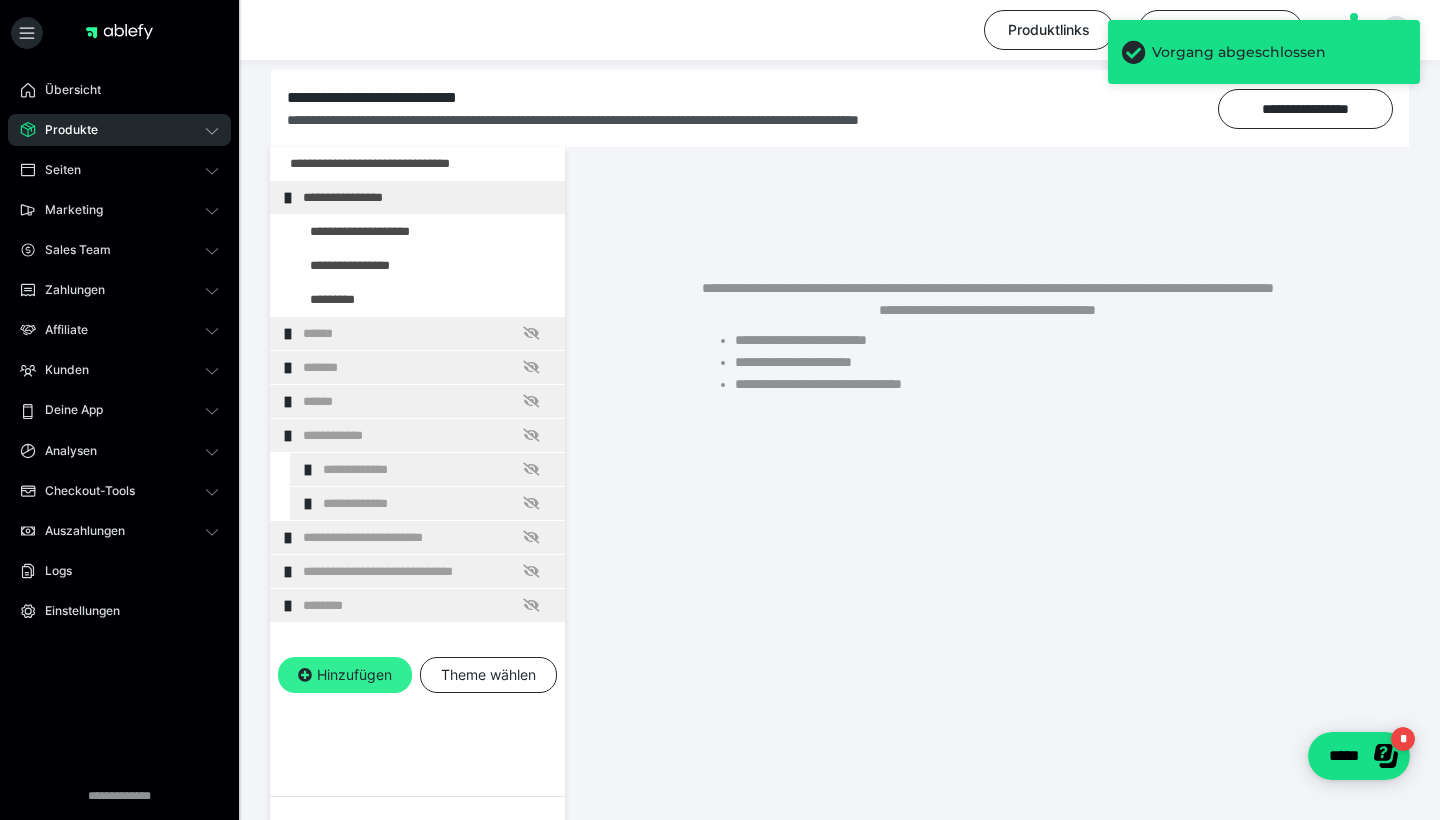click at bounding box center [305, 675] 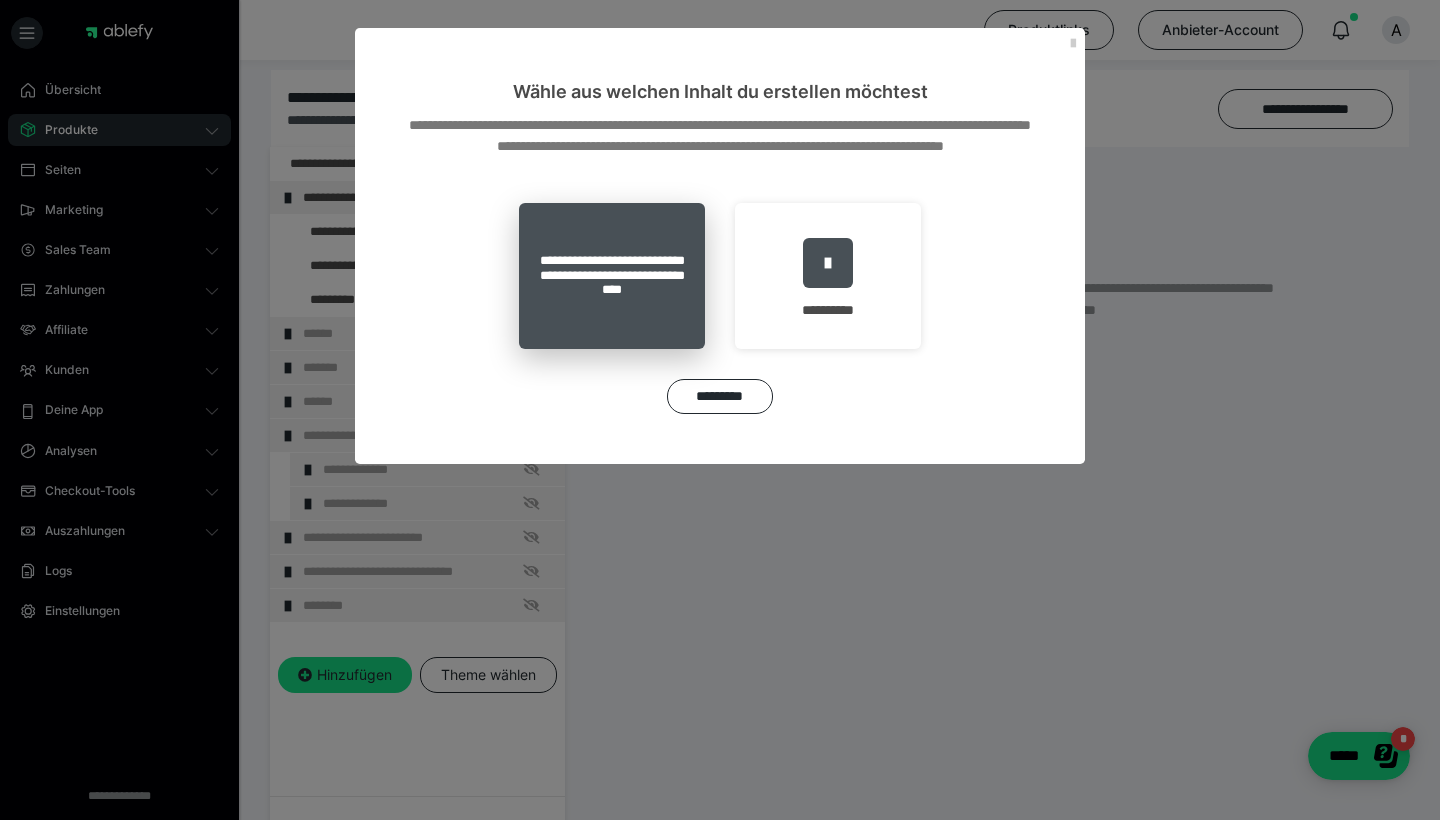click on "**********" at bounding box center [612, 276] 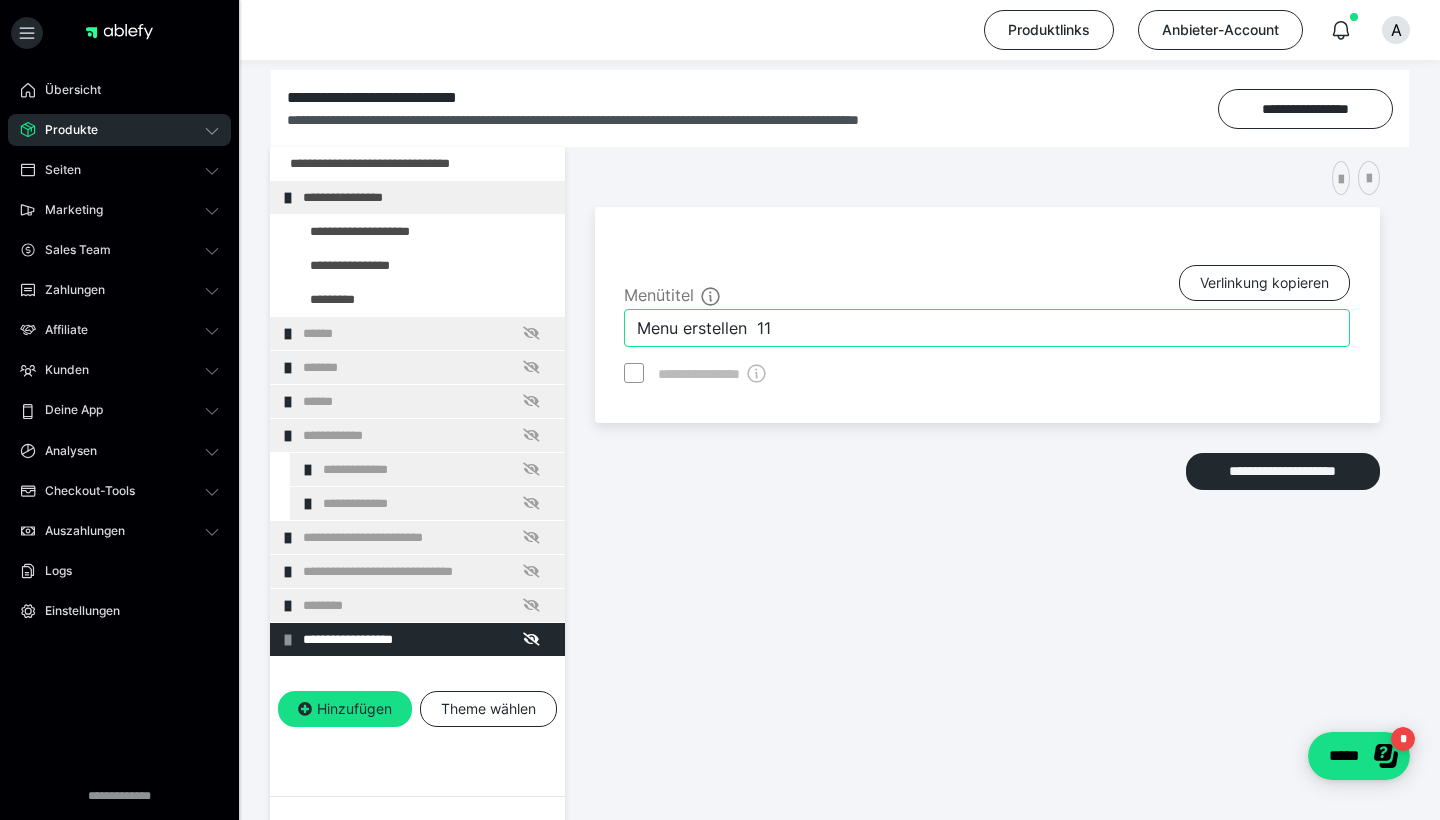drag, startPoint x: 787, startPoint y: 329, endPoint x: 623, endPoint y: 324, distance: 164.0762 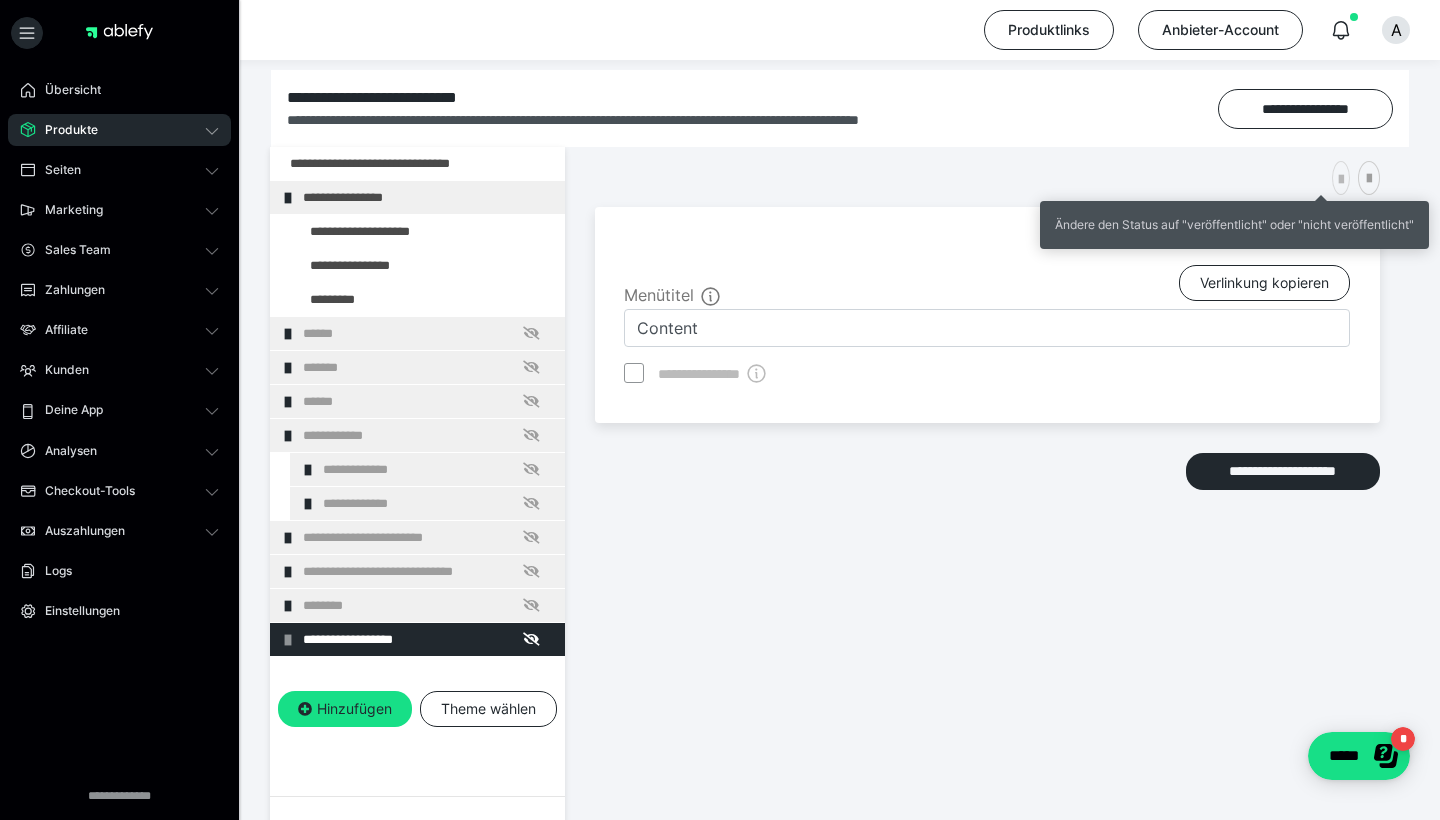 click at bounding box center [1341, 180] 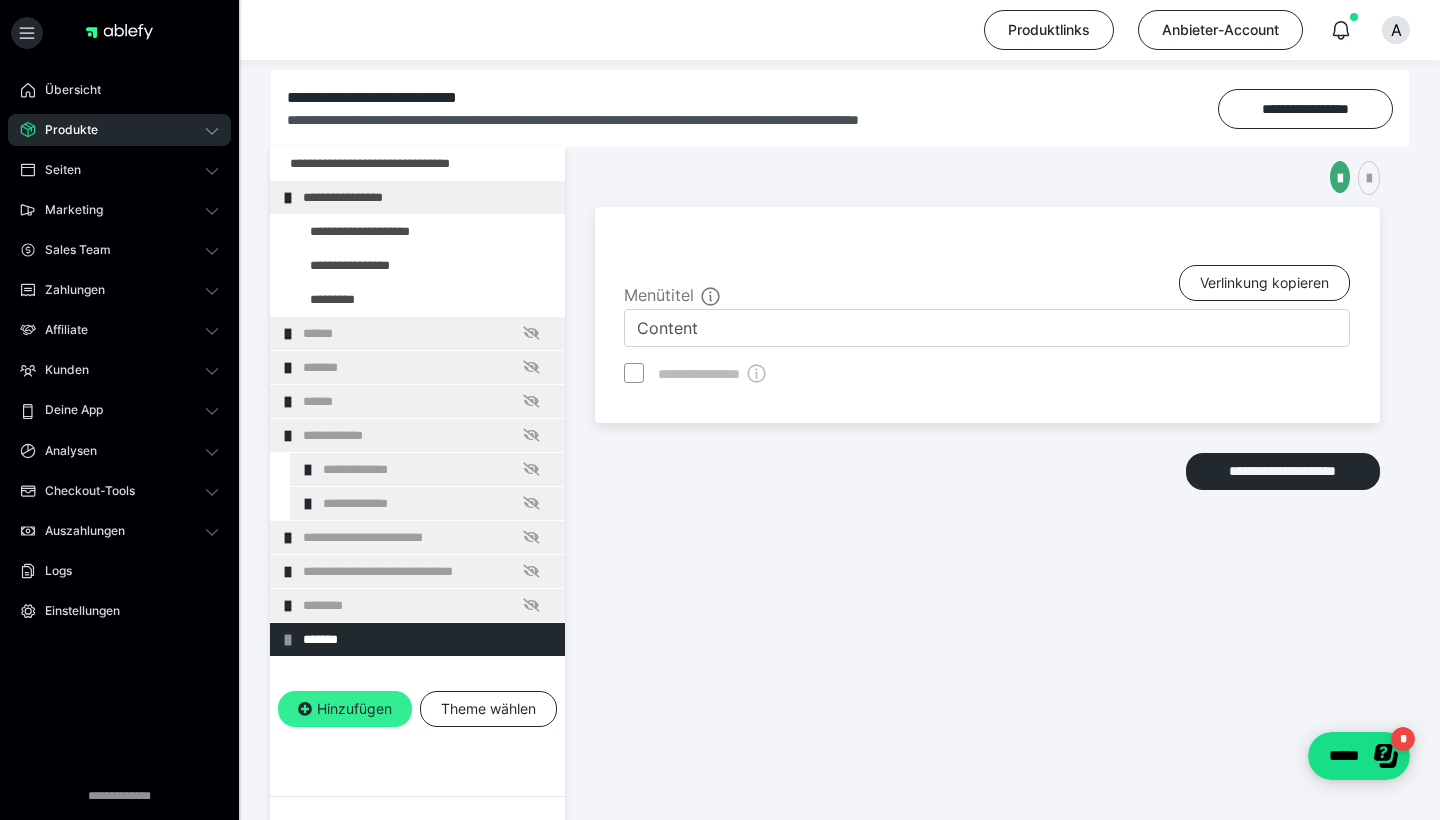 click on "Hinzufügen" at bounding box center (345, 709) 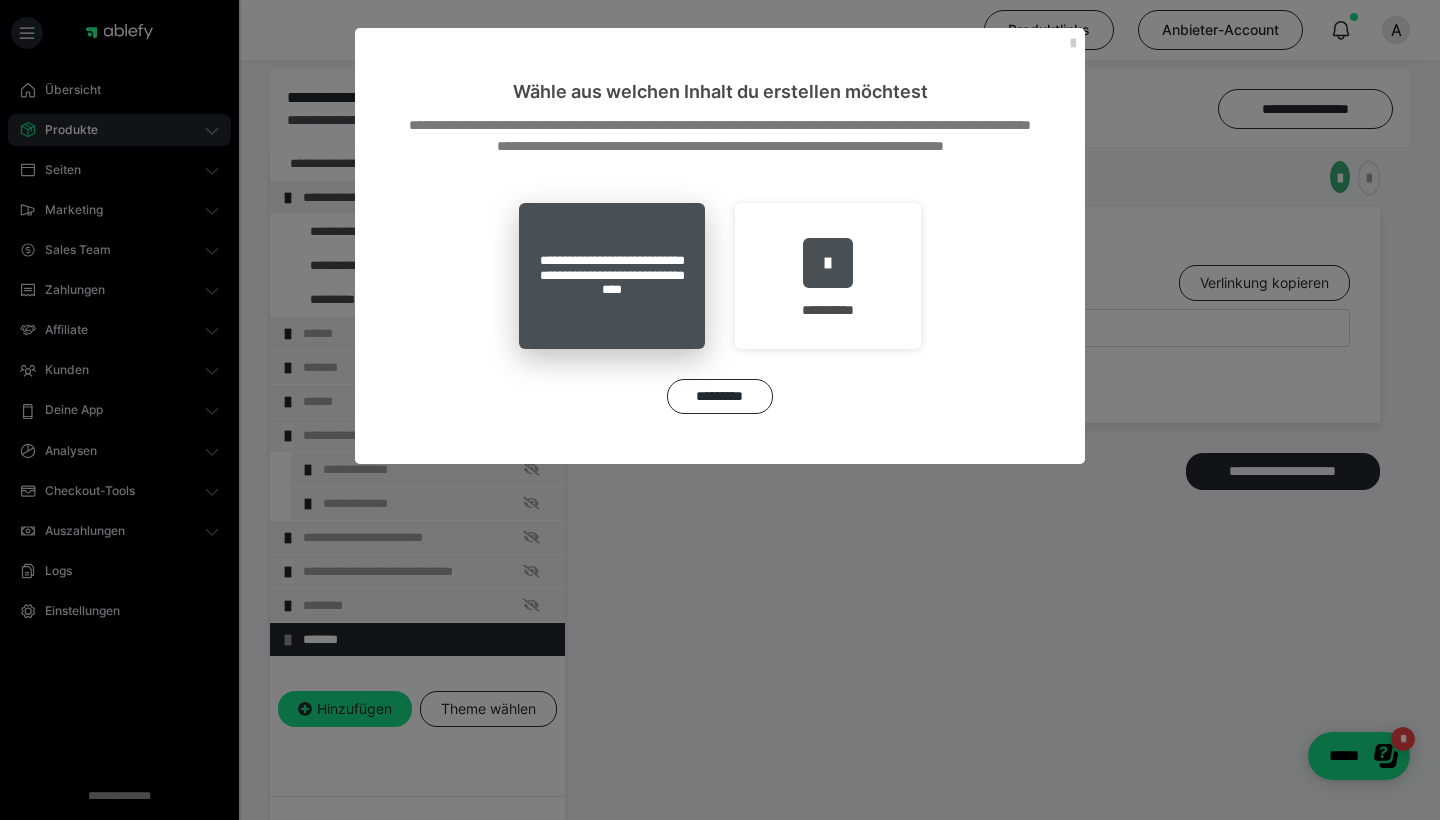 click on "**********" at bounding box center (612, 276) 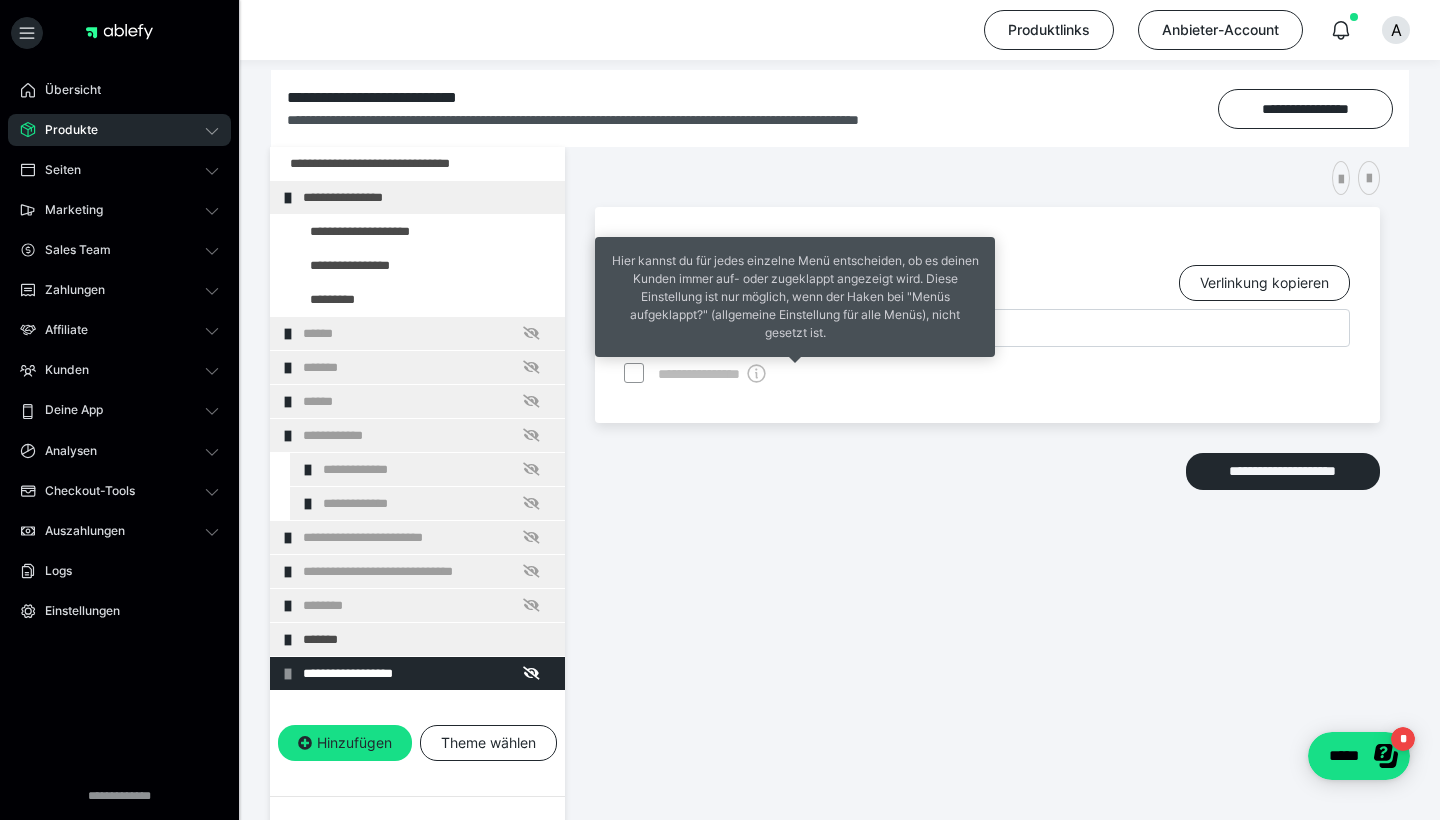 click on "Hier kannst du für jedes einzelne Menü entscheiden, ob es deinen Kunden immer auf- oder zugeklappt angezeigt wird. Diese Einstellung ist nur möglich, wenn der Haken bei "Menüs aufgeklappt?" (allgemeine Einstellung für alle Menüs), nicht gesetzt ist." at bounding box center [795, 297] 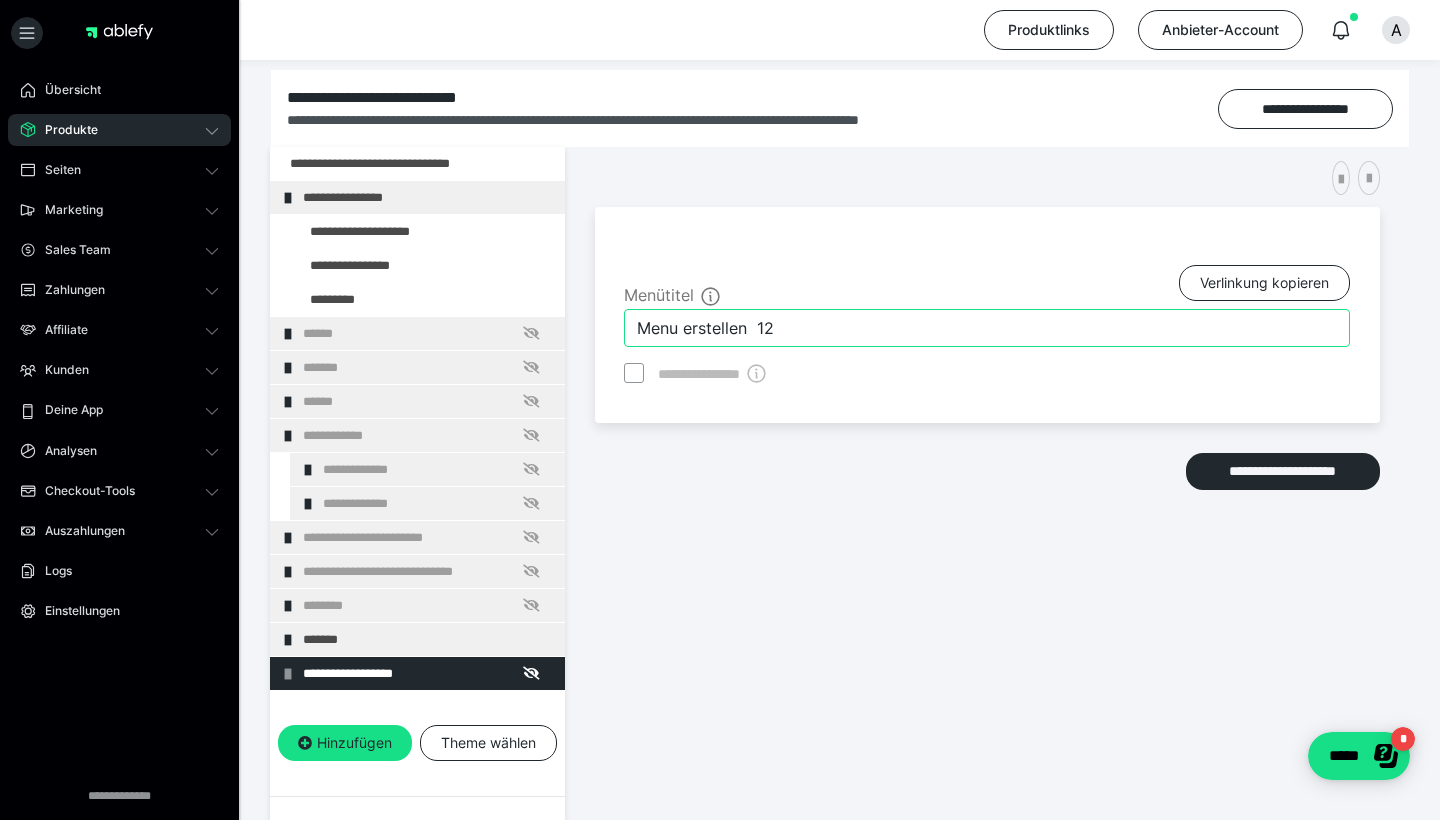 drag, startPoint x: 1165, startPoint y: 328, endPoint x: 1142, endPoint y: 327, distance: 23.021729 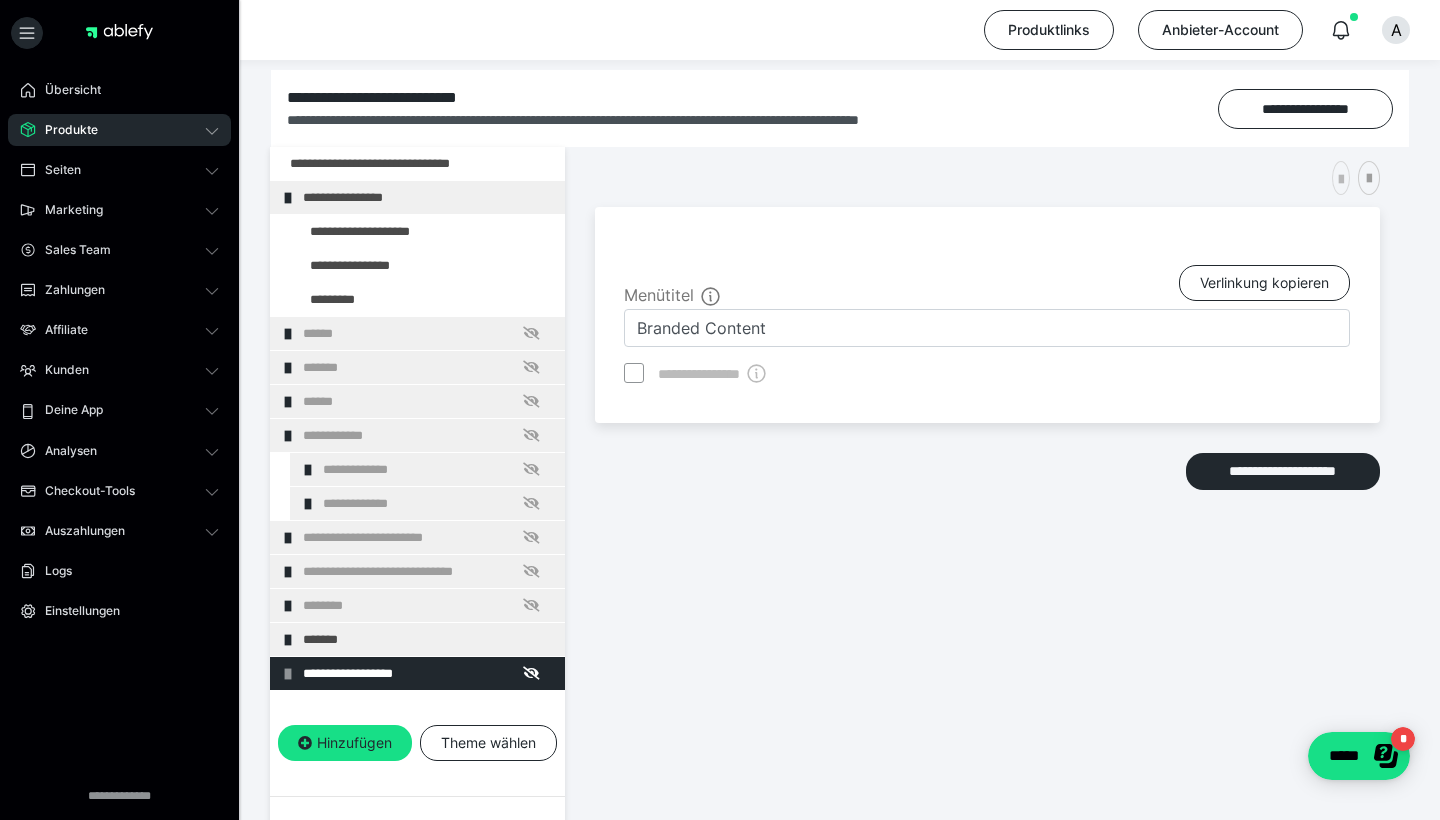 click at bounding box center [1341, 180] 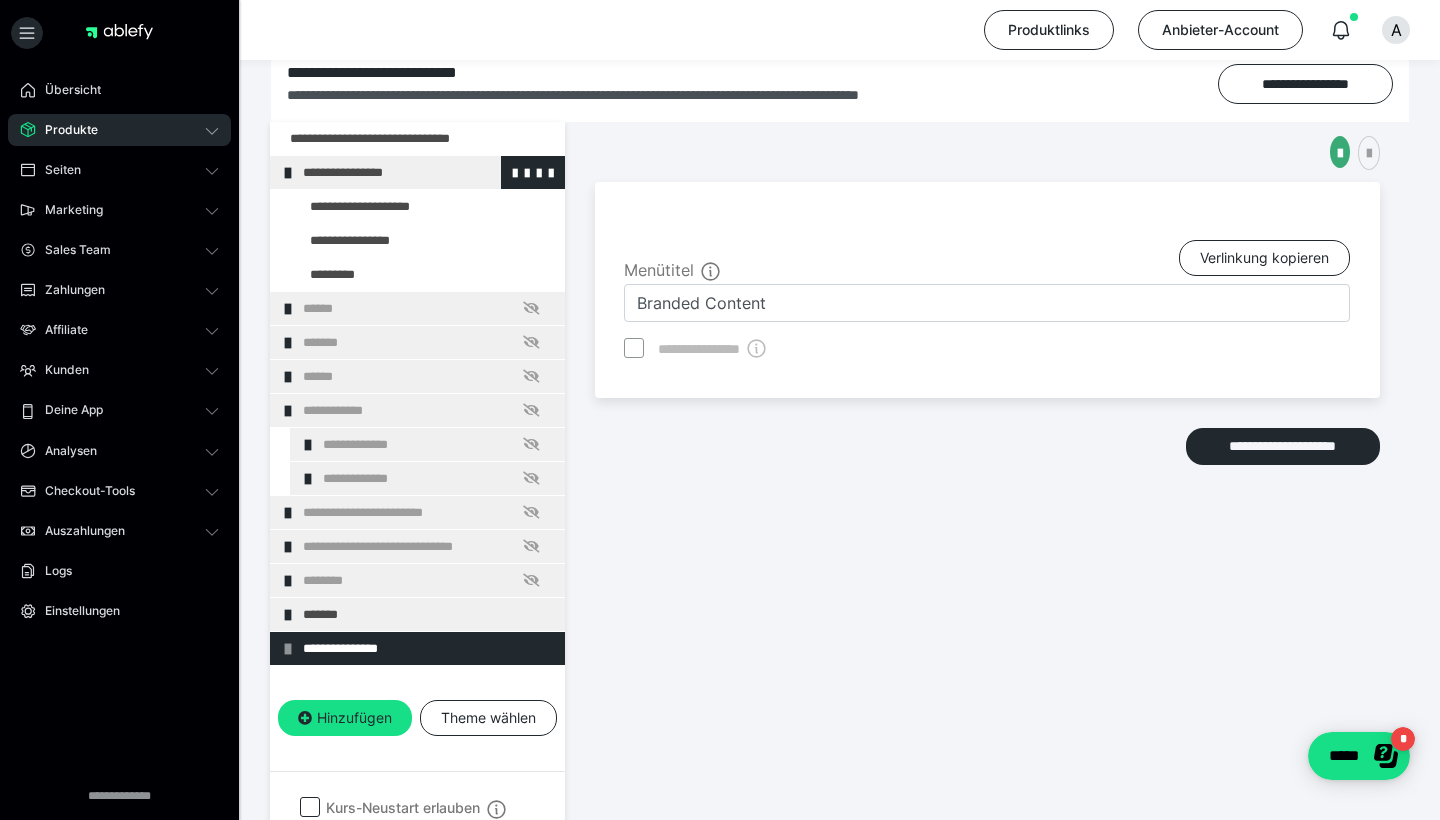 scroll, scrollTop: 213, scrollLeft: 0, axis: vertical 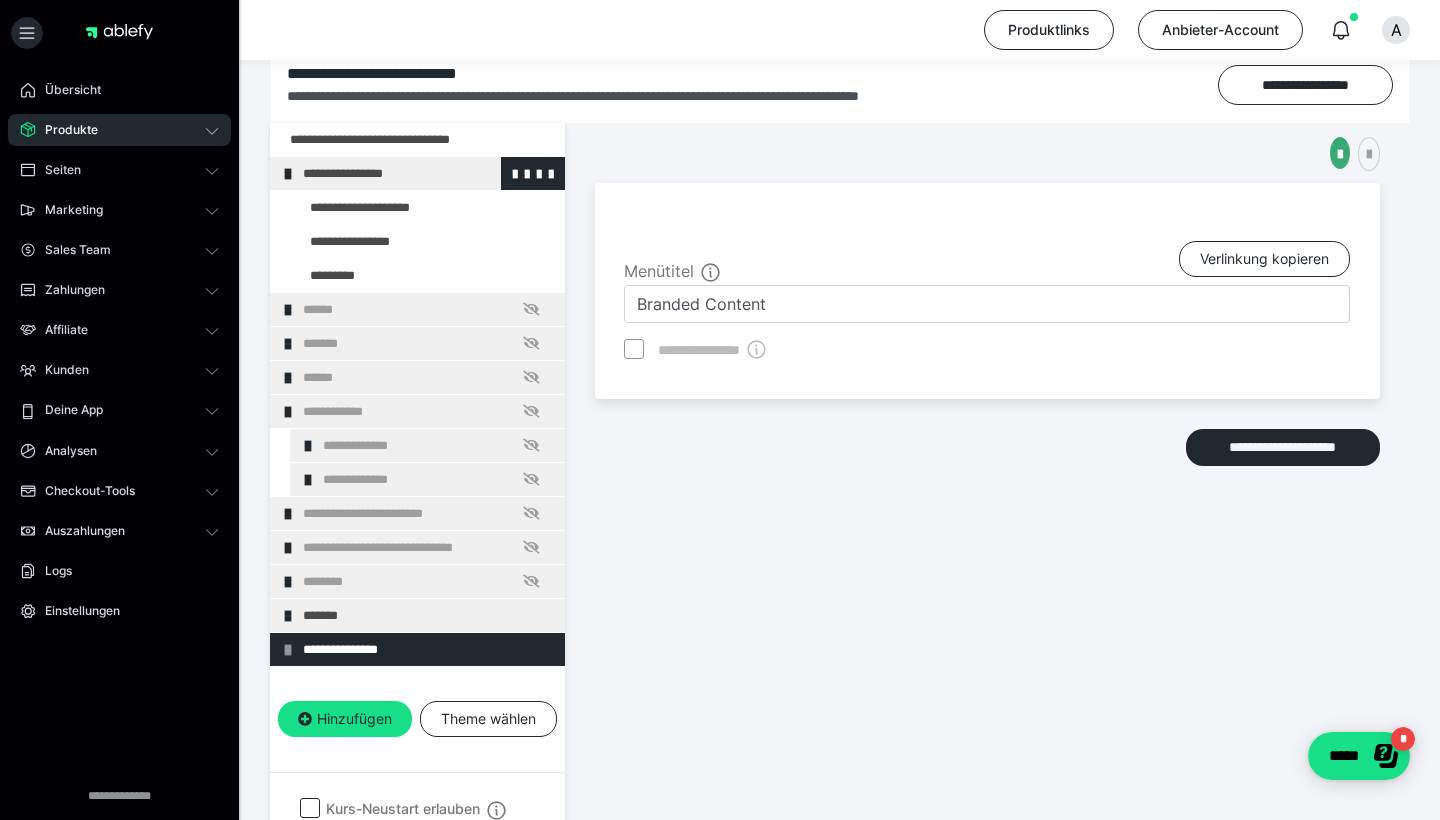 click at bounding box center (288, 174) 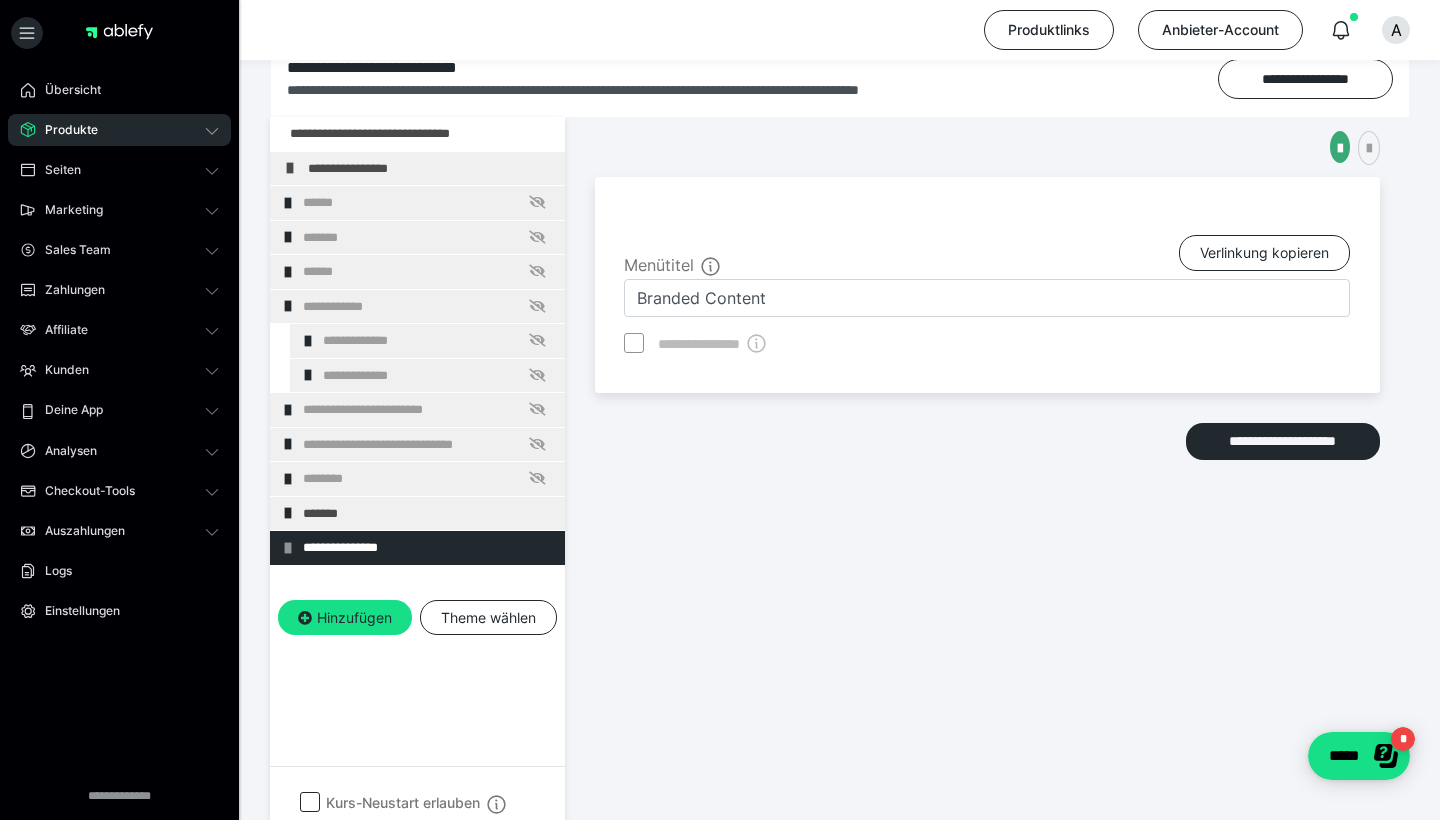scroll, scrollTop: 221, scrollLeft: 0, axis: vertical 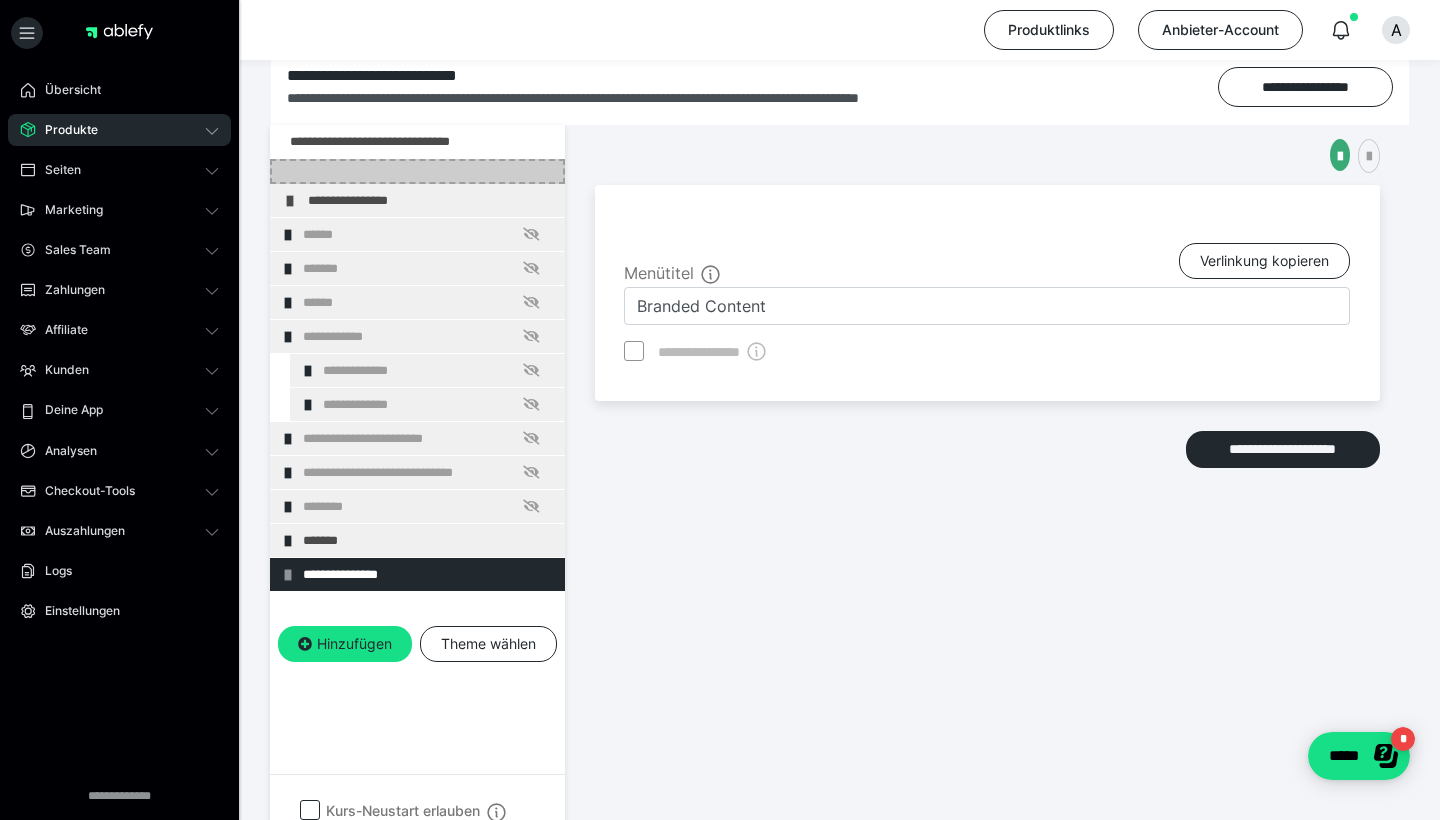 type on "Content" 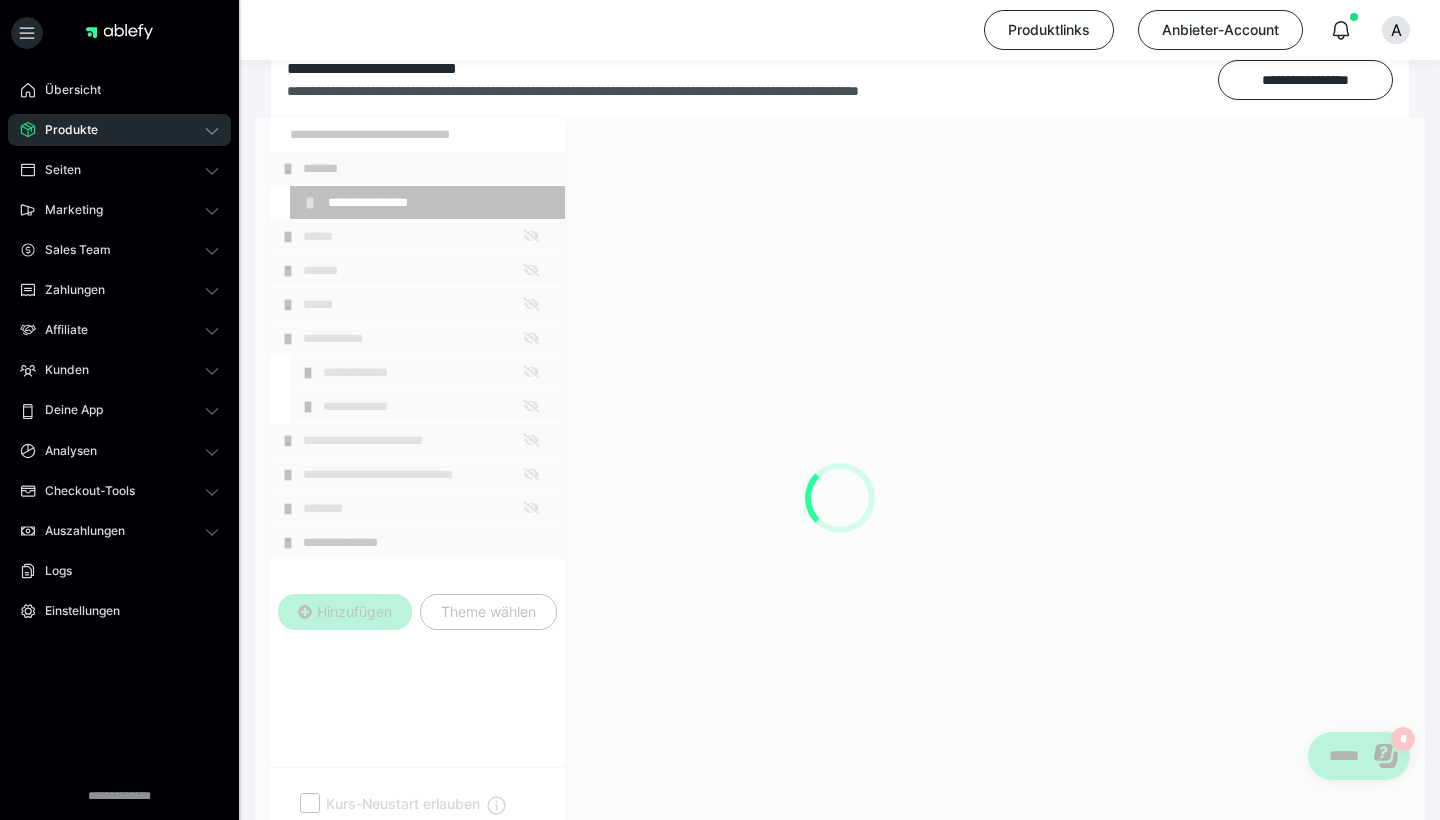 scroll, scrollTop: 222, scrollLeft: 1, axis: both 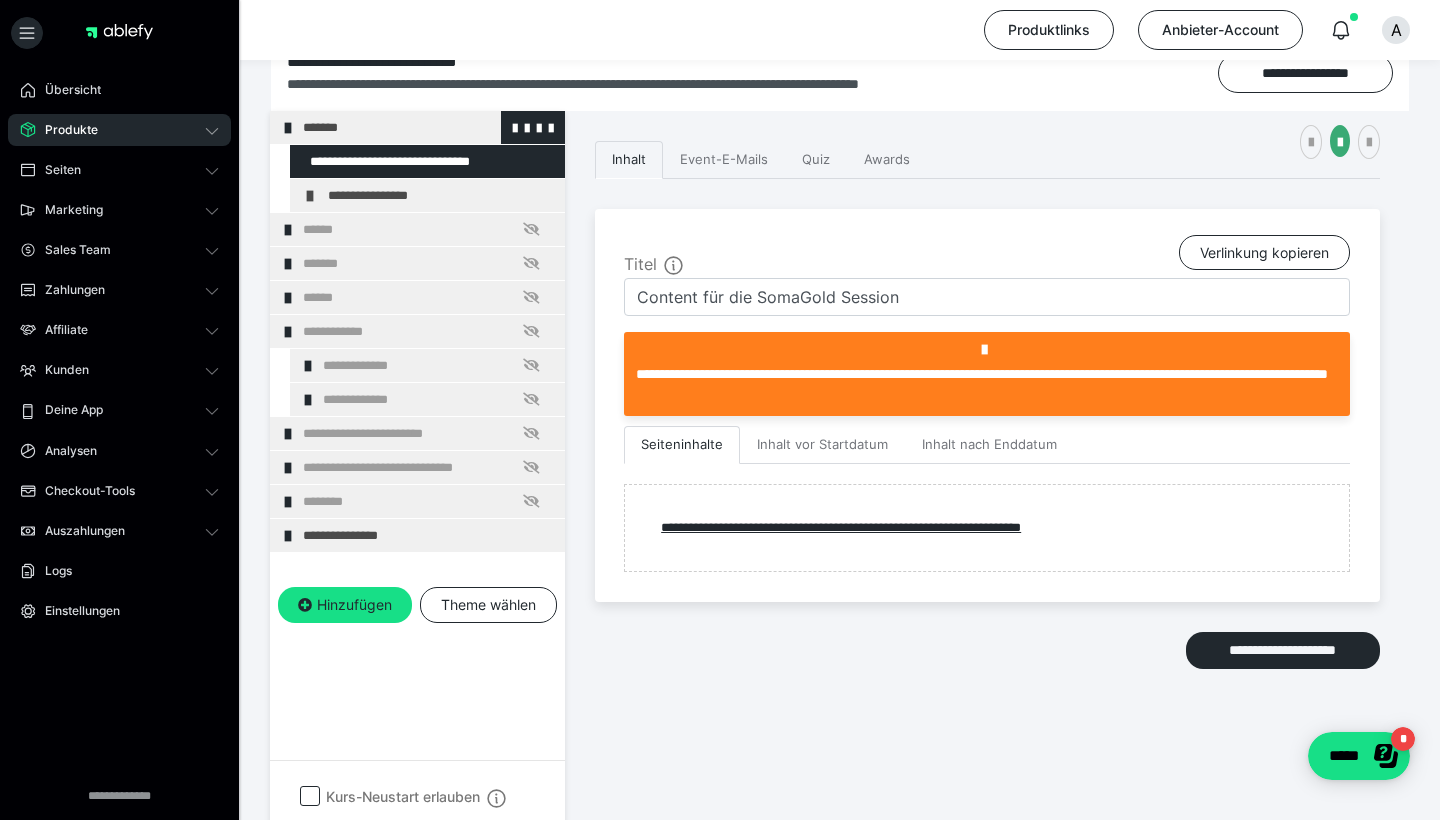 click at bounding box center (288, 128) 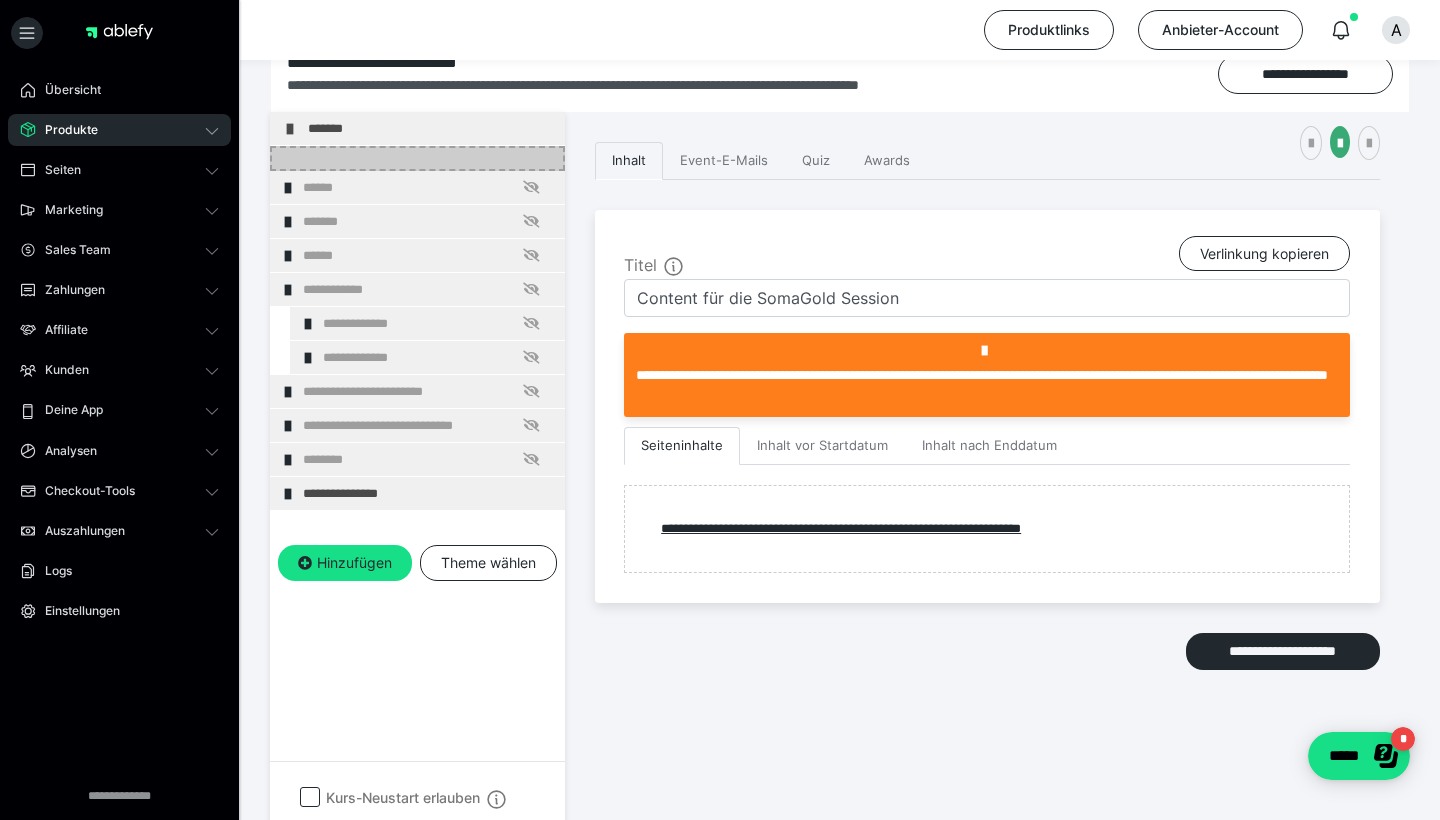 scroll, scrollTop: 226, scrollLeft: 0, axis: vertical 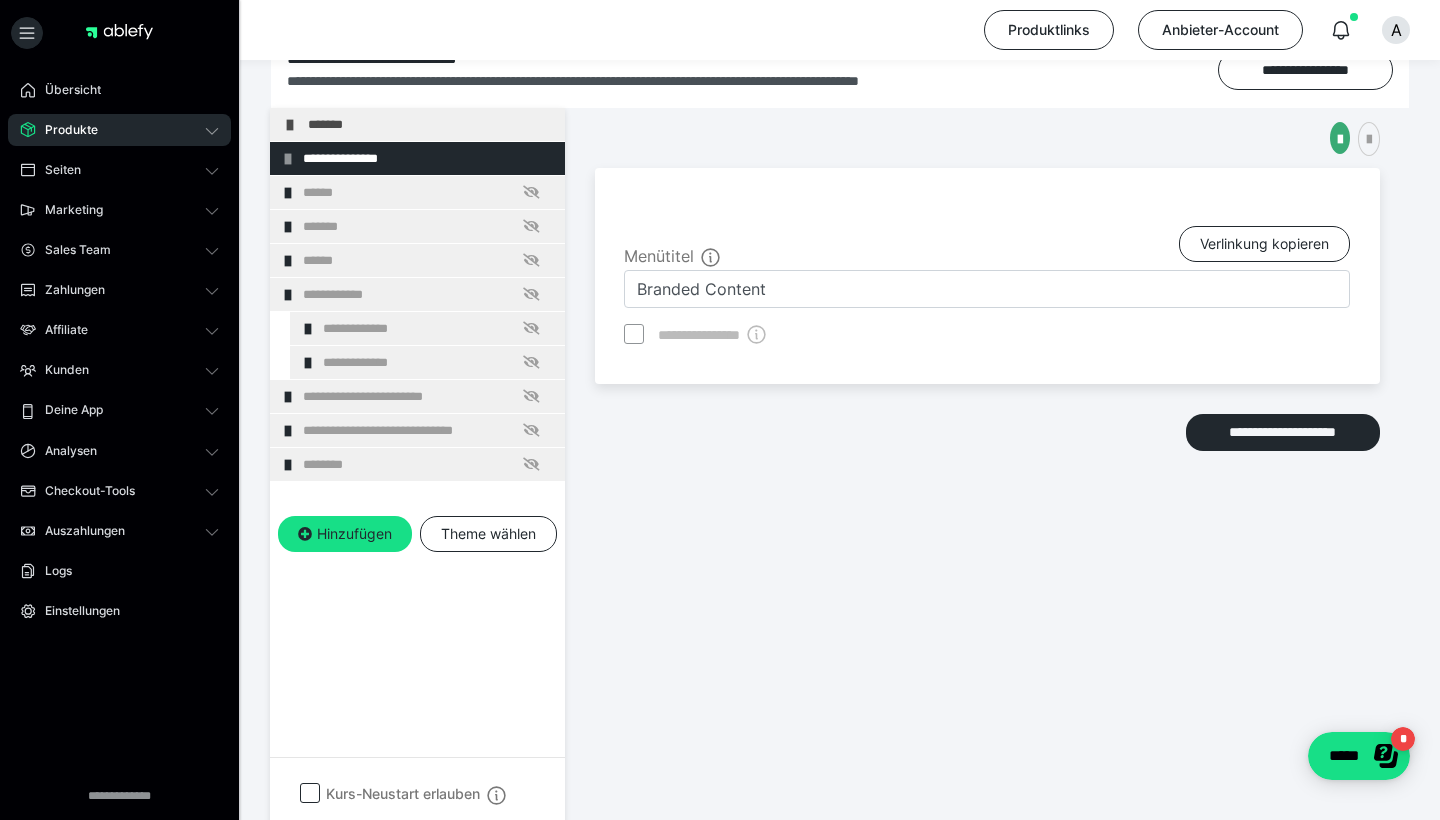 click on "**********" at bounding box center (987, 453) 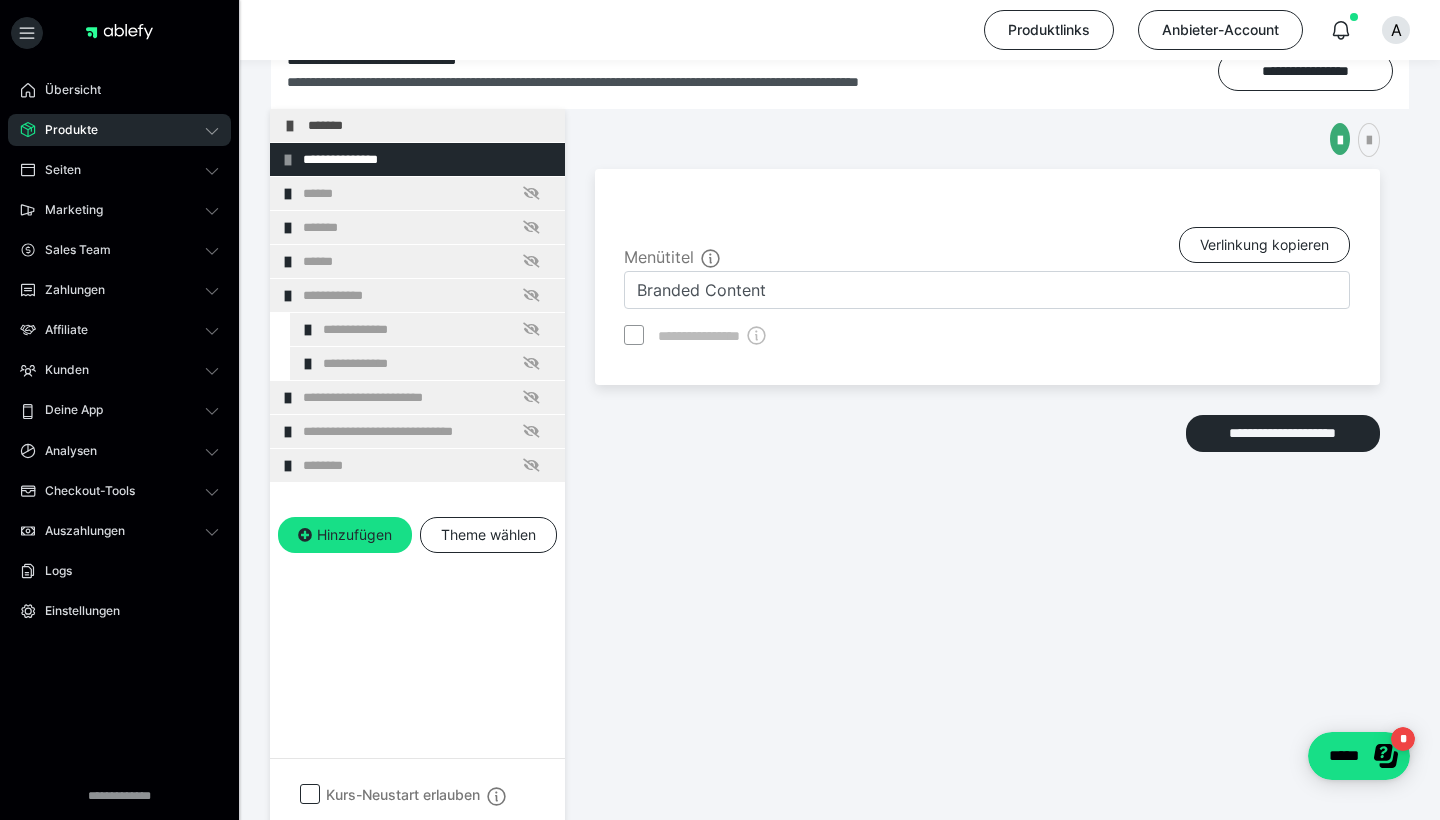 scroll, scrollTop: 229, scrollLeft: 0, axis: vertical 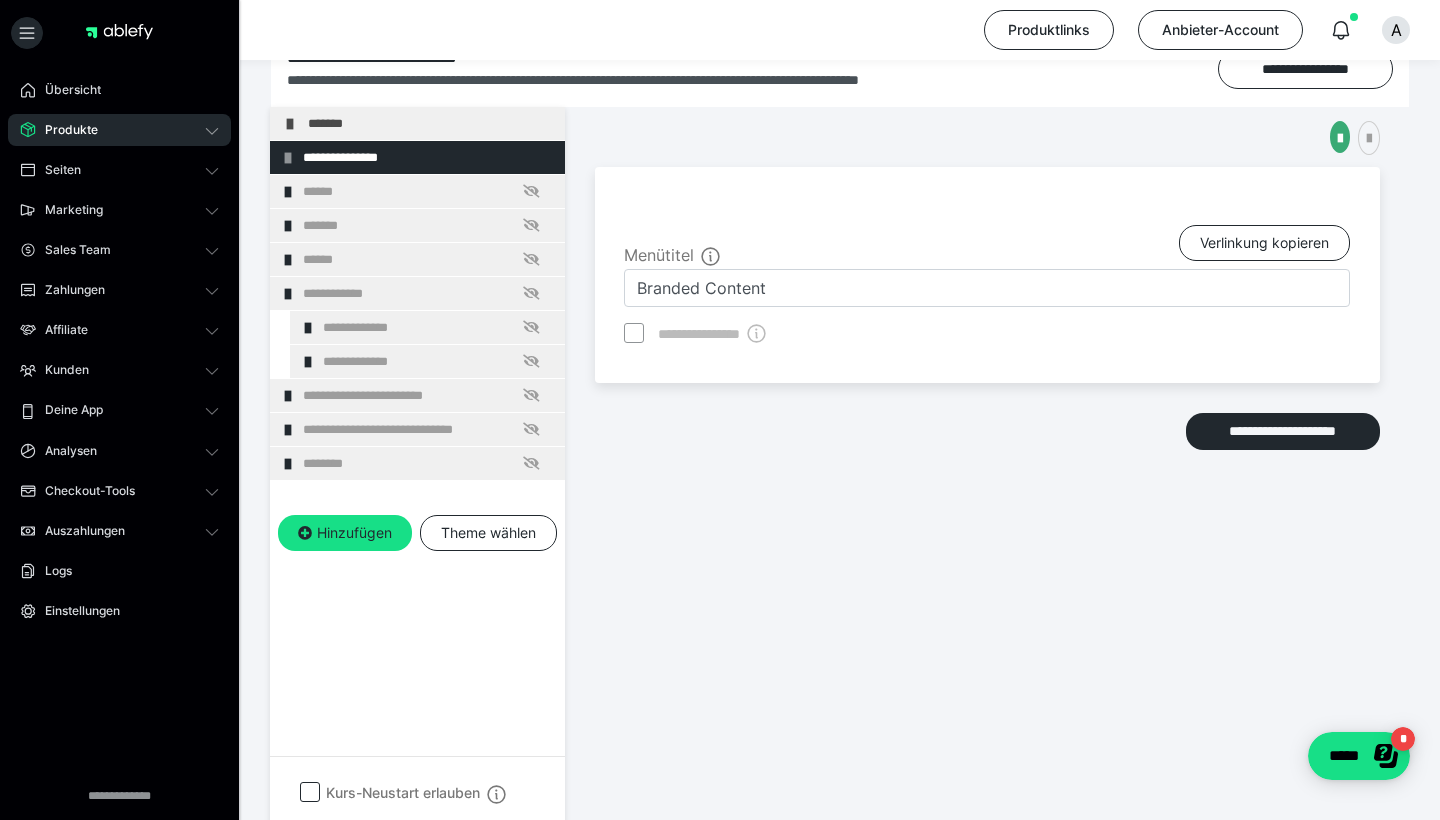 click on "Produkte" at bounding box center (119, 130) 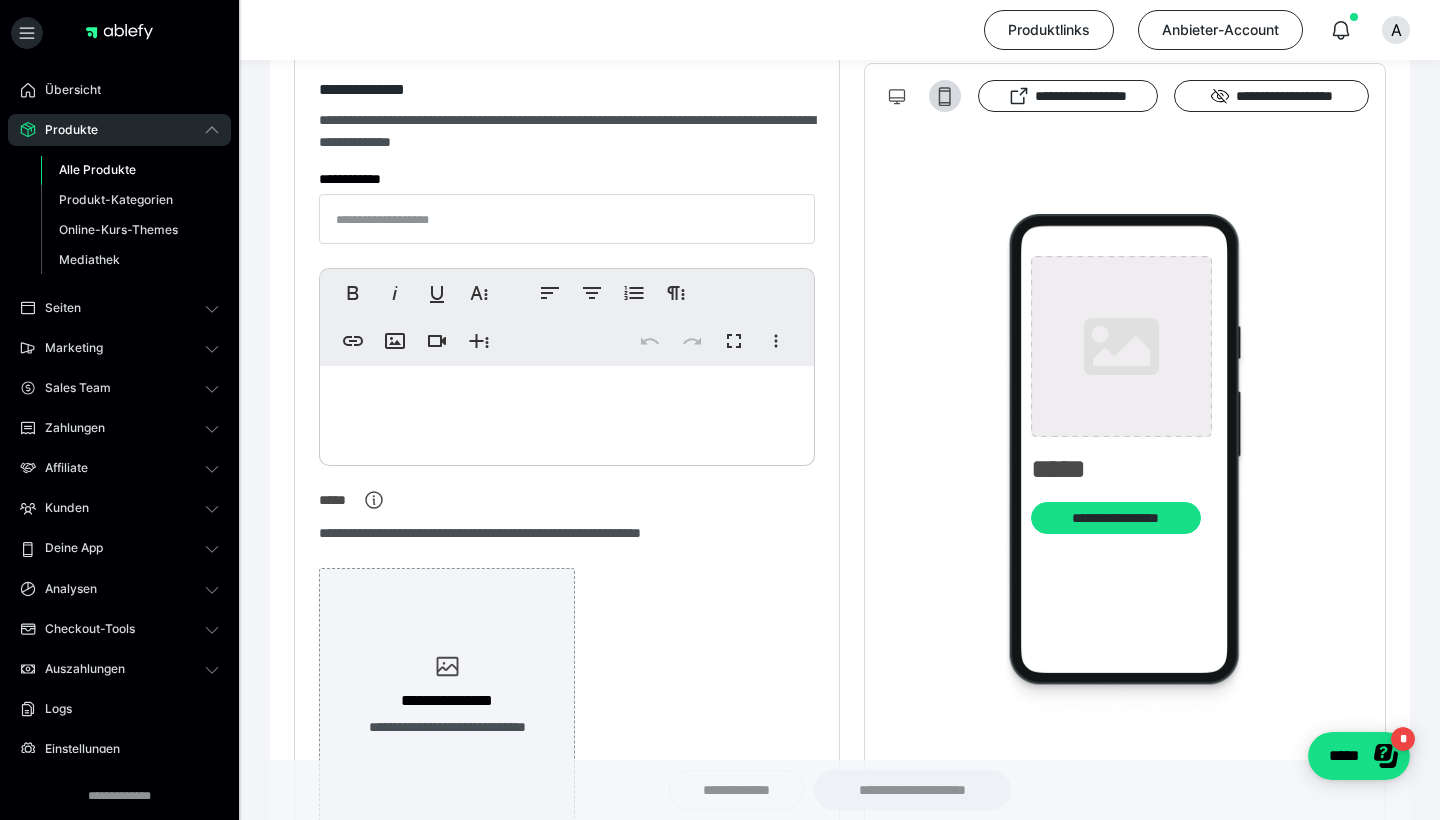 type on "*******" 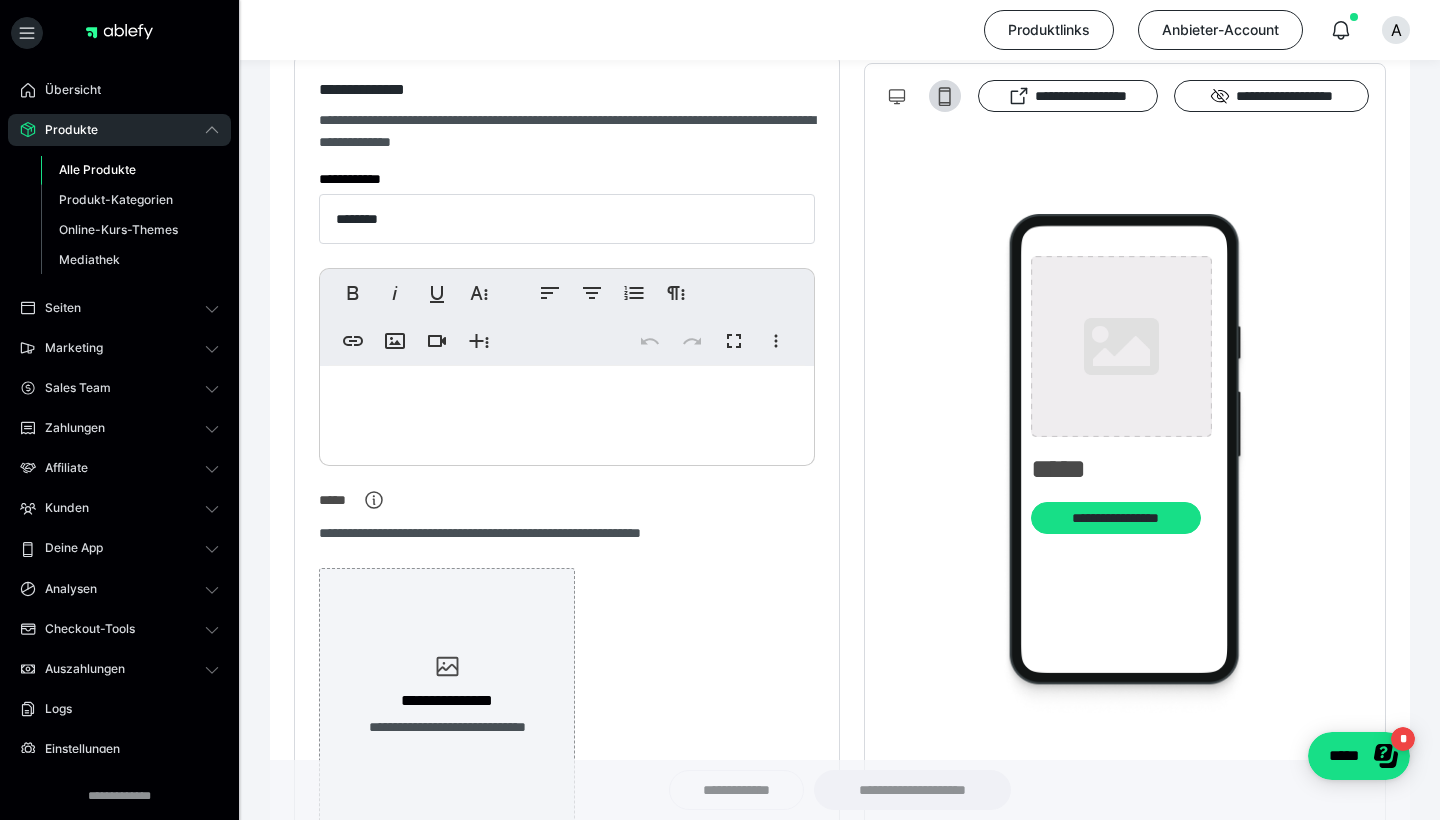 type on "**********" 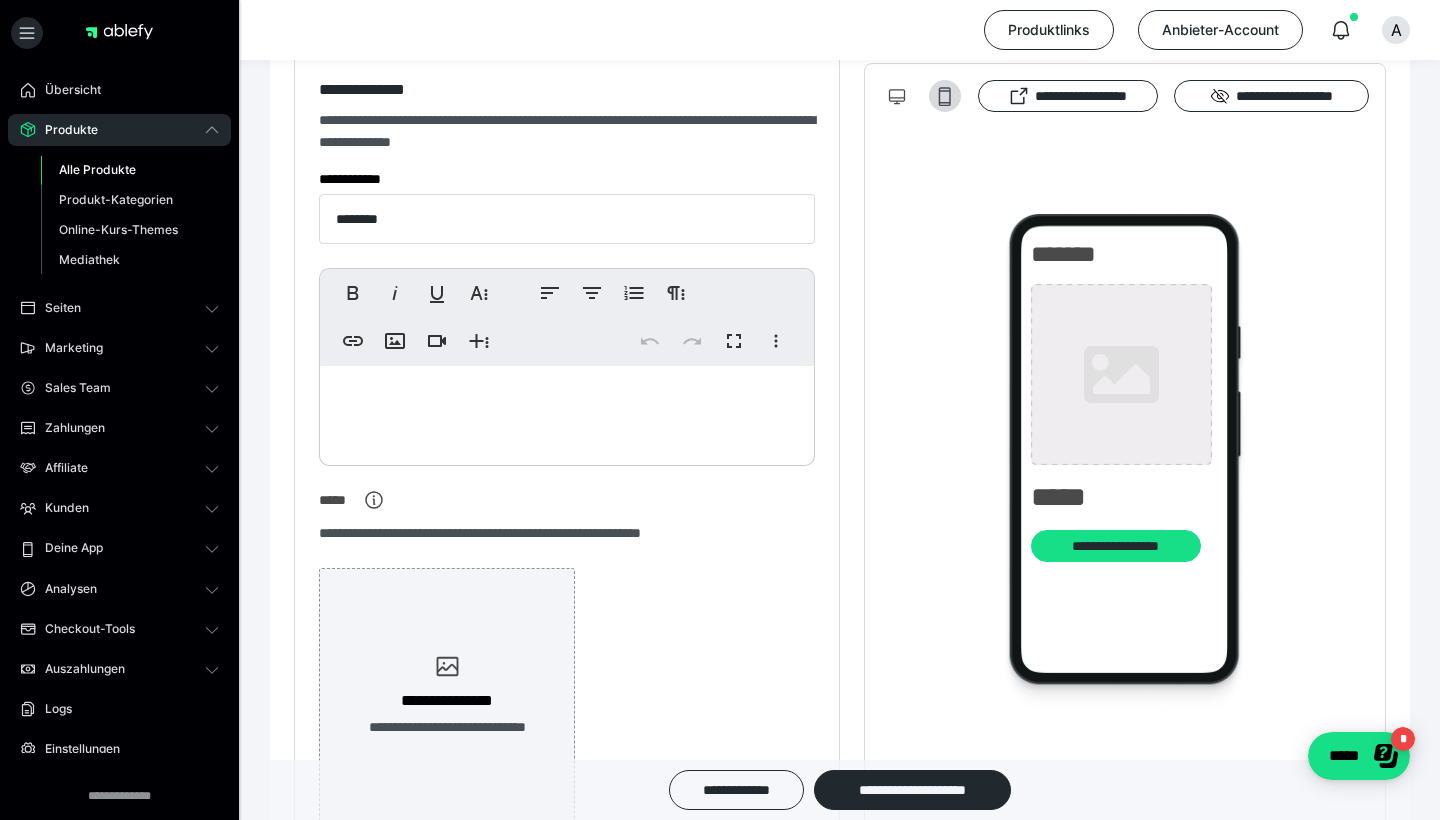 click on "Alle Produkte" at bounding box center (97, 169) 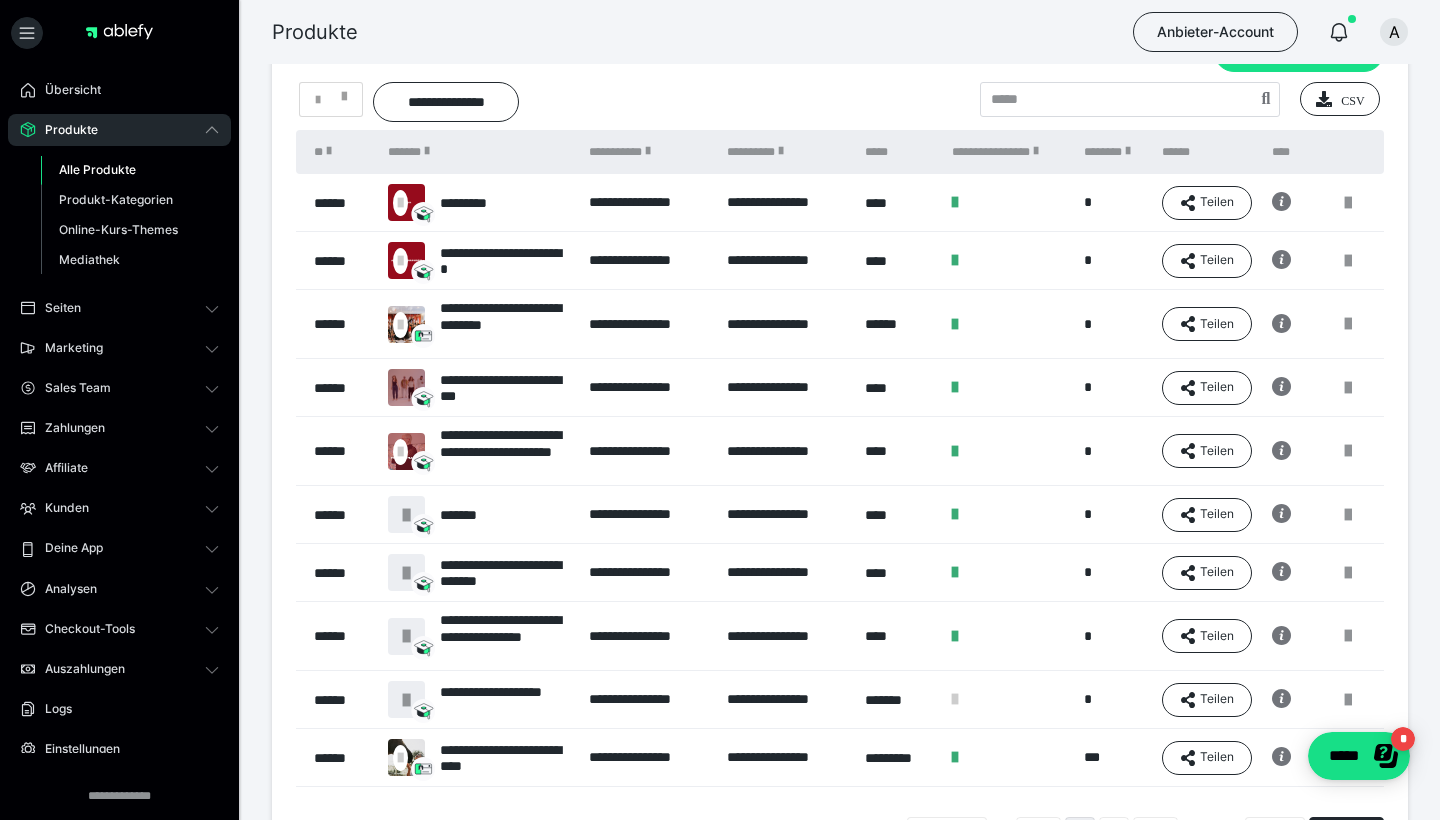 scroll, scrollTop: 109, scrollLeft: 0, axis: vertical 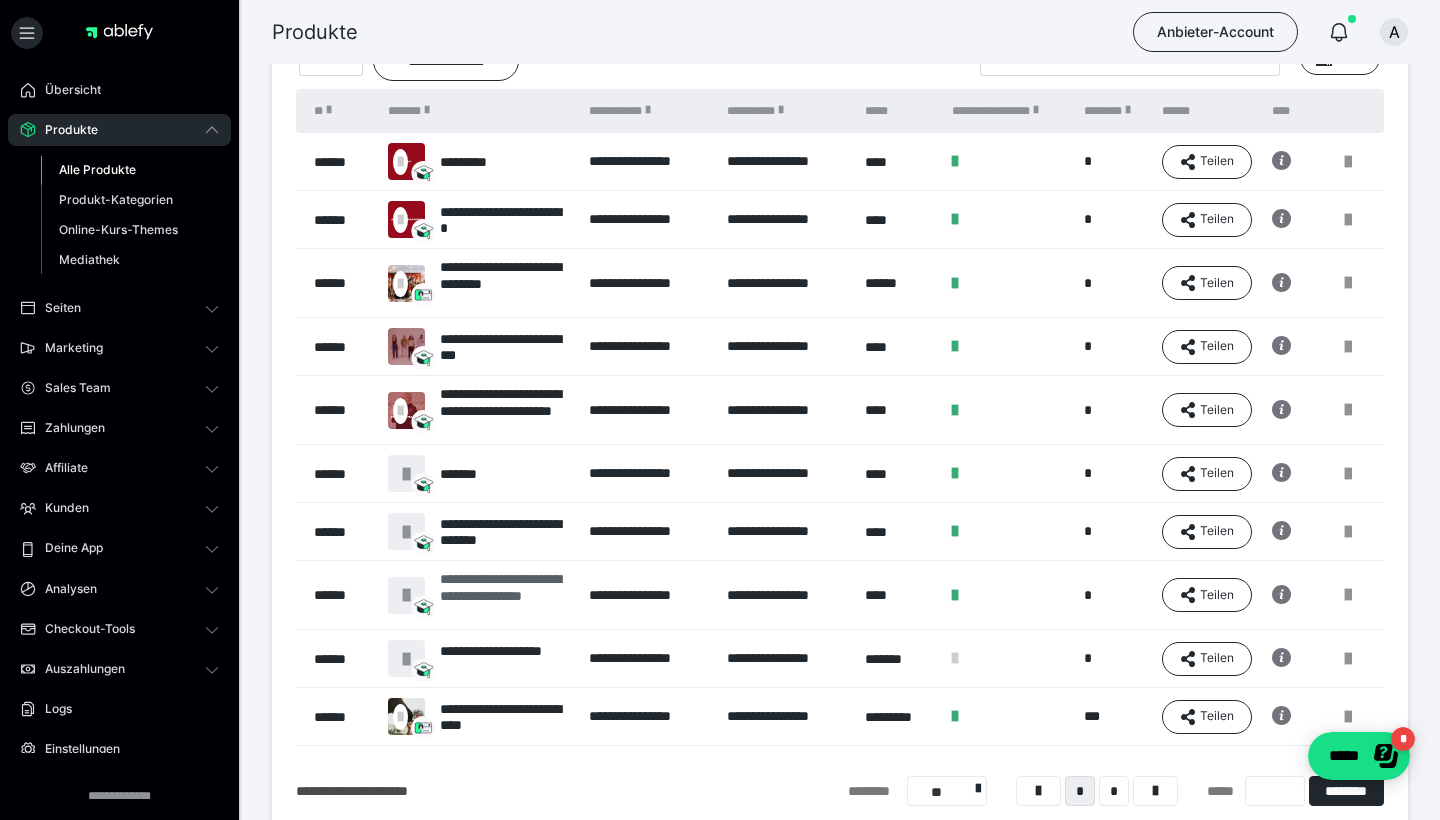 click on "**********" at bounding box center [504, 595] 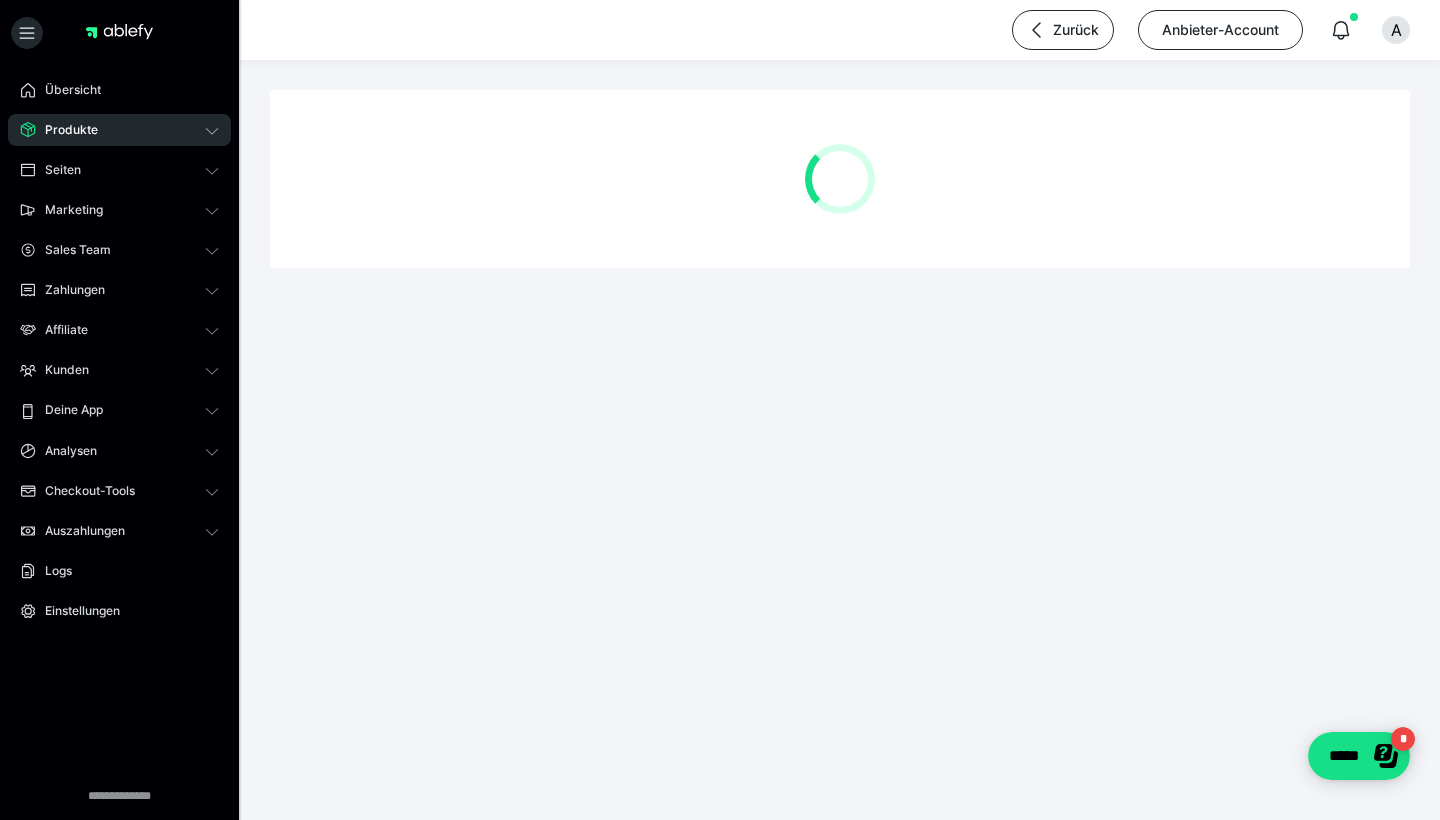 scroll, scrollTop: 0, scrollLeft: 0, axis: both 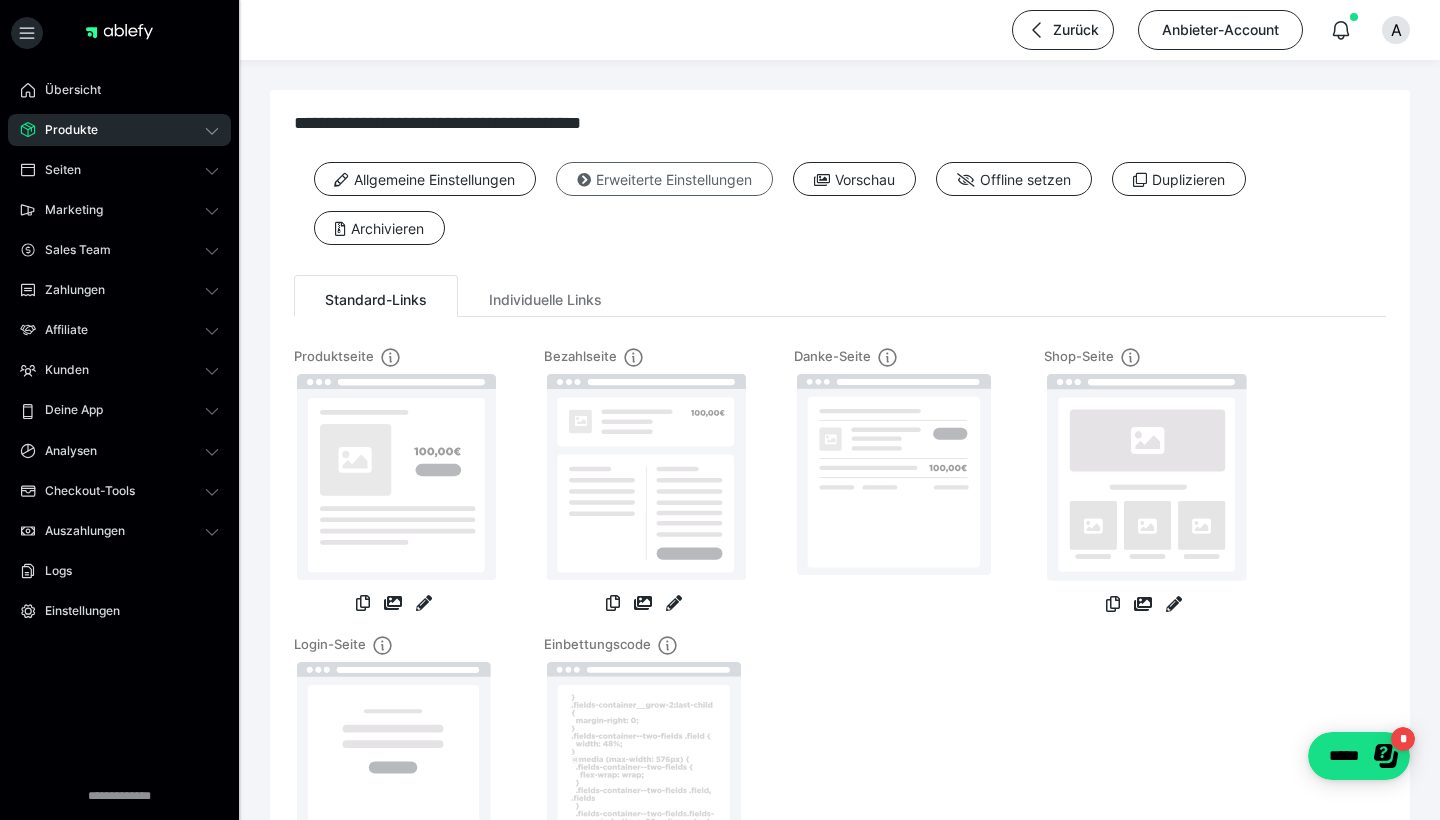 click on "Erweiterte Einstellungen" at bounding box center [664, 179] 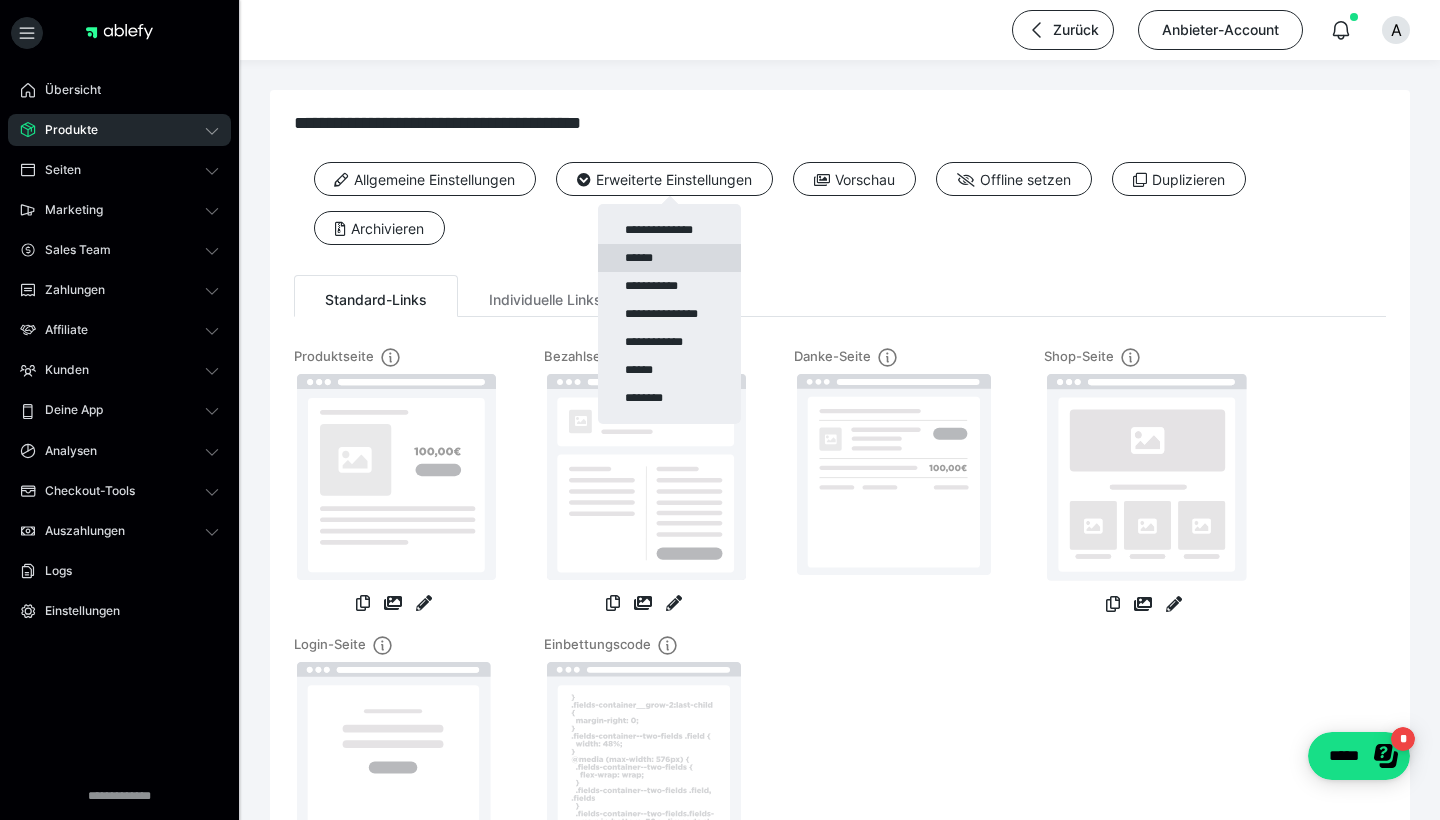 click on "******" at bounding box center [669, 258] 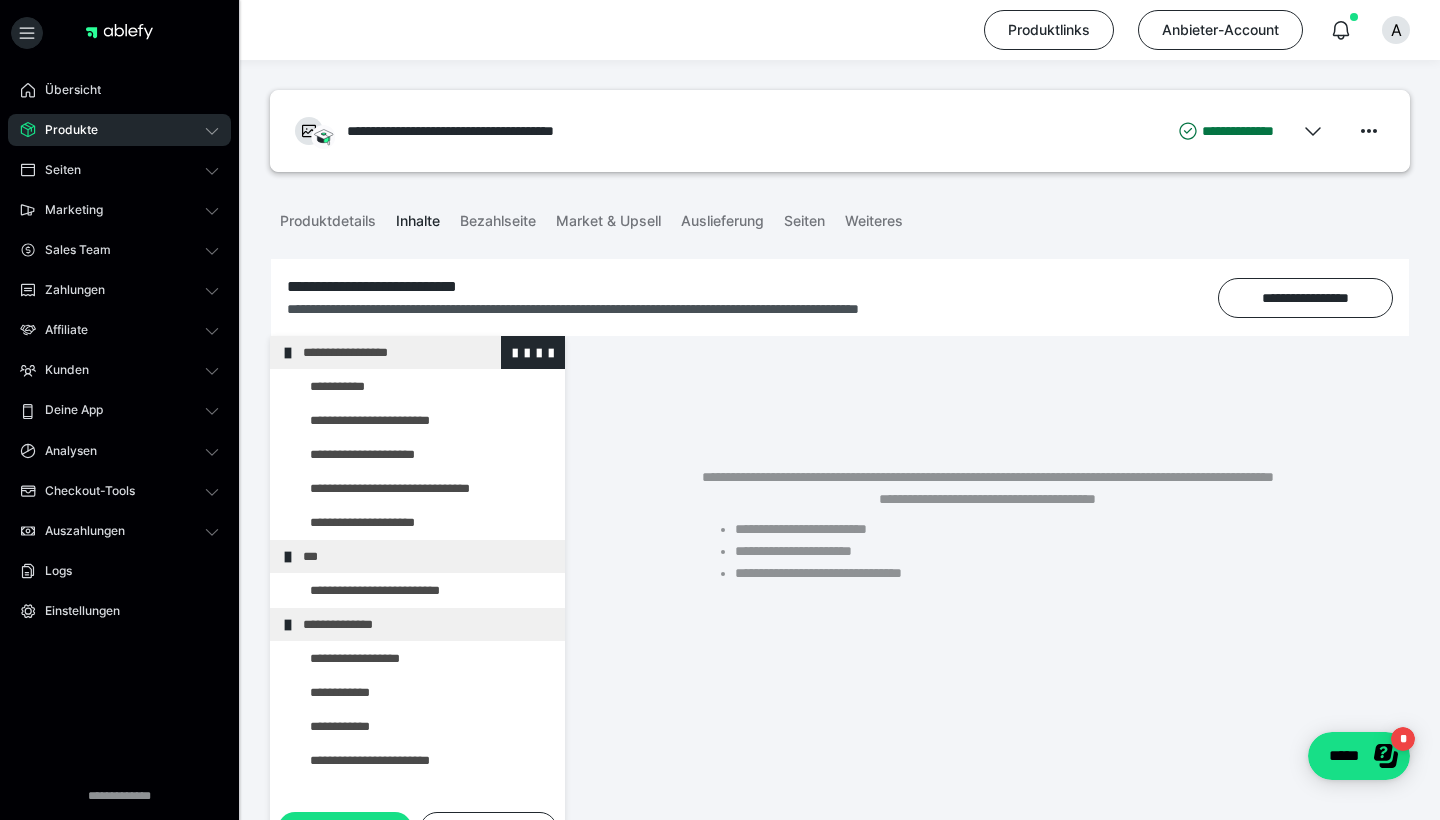 click at bounding box center [288, 353] 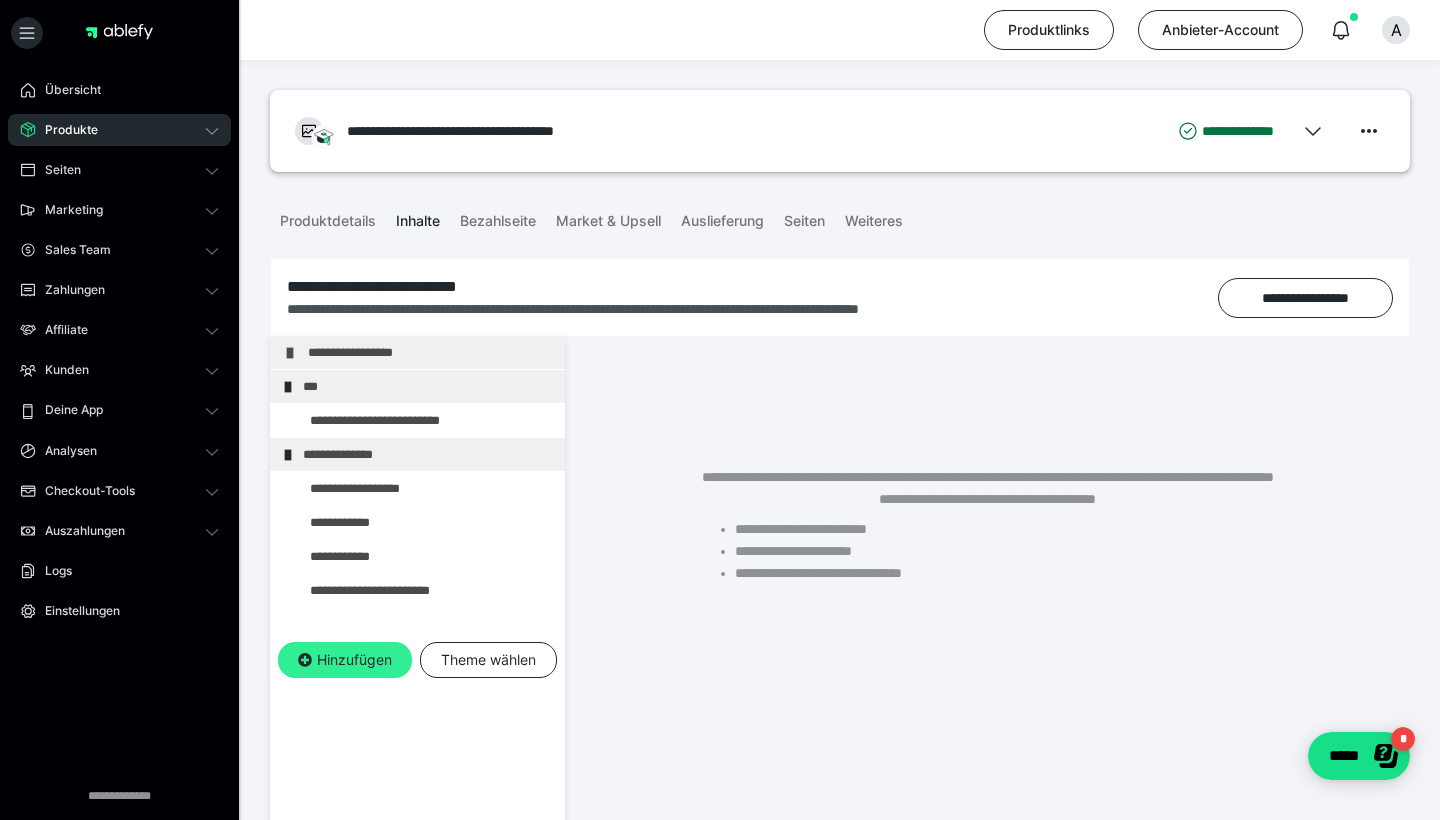 click on "Hinzufügen" at bounding box center [345, 660] 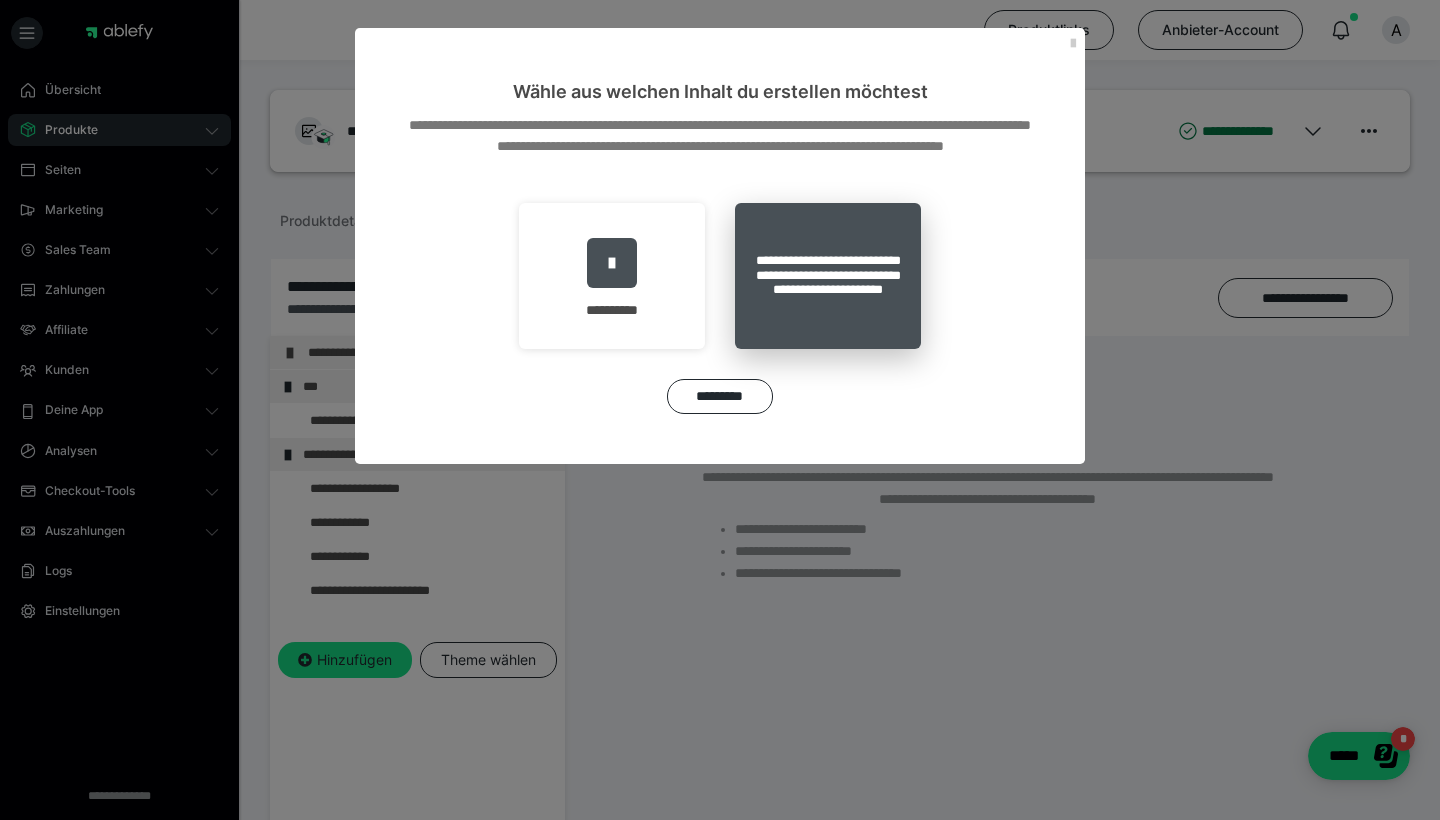 click on "**********" at bounding box center (828, 276) 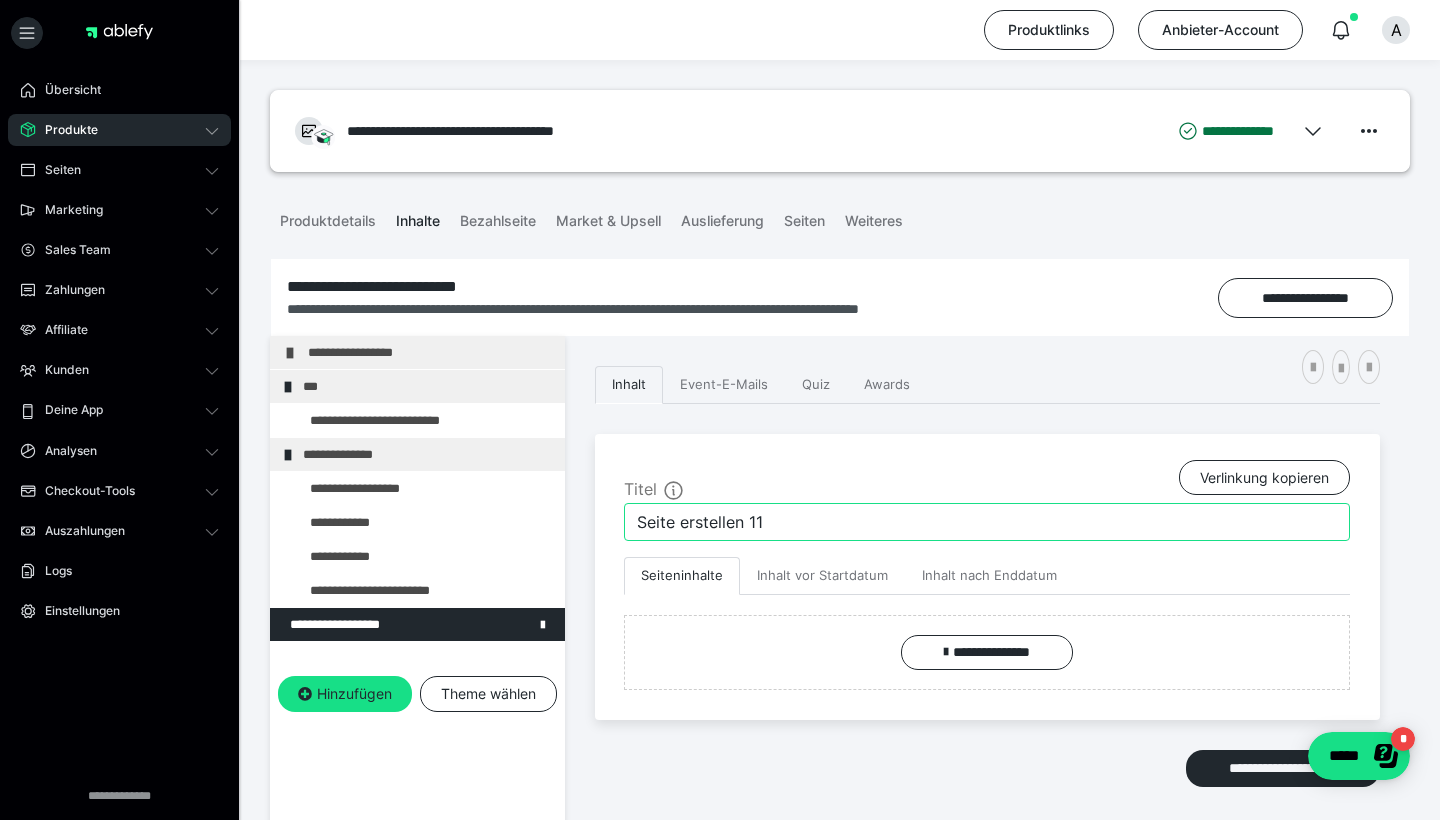 drag, startPoint x: 826, startPoint y: 524, endPoint x: 623, endPoint y: 525, distance: 203.00246 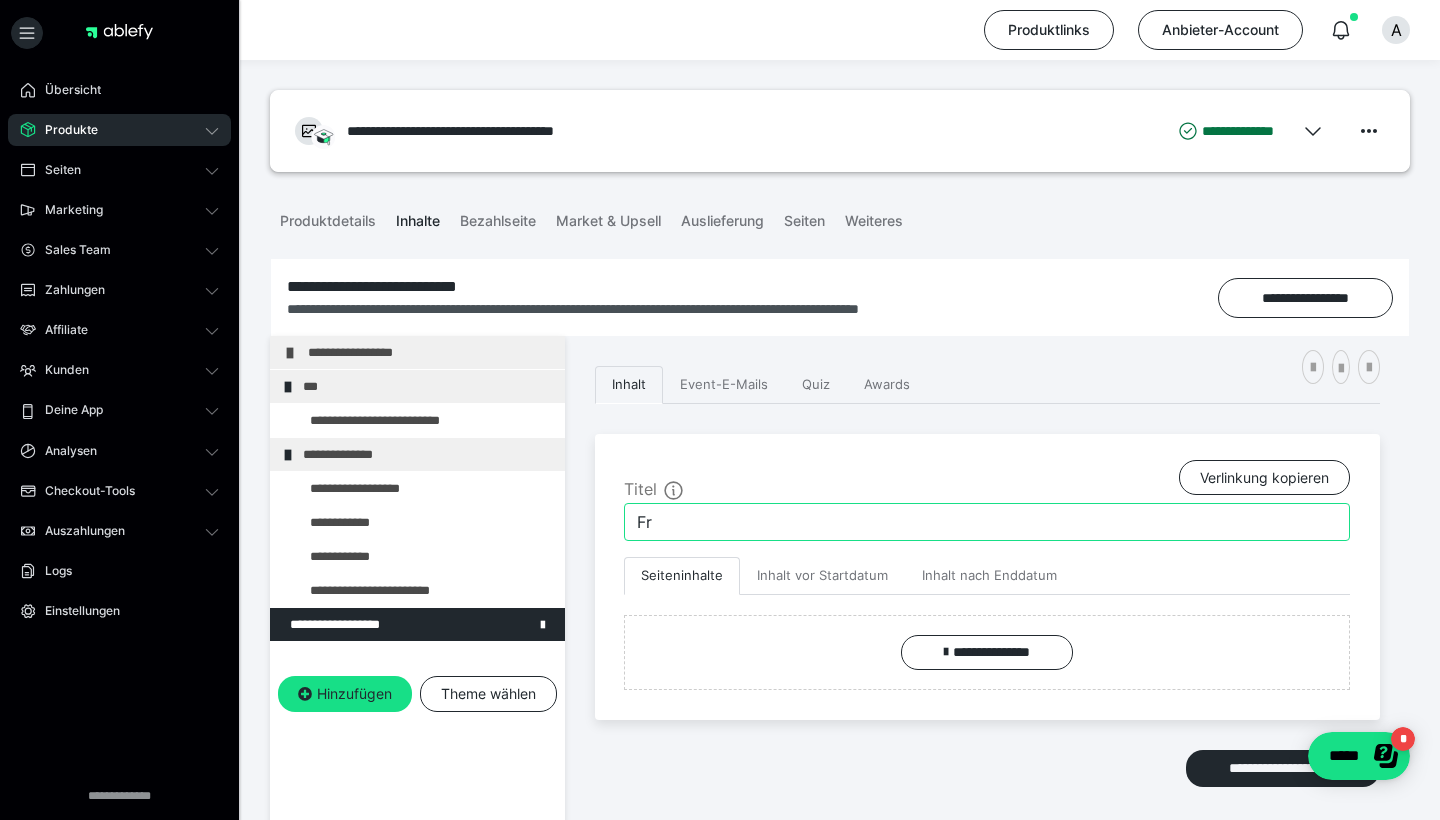 type on "F" 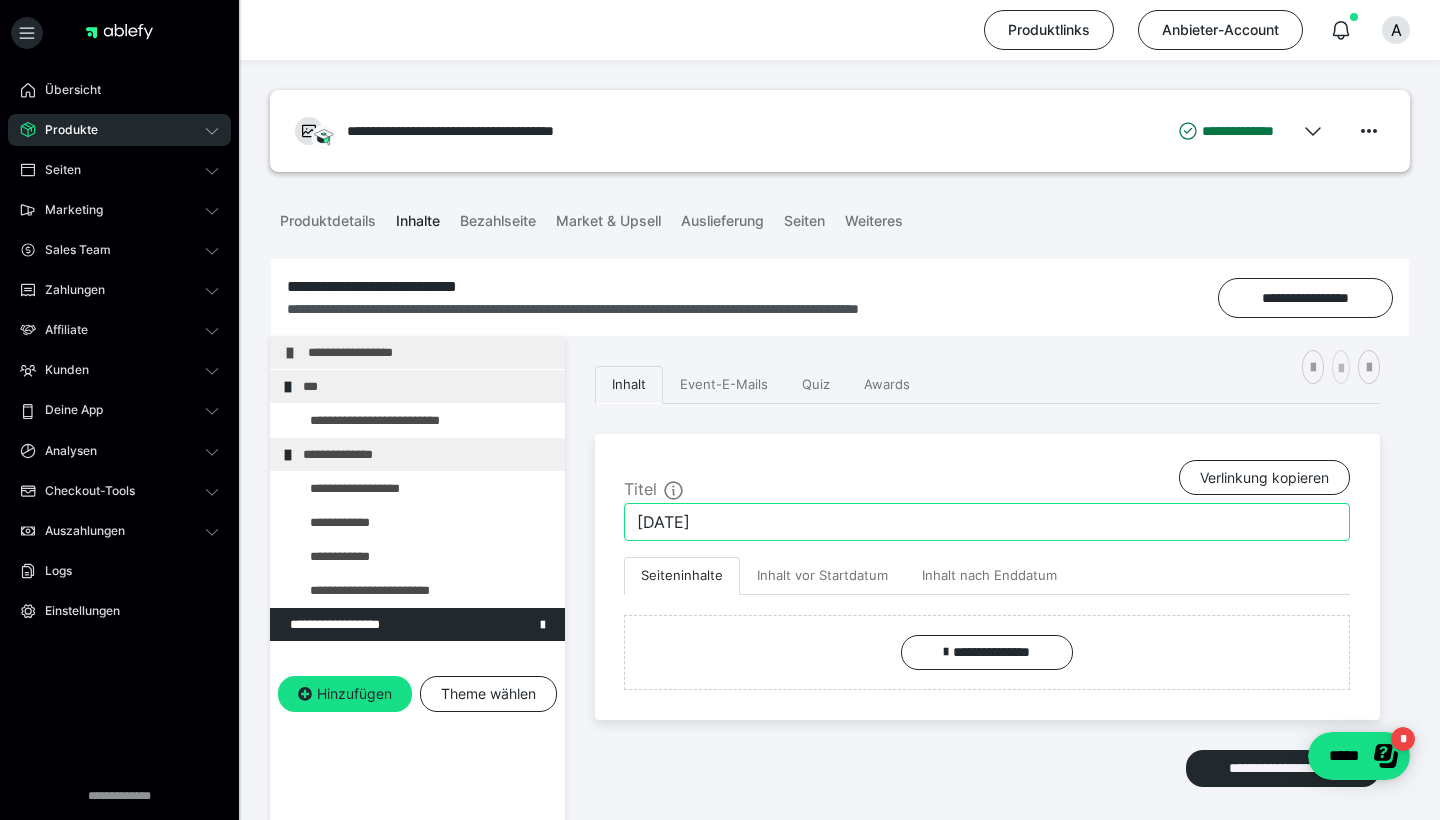 type on "12.07.25" 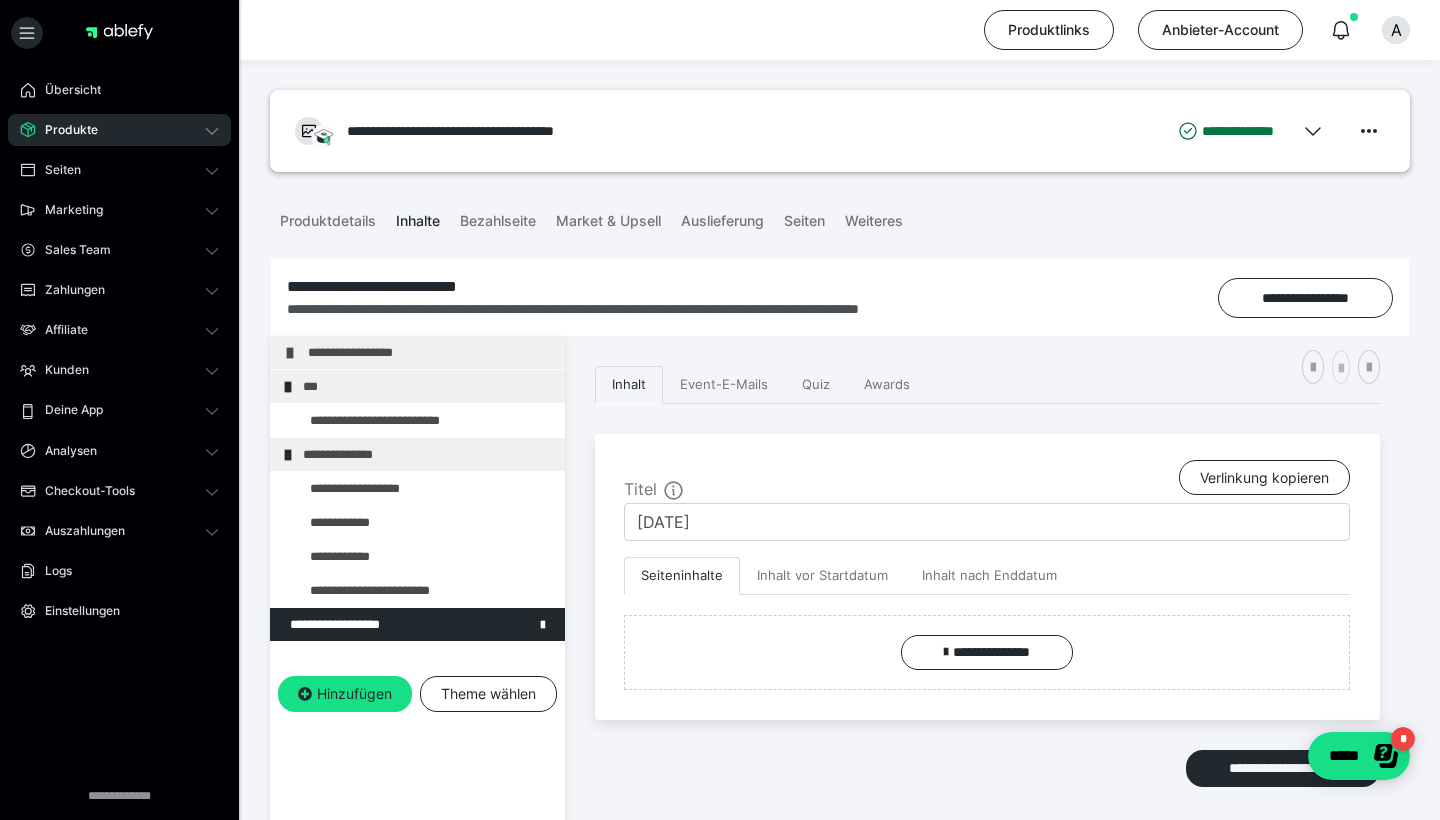 click at bounding box center [1341, 367] 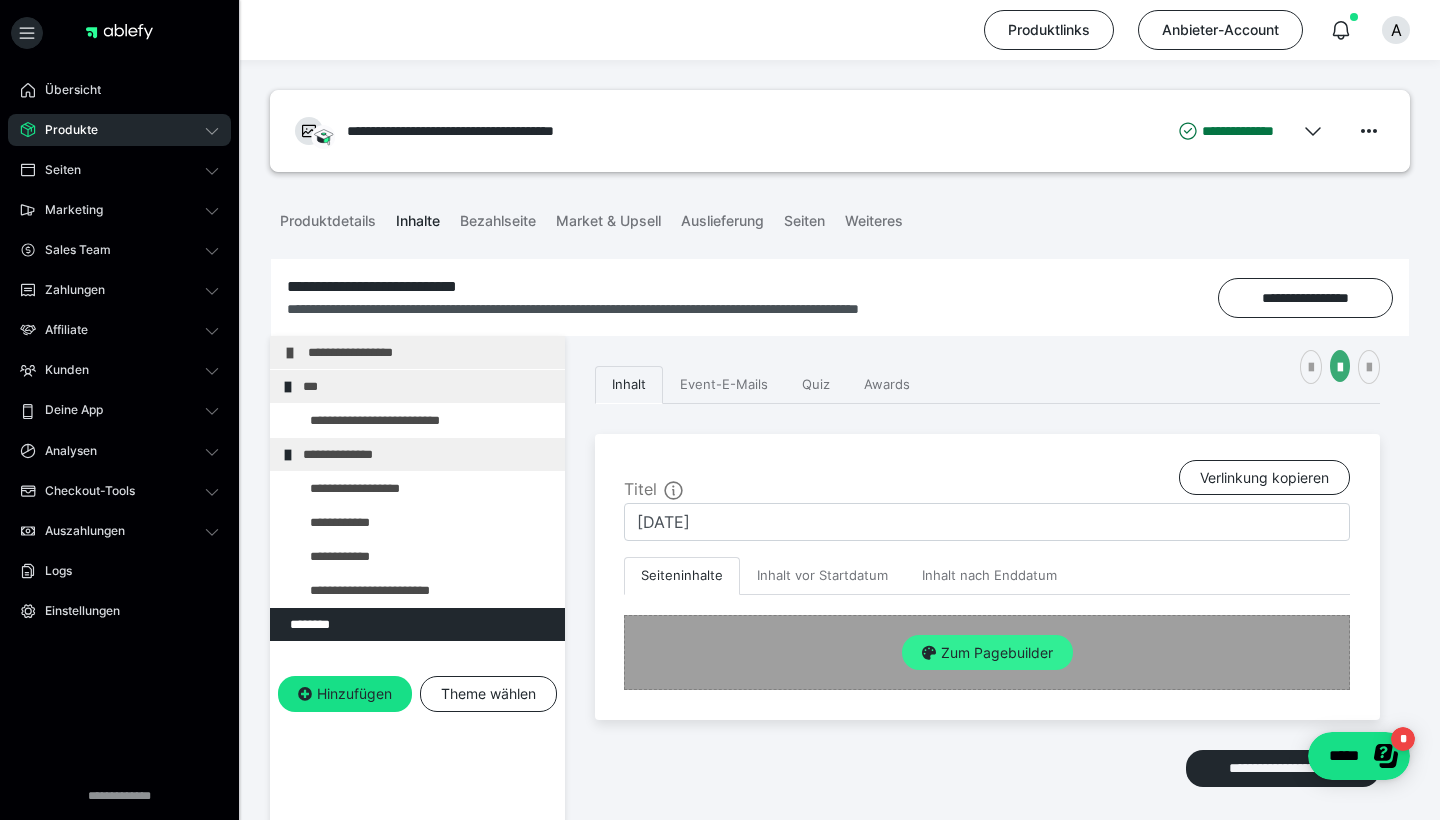 click on "Zum Pagebuilder" at bounding box center [987, 653] 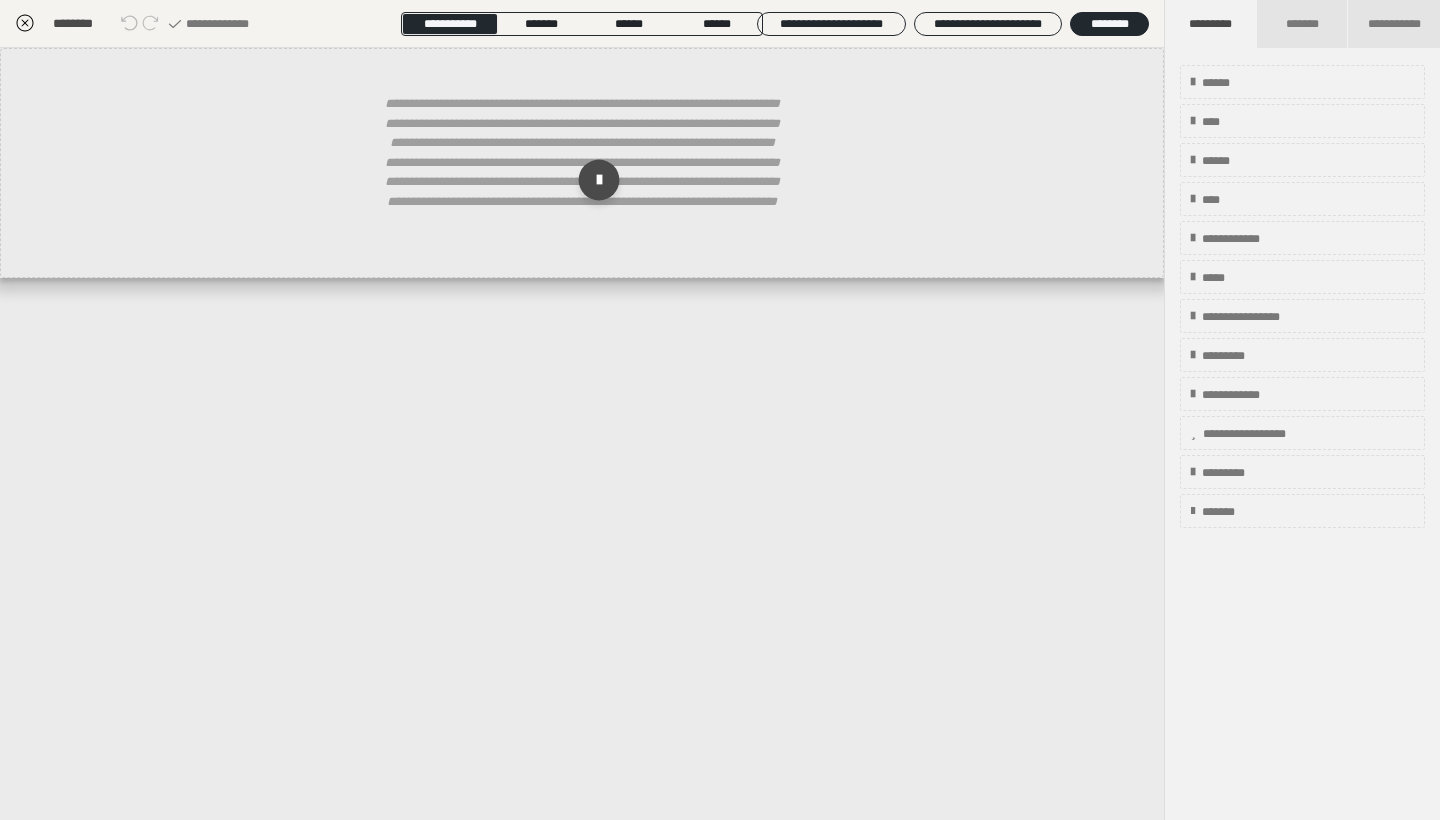 click at bounding box center [599, 180] 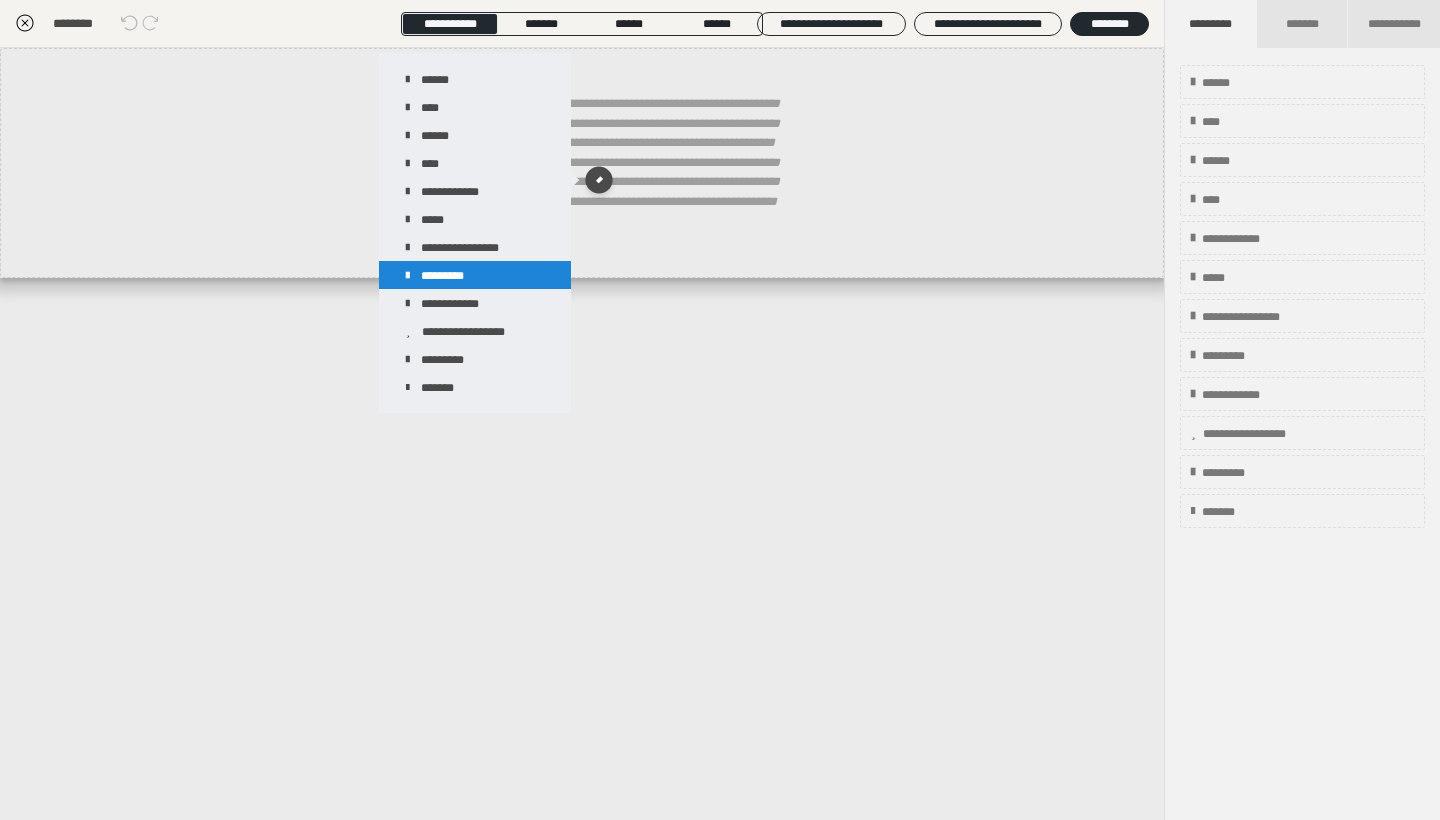 click on "*********" at bounding box center [475, 275] 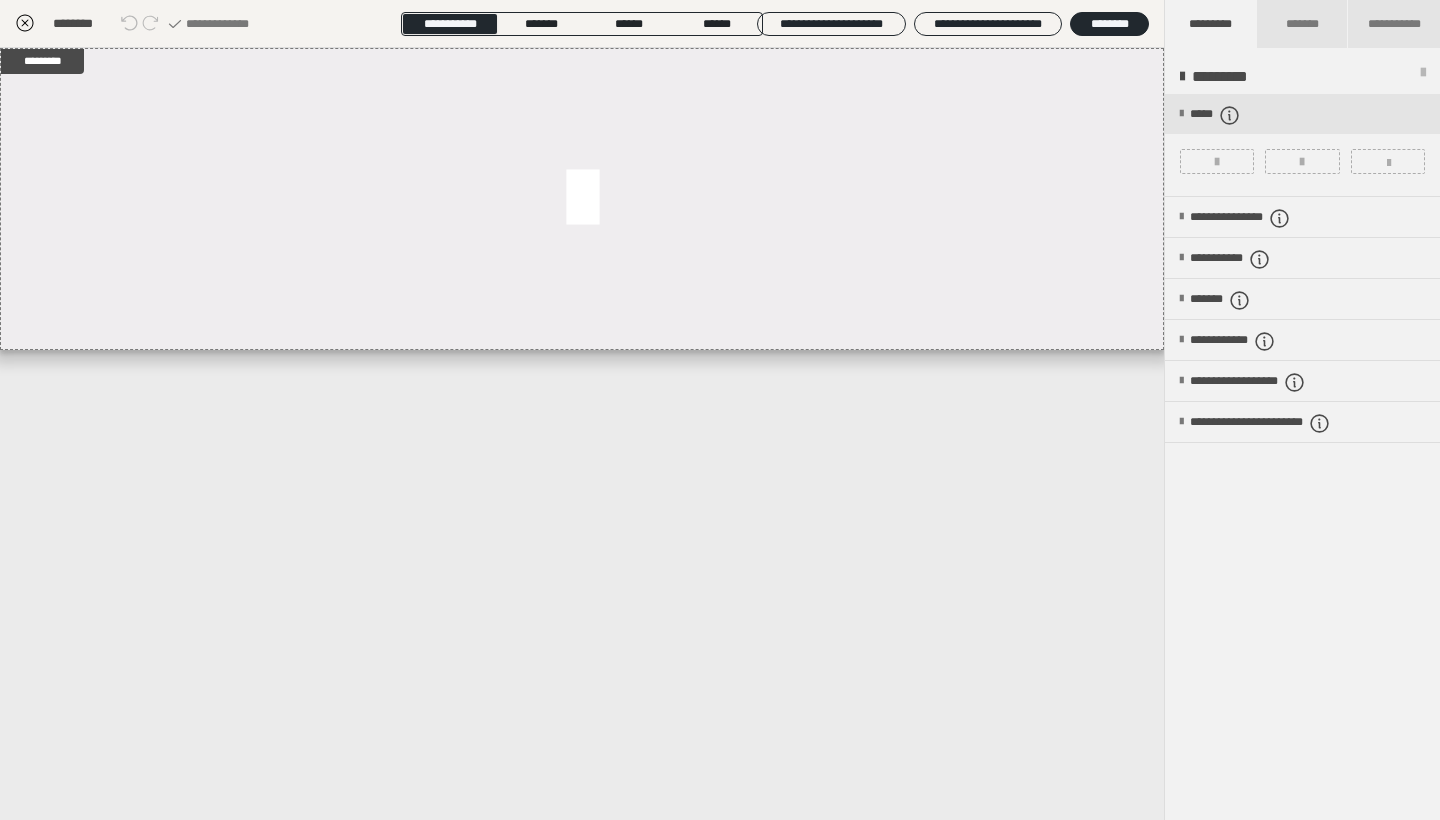 click at bounding box center (1217, 162) 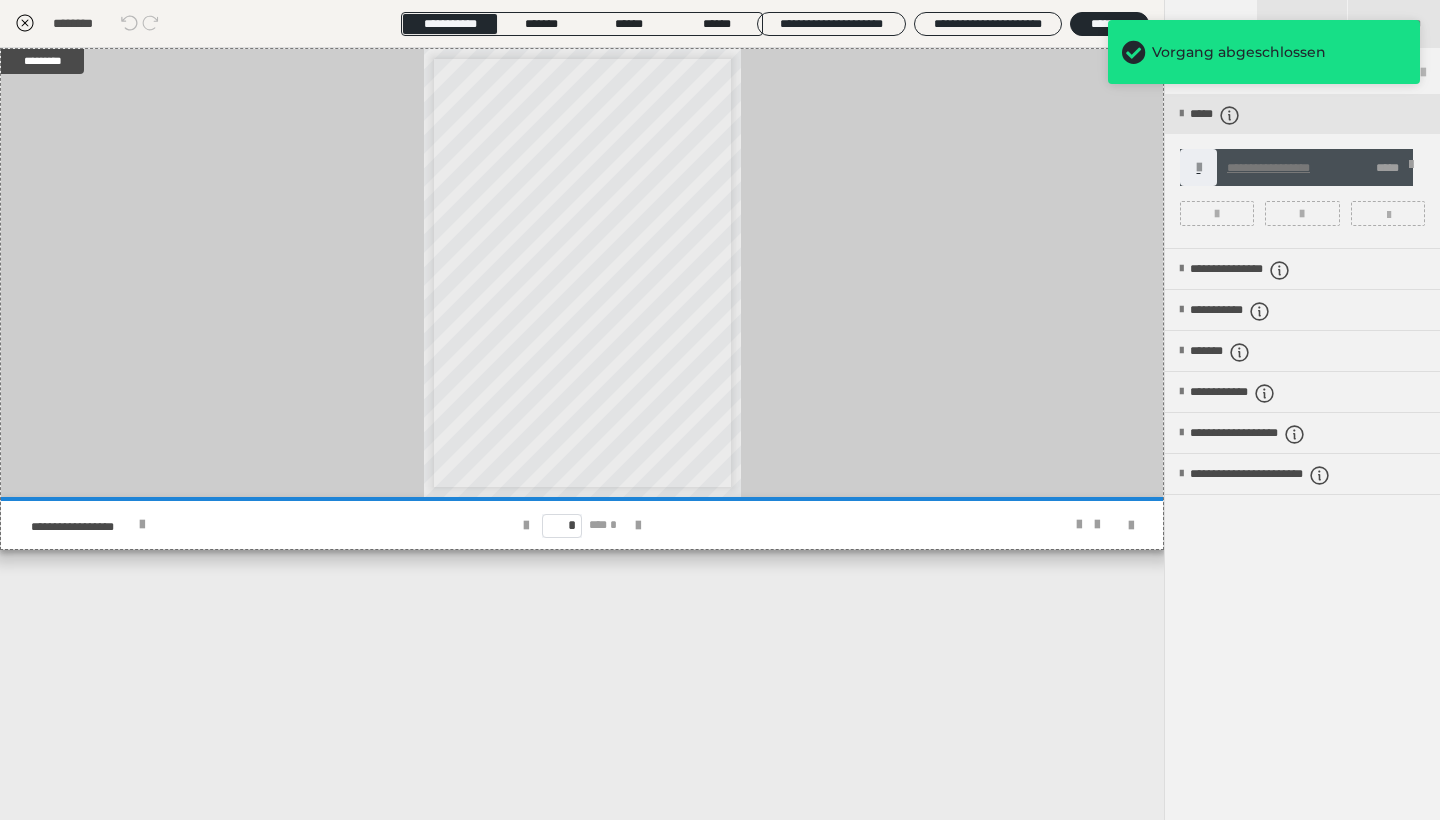 click 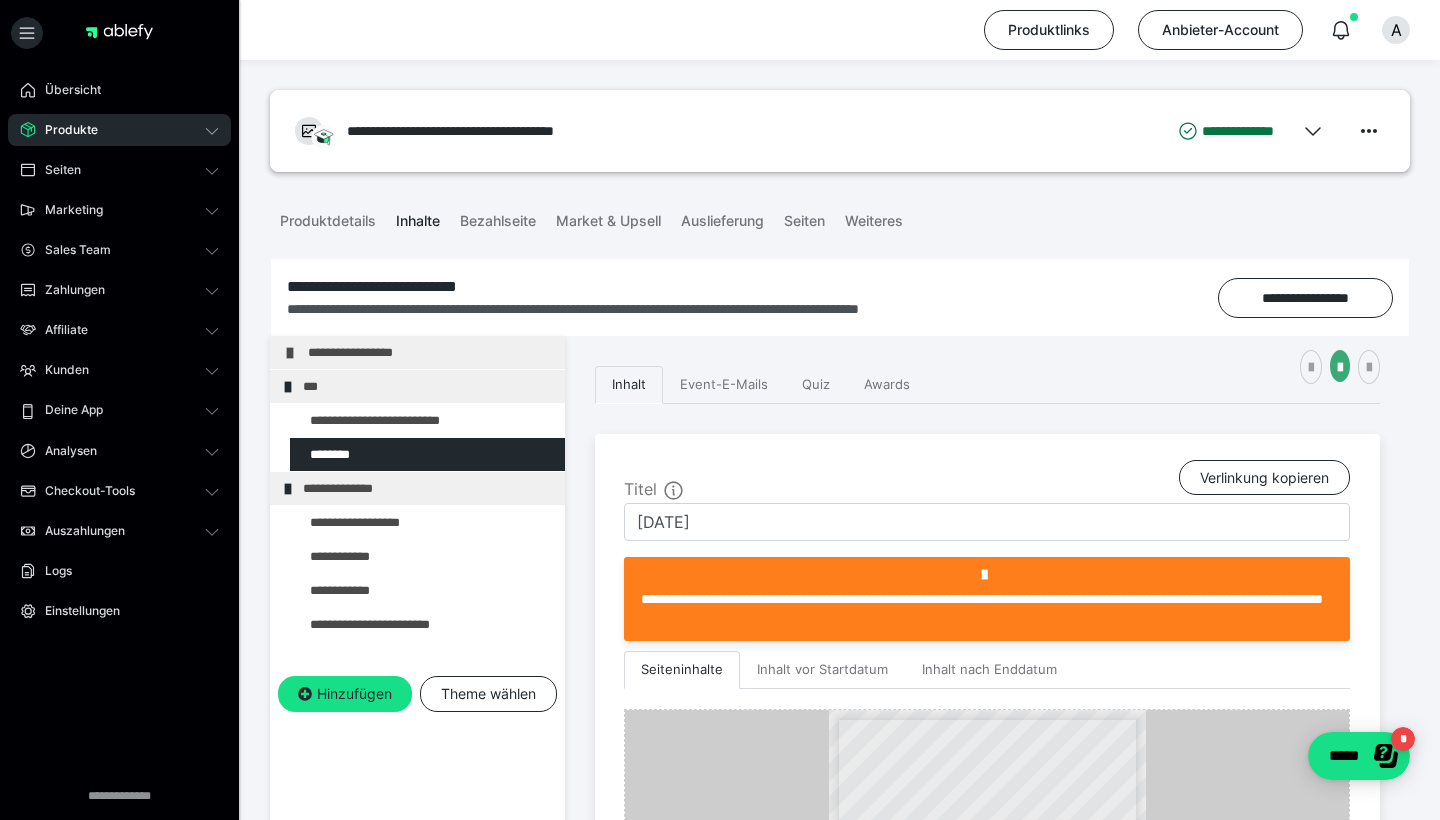 click on "**********" at bounding box center (417, 716) 